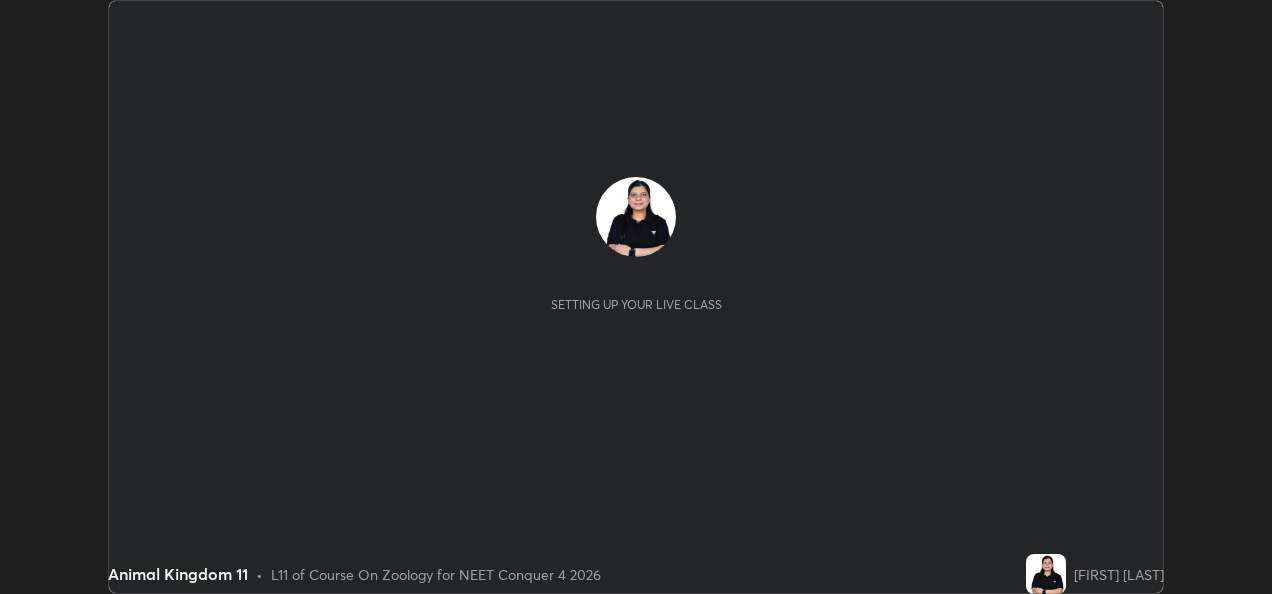 scroll, scrollTop: 0, scrollLeft: 0, axis: both 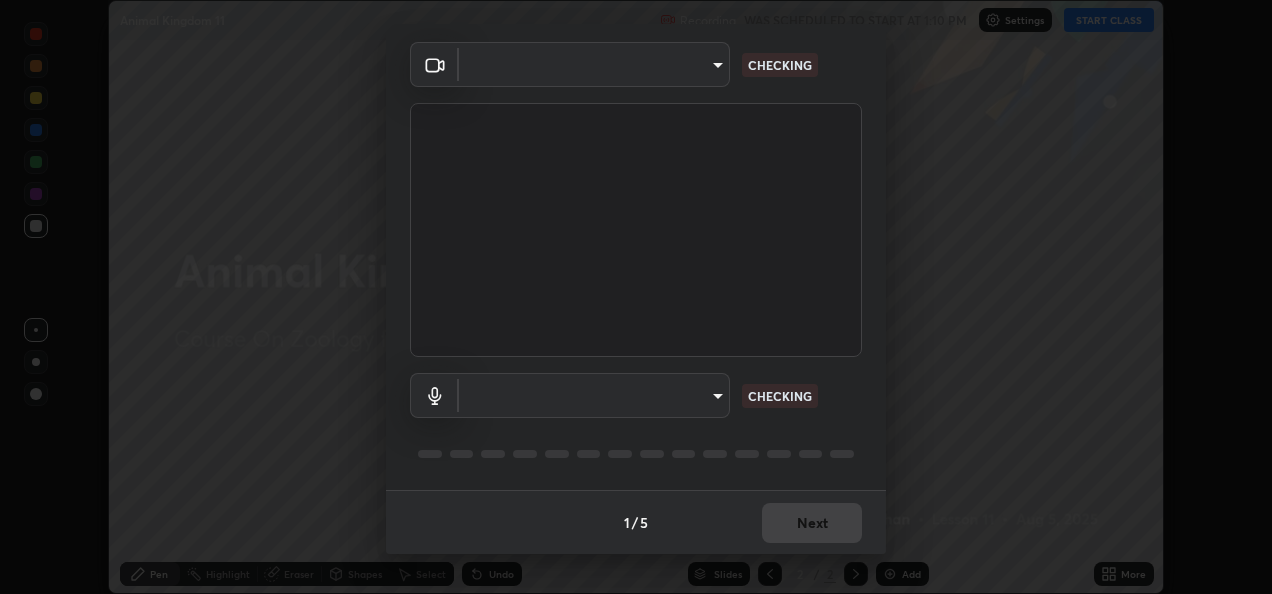 type on "5100e1c69644abe7fb052b6f73cb50fc80e9a9f46372f74748e4cad0b0f4ed75" 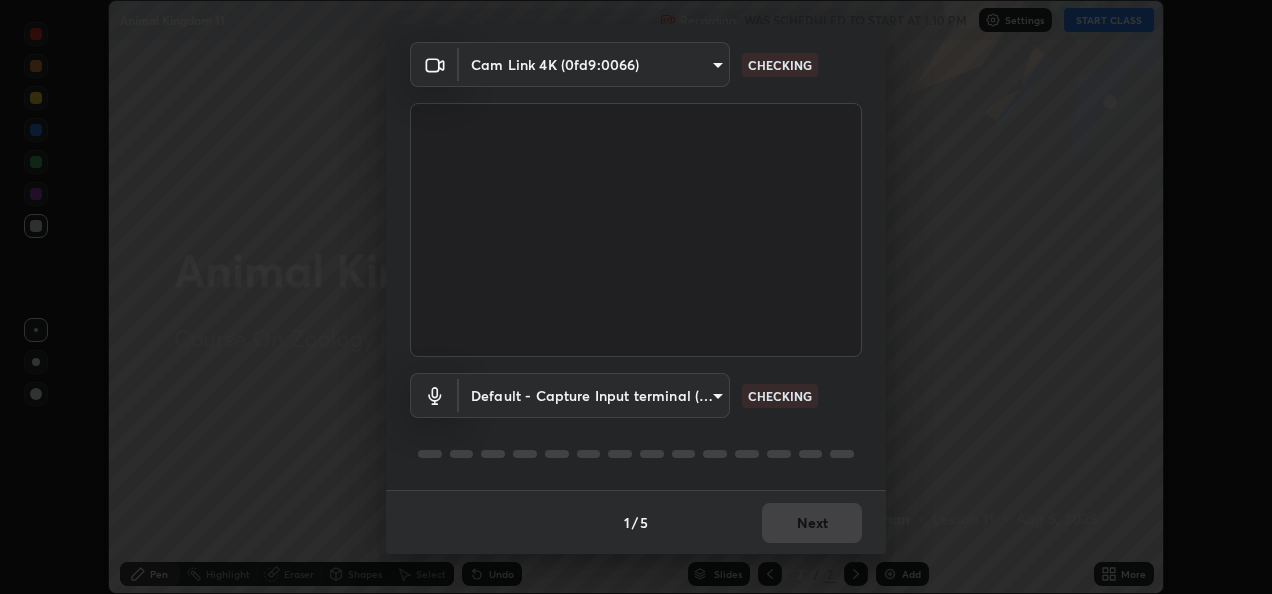 click on "Erase all Animal Kingdom 11 Recording WAS SCHEDULED TO START AT 1:10 PM Settings START CLASS Setting up your live class Animal Kingdom 11 • L11 of Course On Zoology for NEET Conquer 4 2026 [FIRST] [LAST] Pen Highlight Eraser Shapes Select Undo Slides 2 / 2 Add More No doubts shared Encourage your learners to ask a doubt for better clarity Report an issue Reason for reporting Buffering Chat not working Audio - Video sync issue Educator video quality low ​ Attach an image Report Media settings Cam Link 4K ([DEVICE_ID]) [HASH] 5100e1c69644abe7fb052b6f73cb50fc80e9a9f46372f74748e4cad0b0f4ed75 CHECKING Default - Capture Input terminal (Digital Array MIC) default CHECKING 1 / 5 Next" at bounding box center (636, 297) 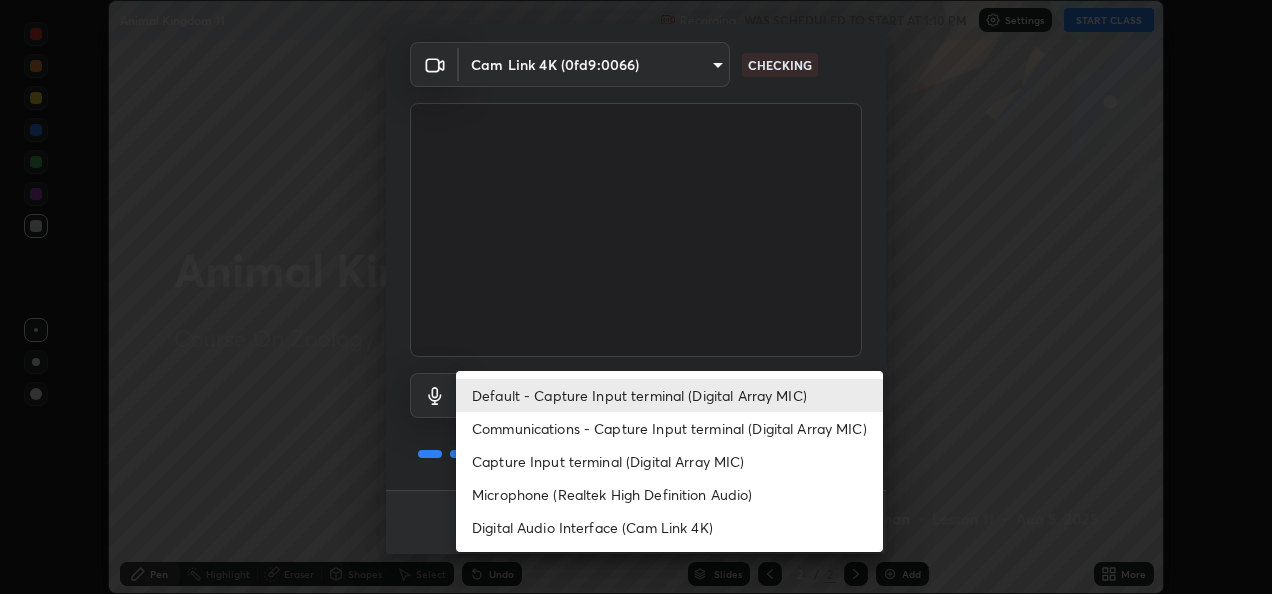 click on "Communications - Capture Input terminal (Digital Array MIC)" at bounding box center (669, 428) 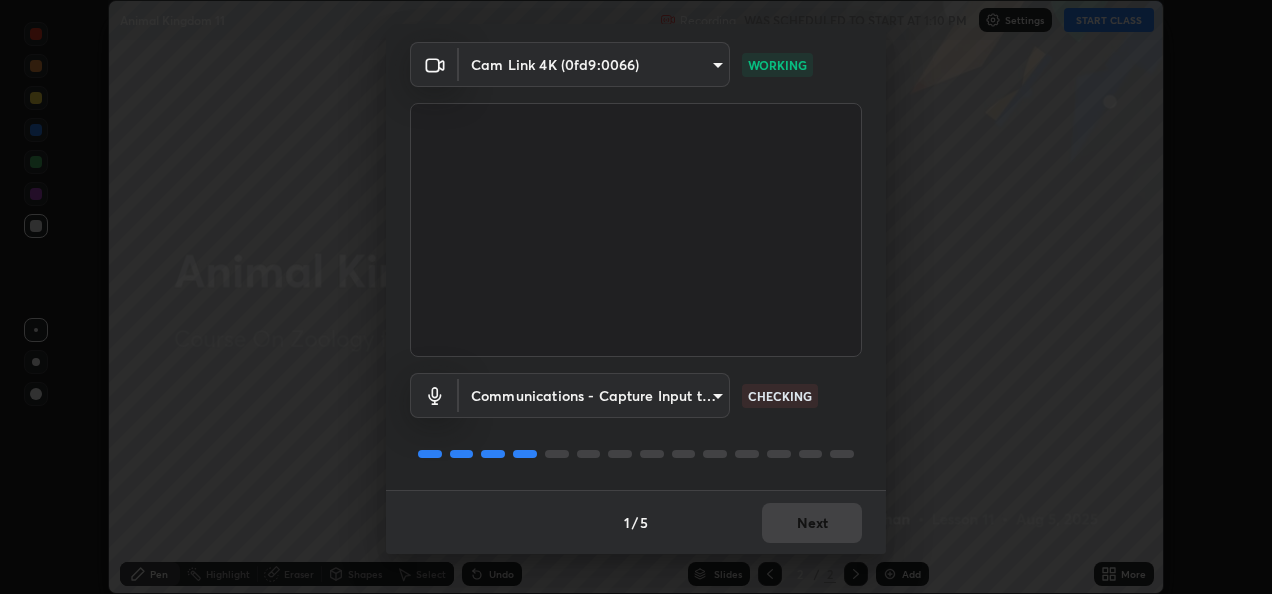click on "Communications - Capture Input terminal (Digital Array MIC) communications CHECKING" at bounding box center [636, 423] 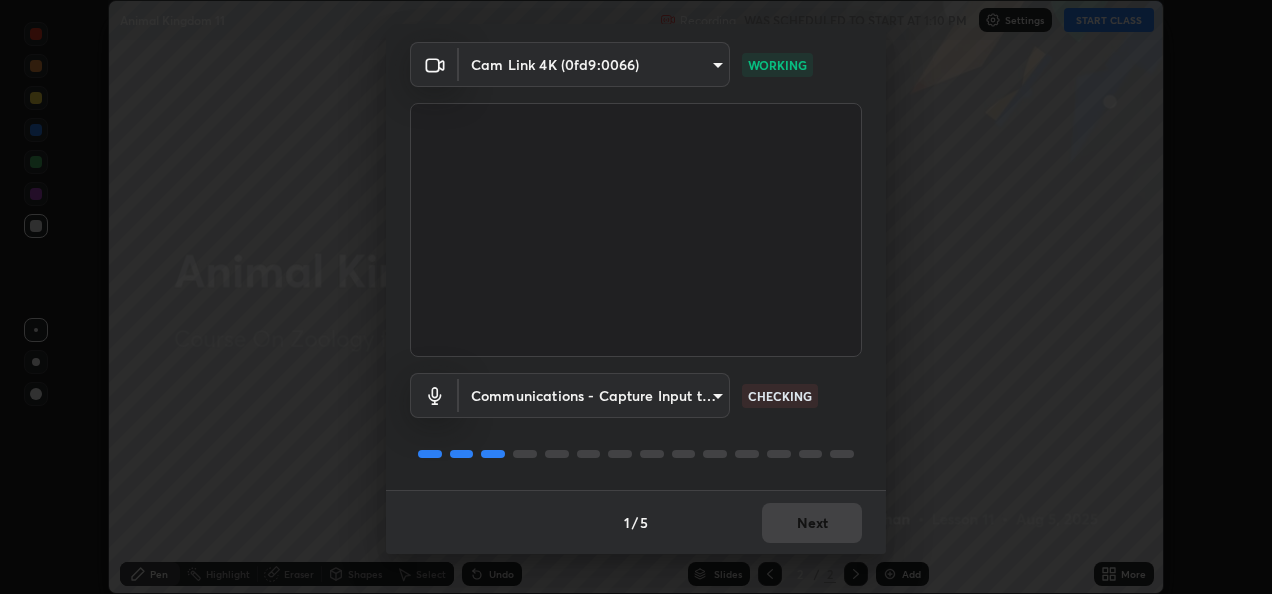 click on "Communications - Capture Input terminal (Digital Array MIC) communications CHECKING" at bounding box center (636, 423) 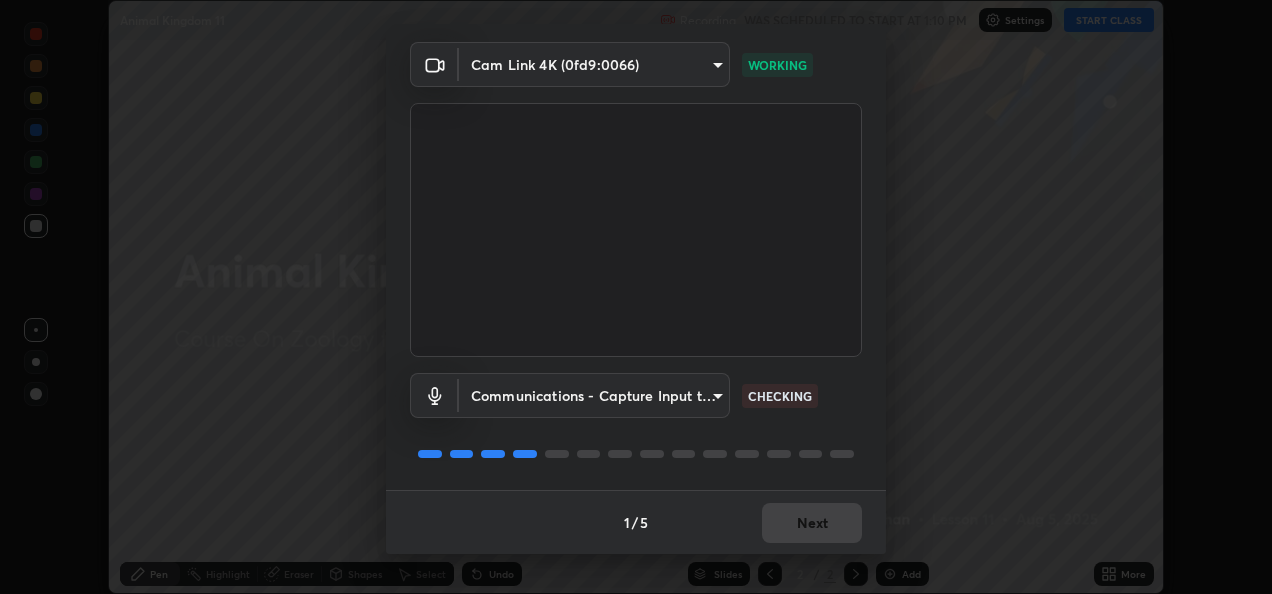 click on "Communications - Capture Input terminal (Digital Array MIC) communications CHECKING" at bounding box center (636, 423) 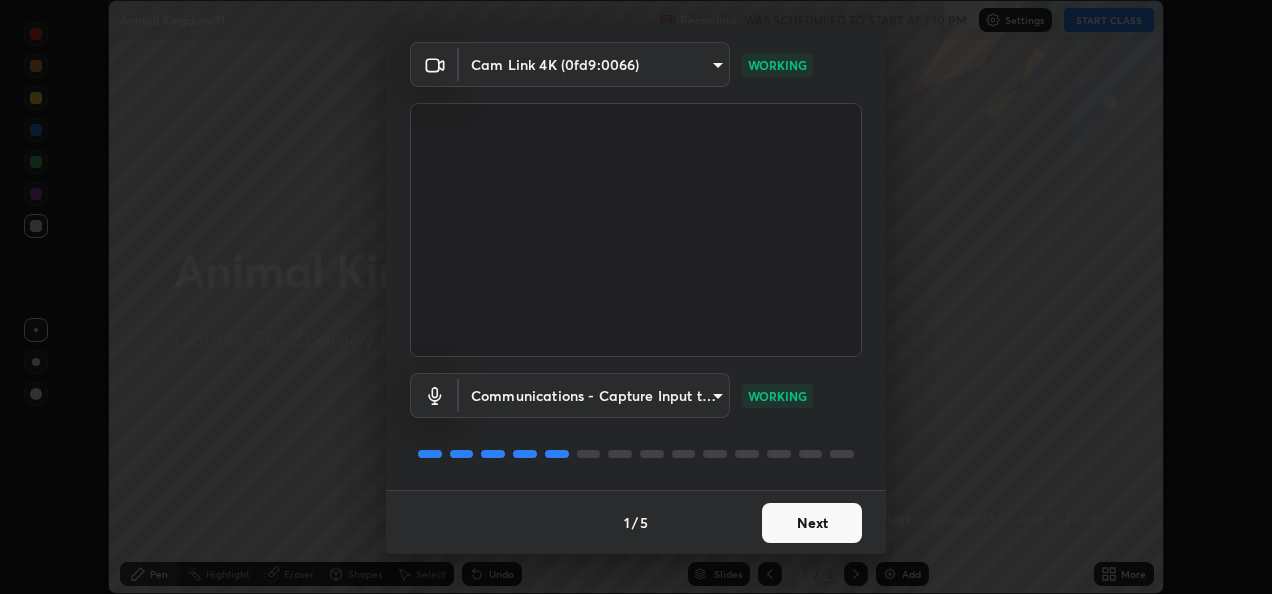 click on "Next" at bounding box center [812, 523] 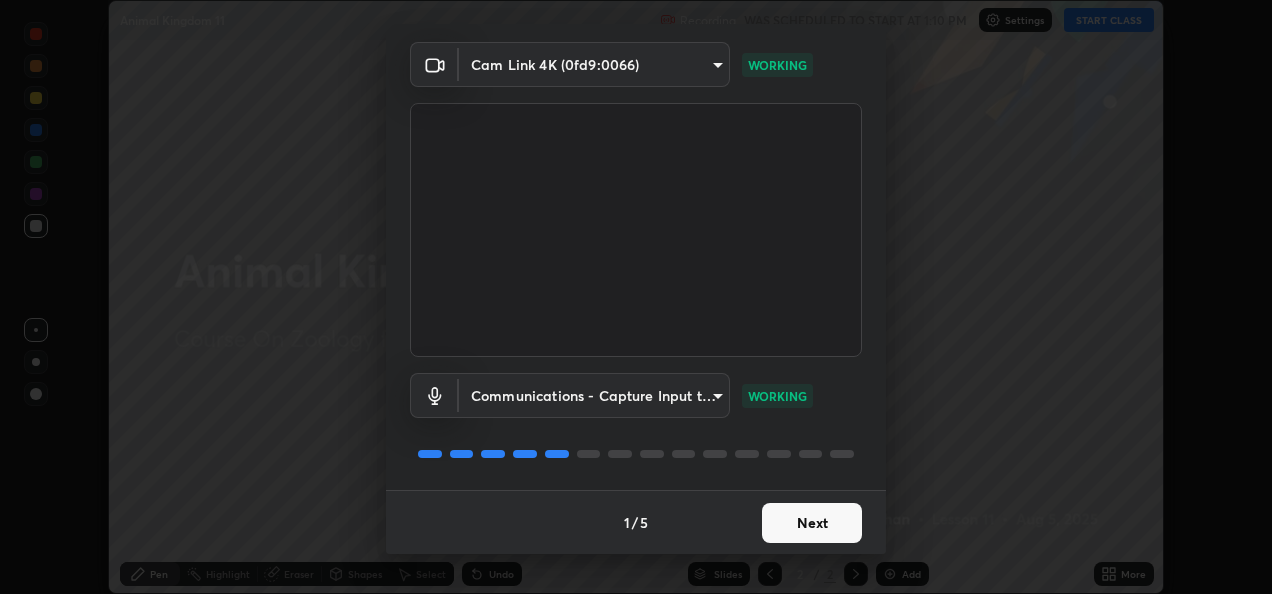 scroll, scrollTop: 0, scrollLeft: 0, axis: both 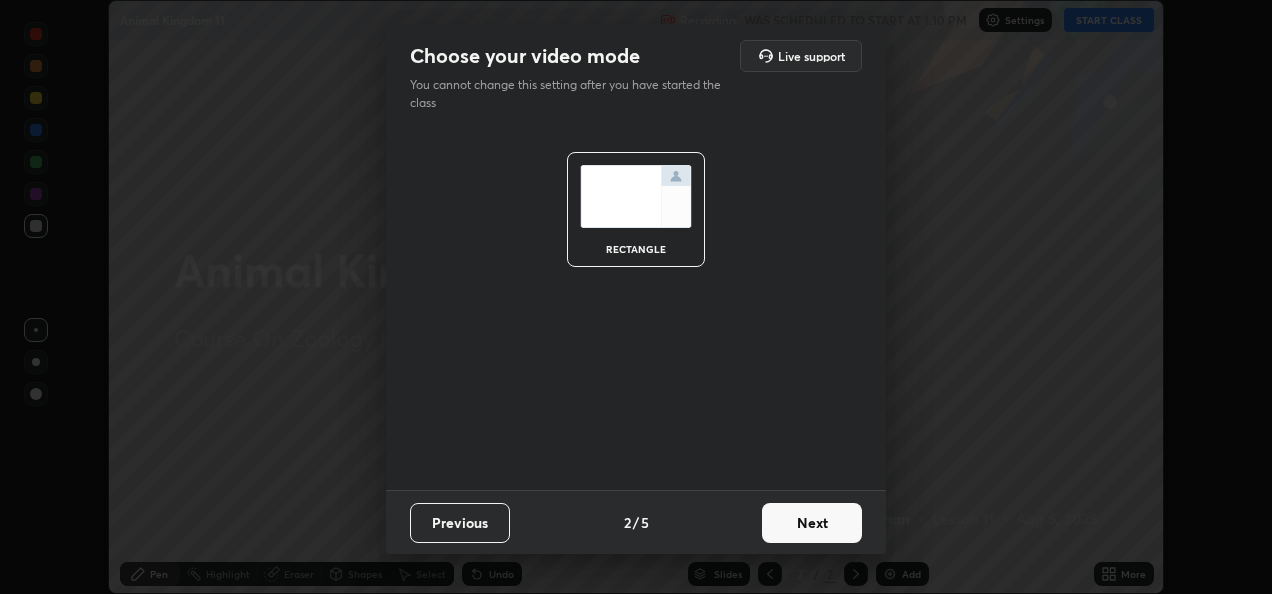 click on "Next" at bounding box center (812, 523) 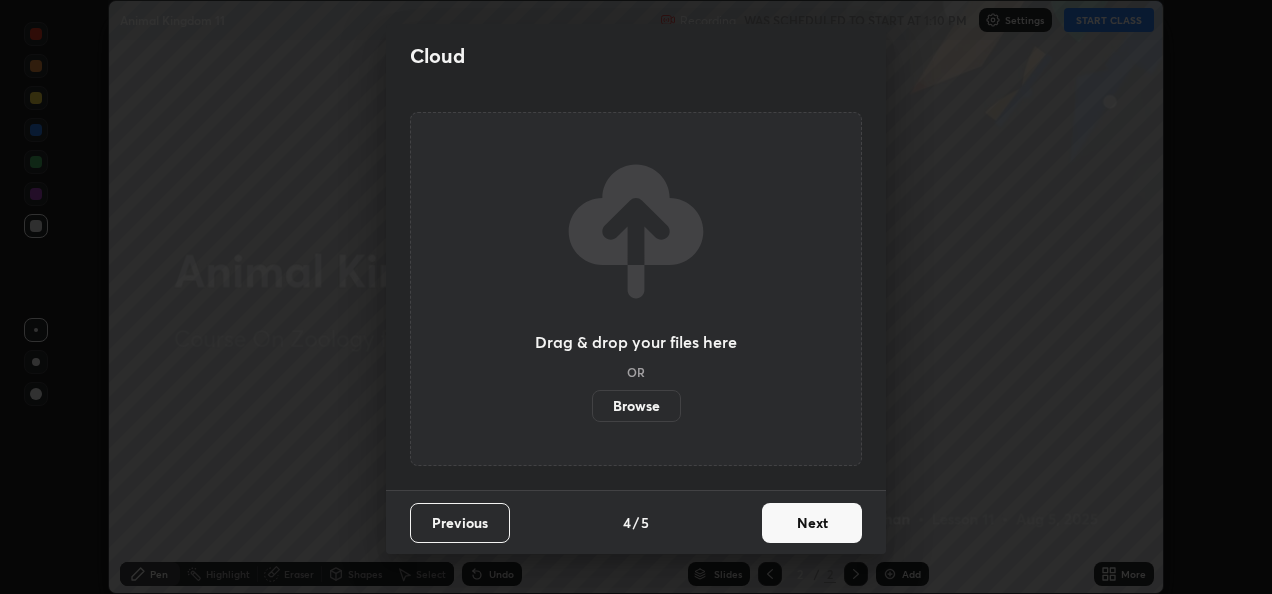 click on "Next" at bounding box center (812, 523) 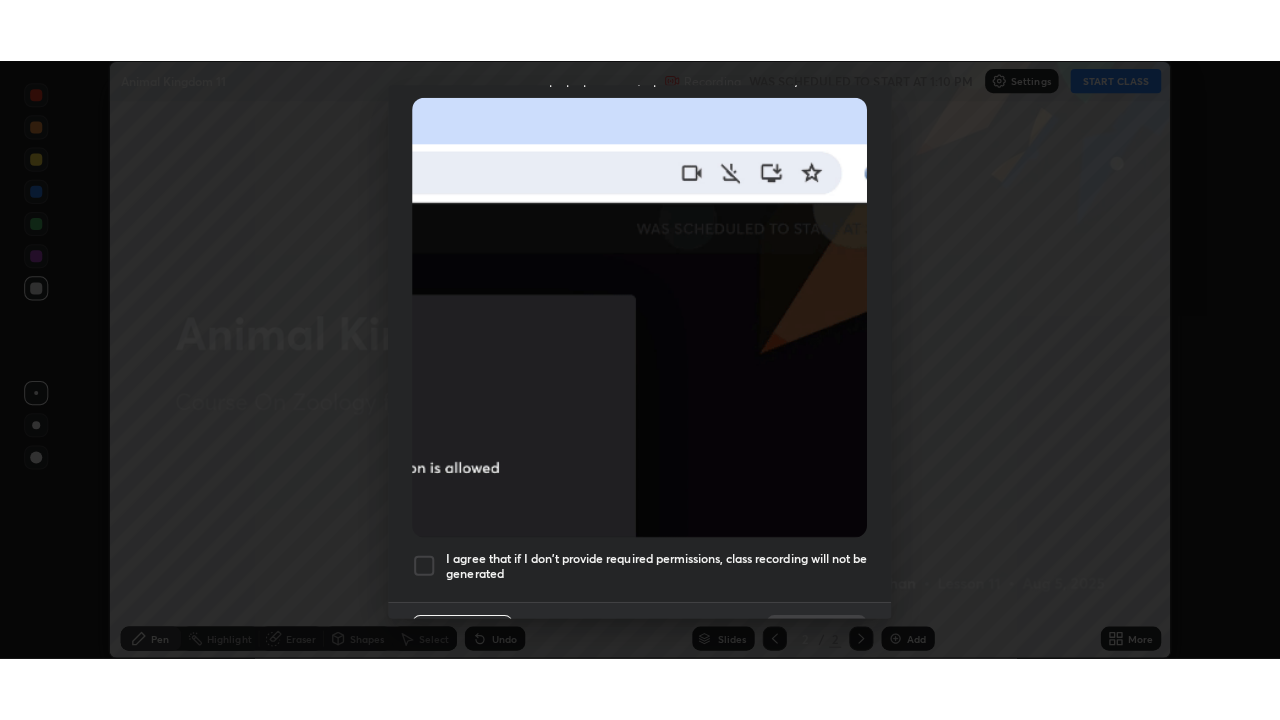 scroll, scrollTop: 470, scrollLeft: 0, axis: vertical 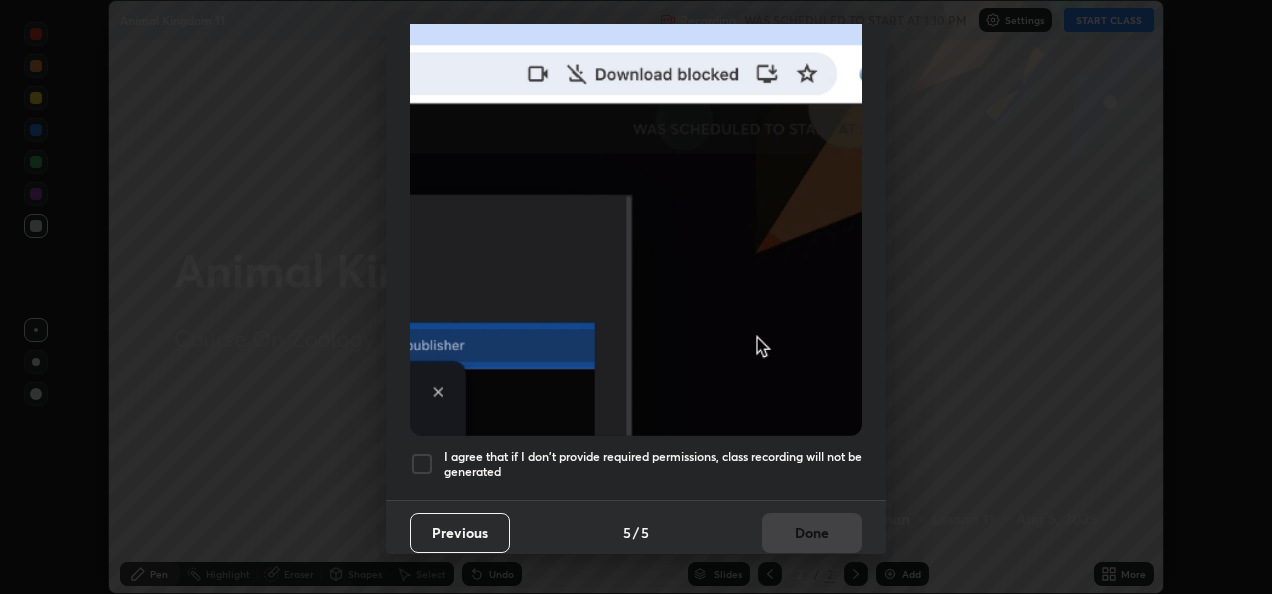 click at bounding box center [422, 464] 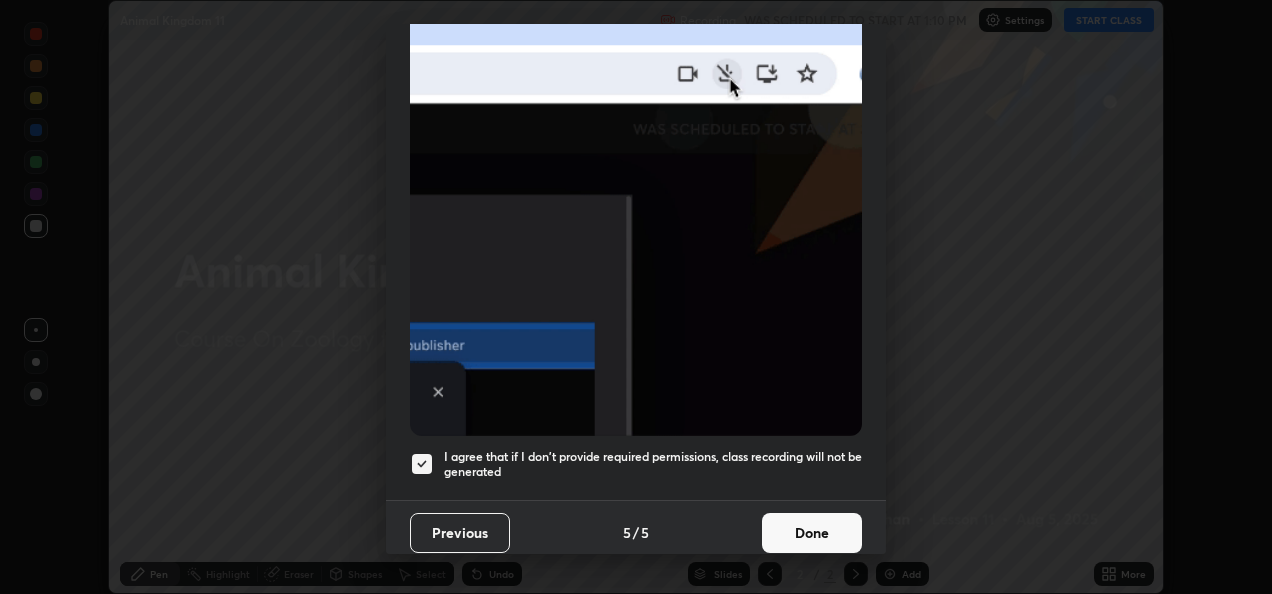 click on "Done" at bounding box center [812, 533] 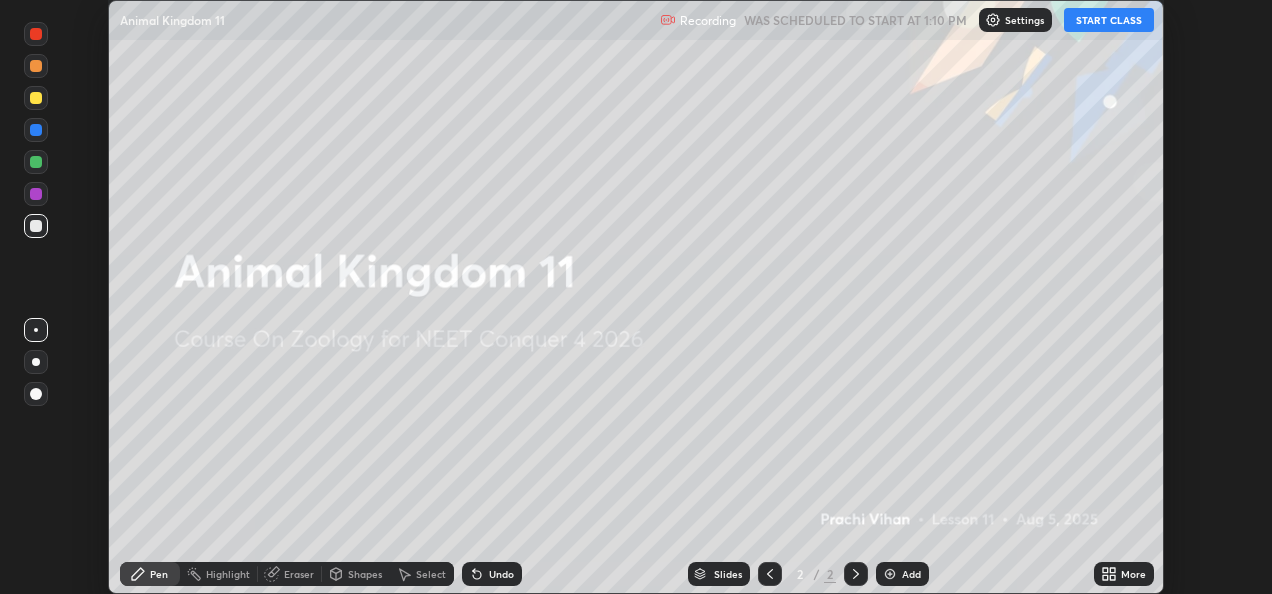 click on "START CLASS" at bounding box center (1109, 20) 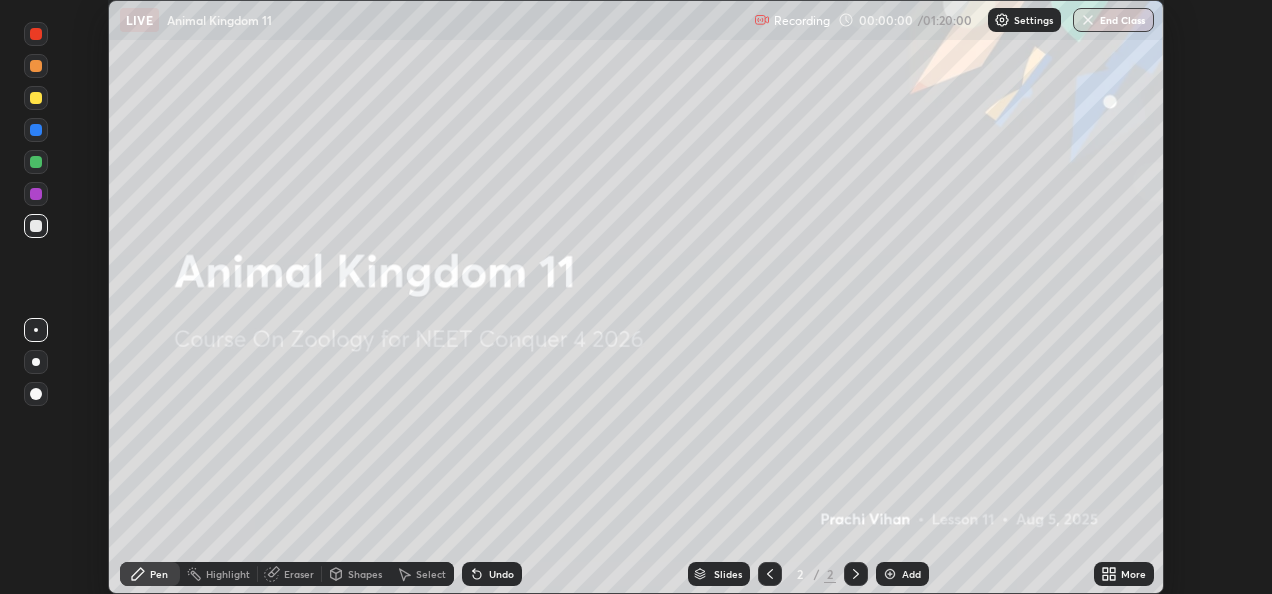 click at bounding box center [890, 574] 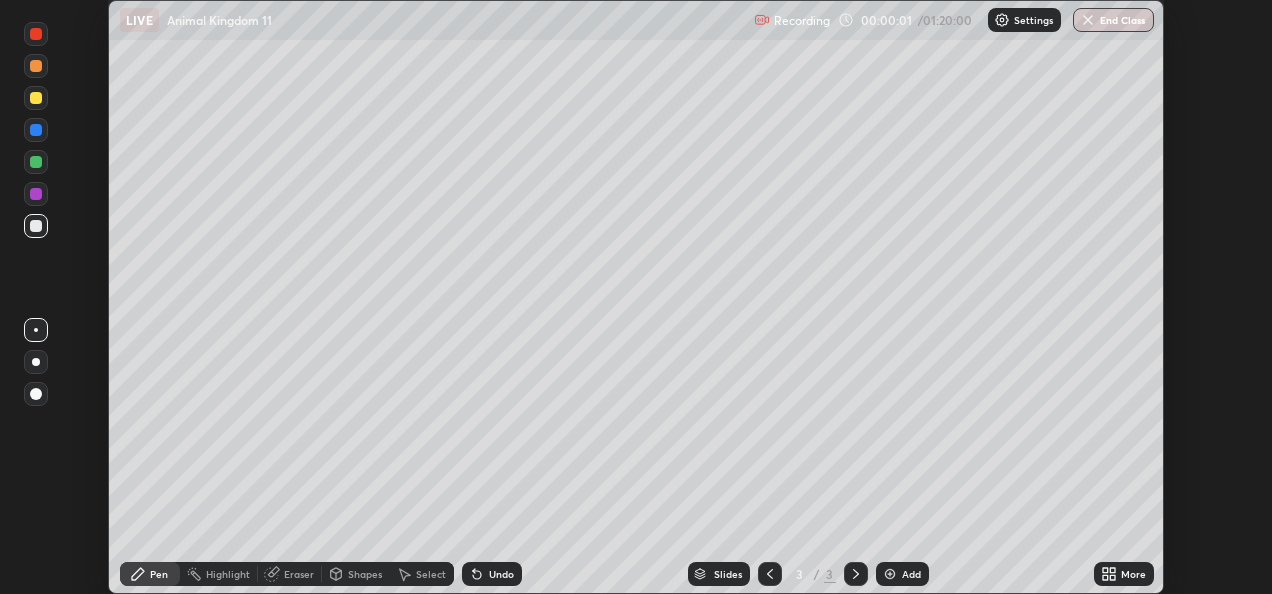 click 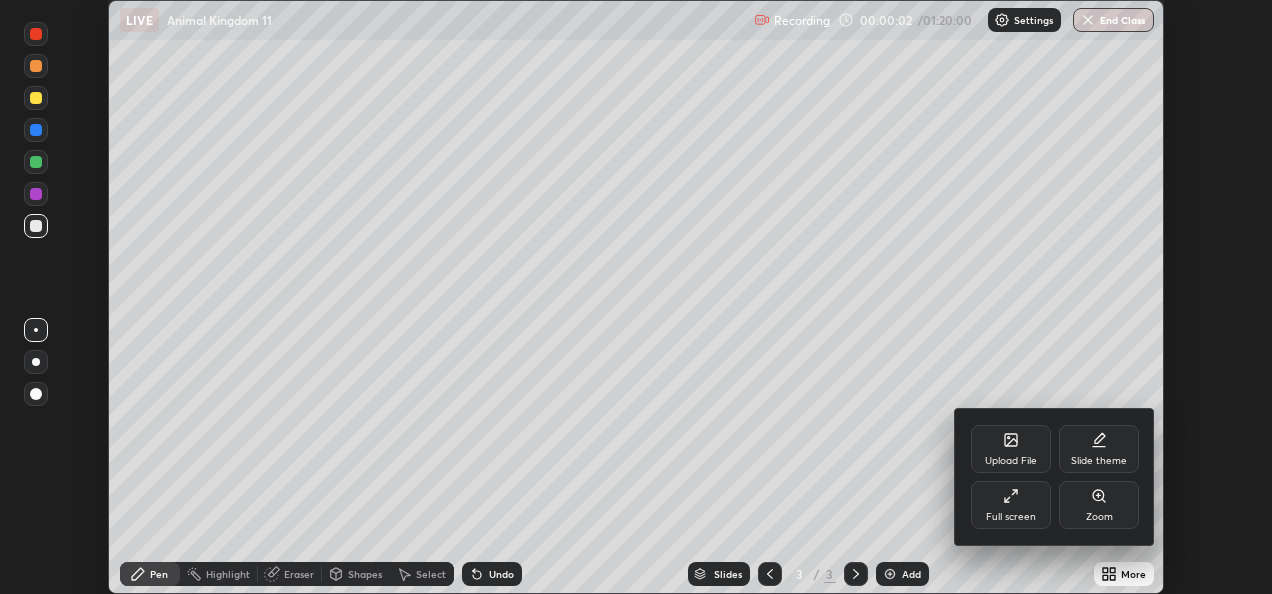 click at bounding box center [636, 297] 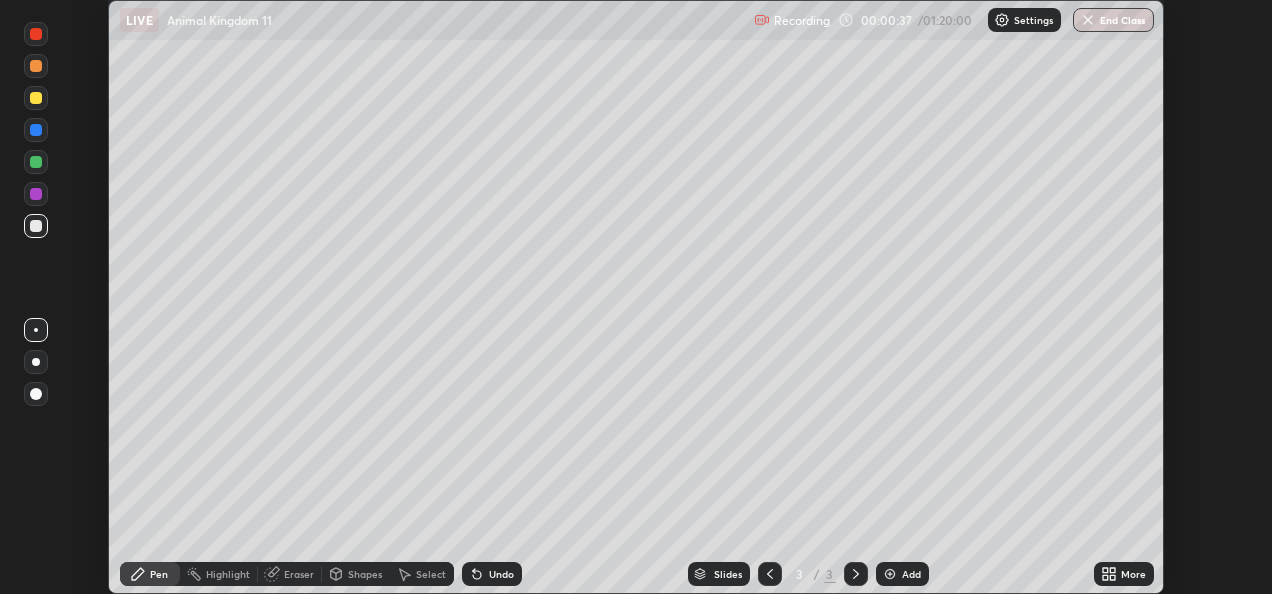 click on "More" at bounding box center (1133, 574) 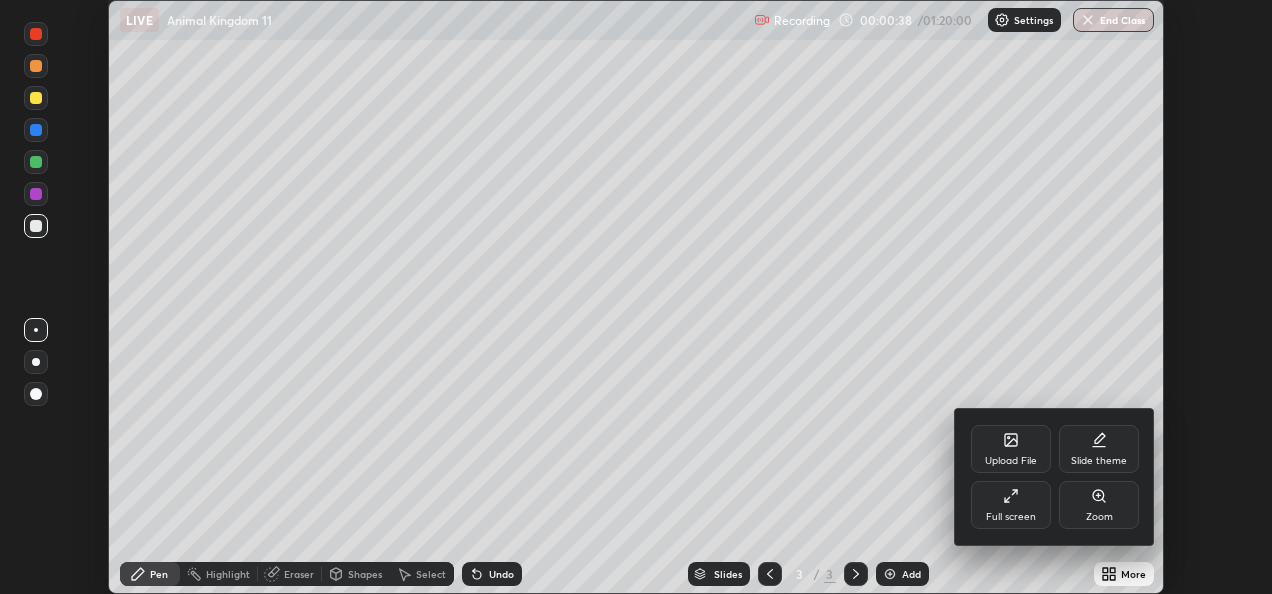 click on "Full screen" at bounding box center (1011, 517) 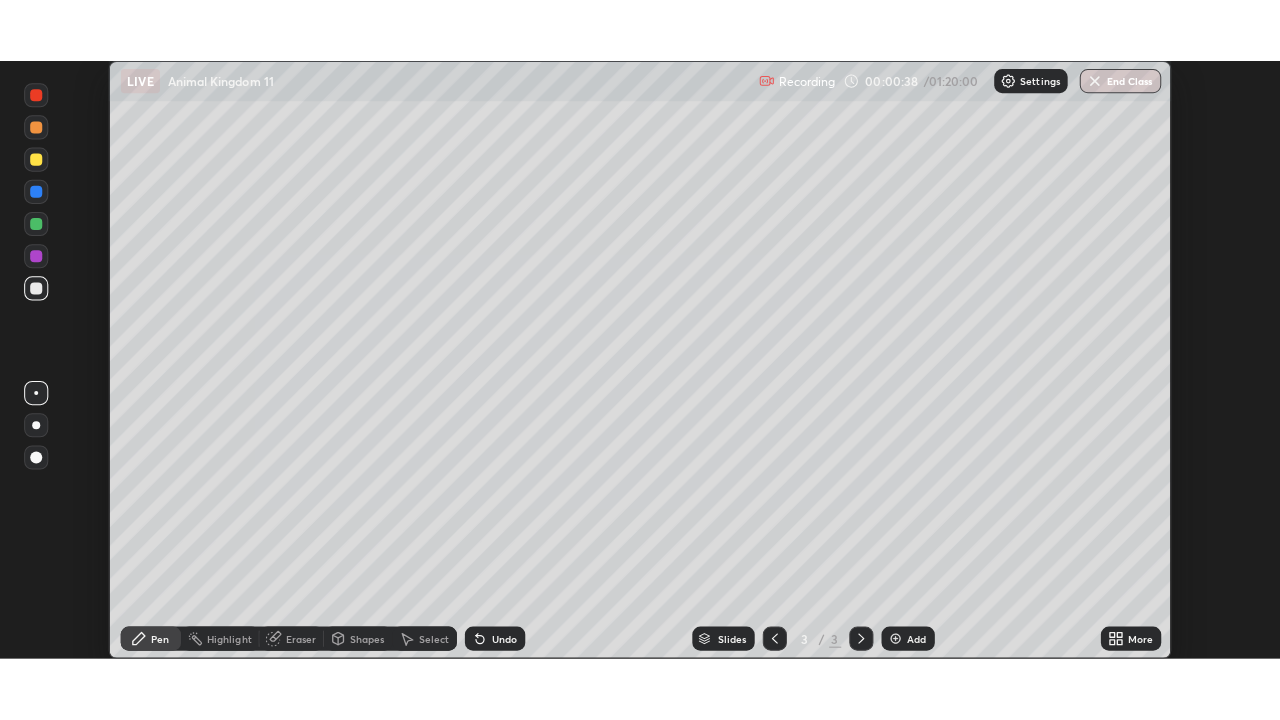 scroll, scrollTop: 99280, scrollLeft: 98720, axis: both 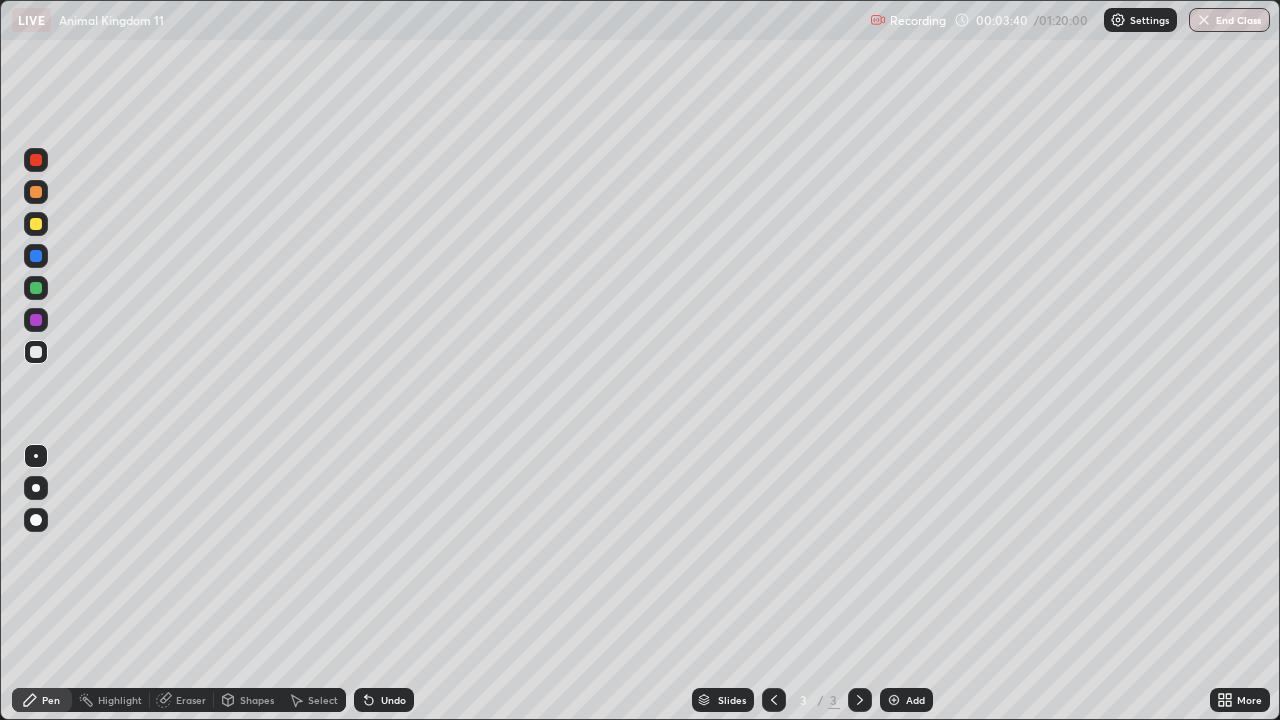 click at bounding box center (36, 488) 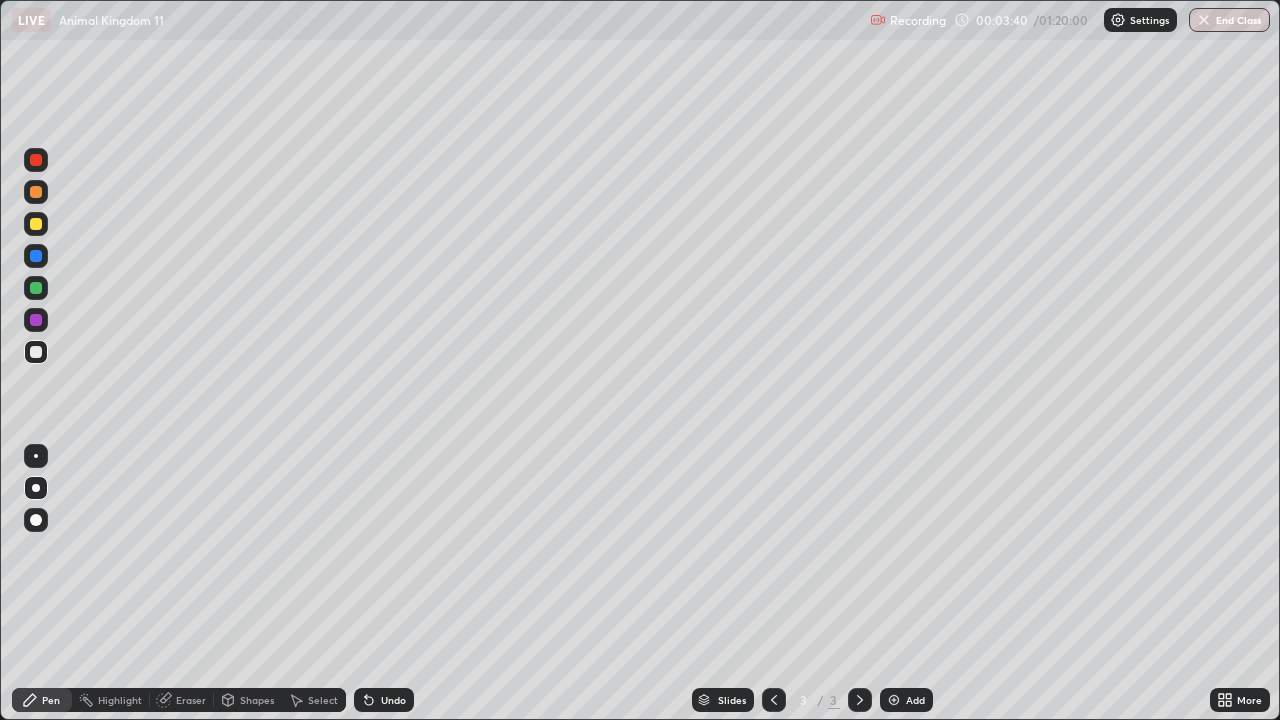 click at bounding box center [36, 488] 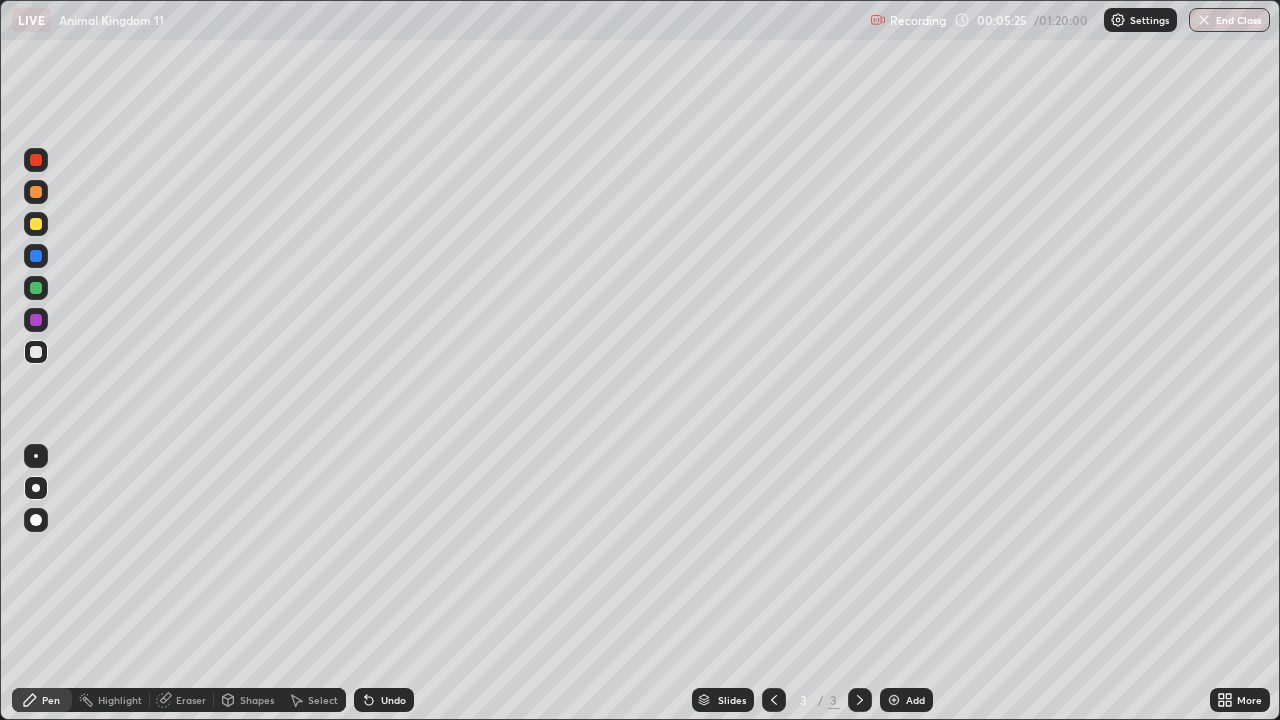 click at bounding box center [36, 224] 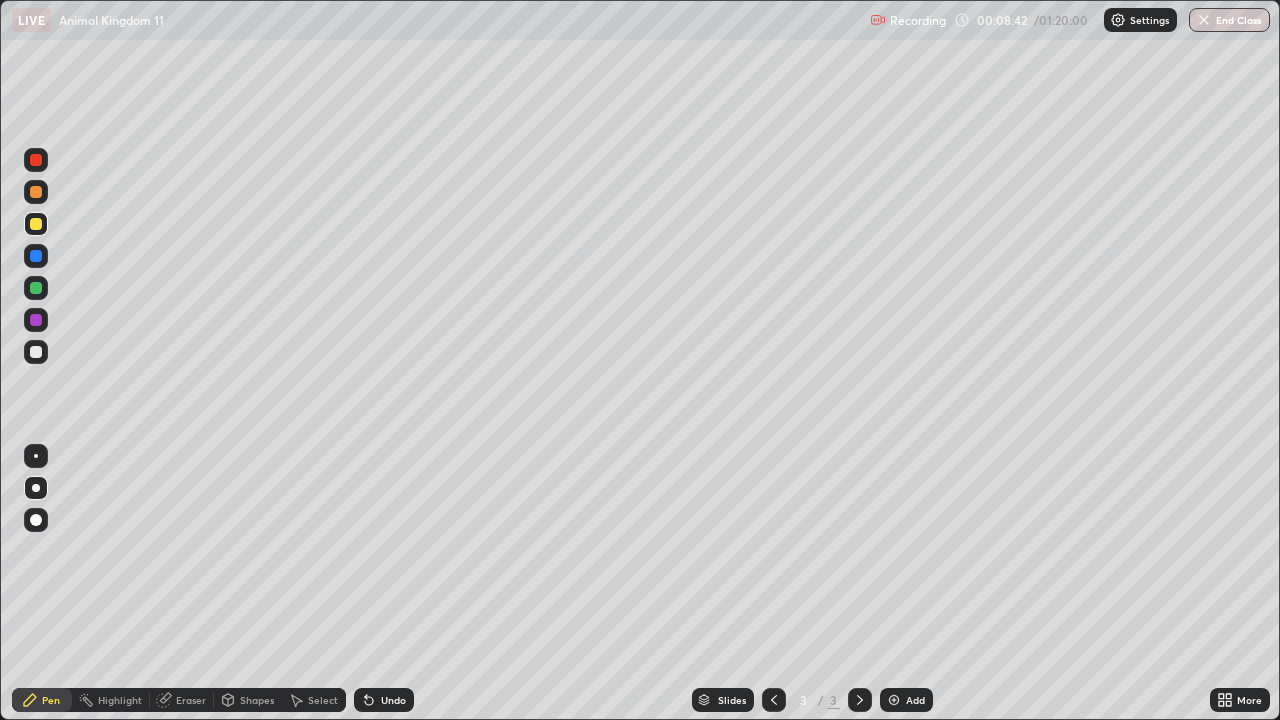 click at bounding box center (894, 700) 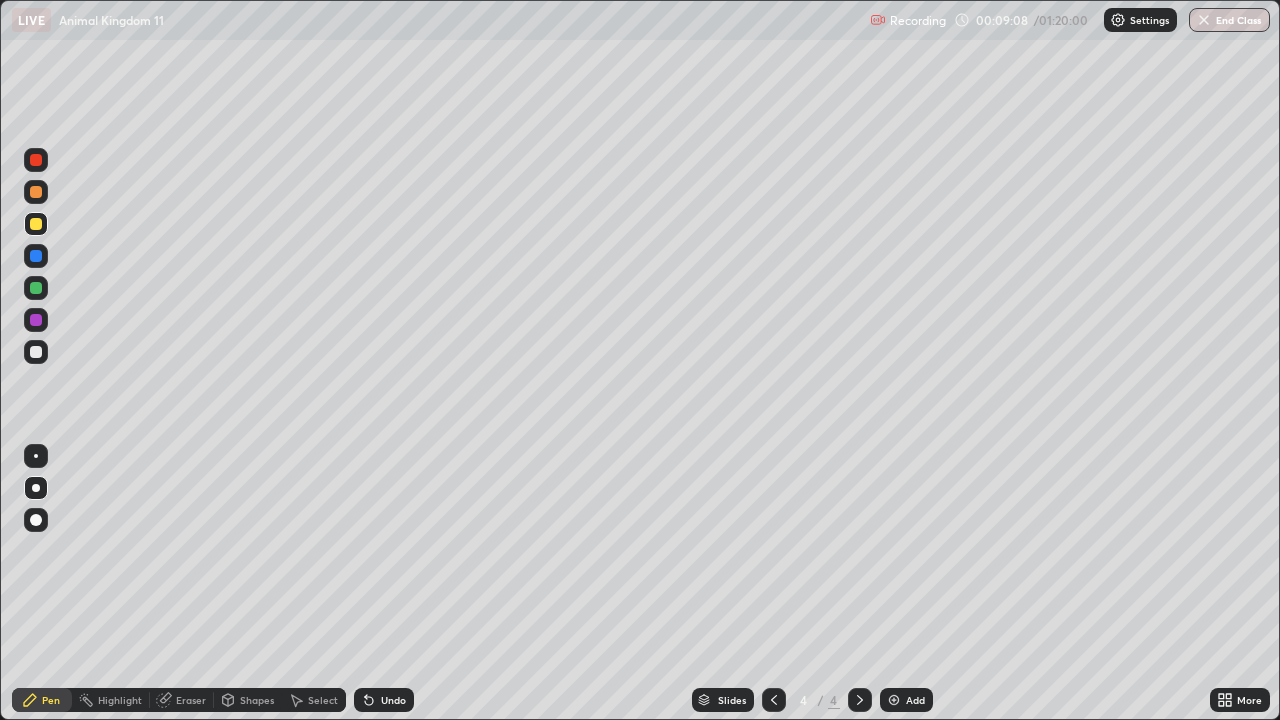 click at bounding box center [36, 352] 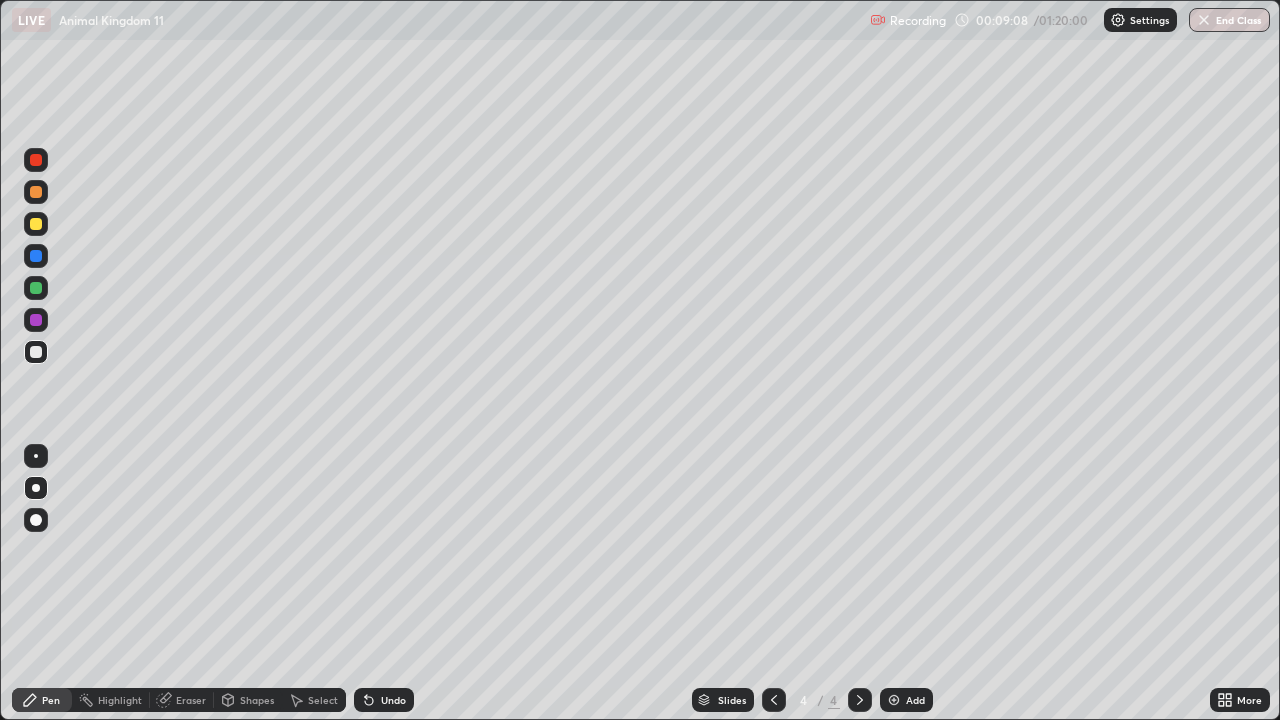 click at bounding box center (36, 352) 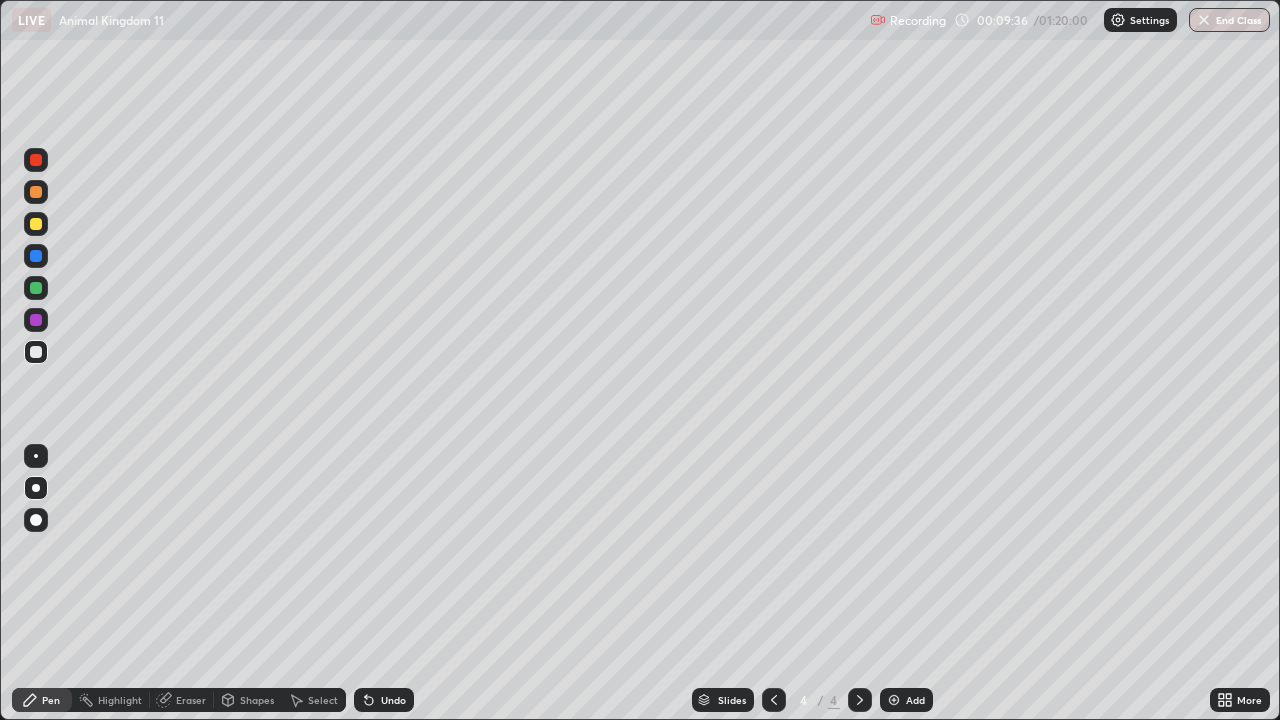 click at bounding box center (36, 288) 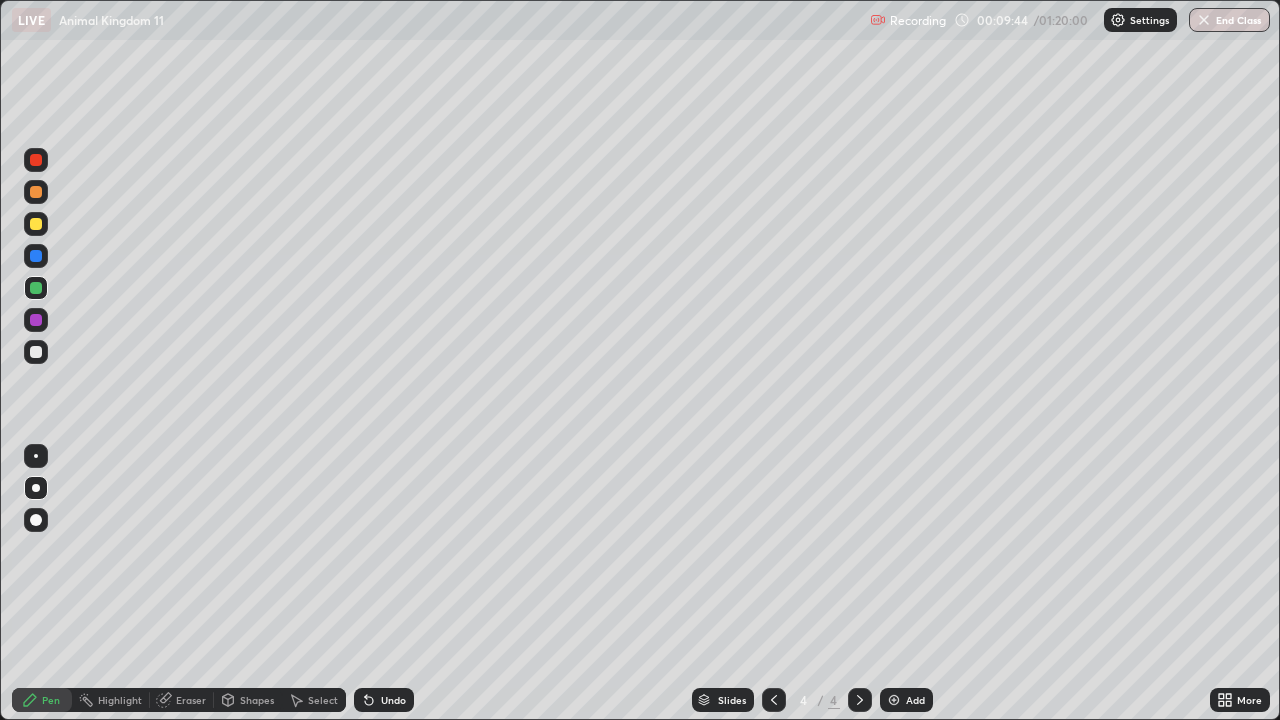 click at bounding box center [36, 352] 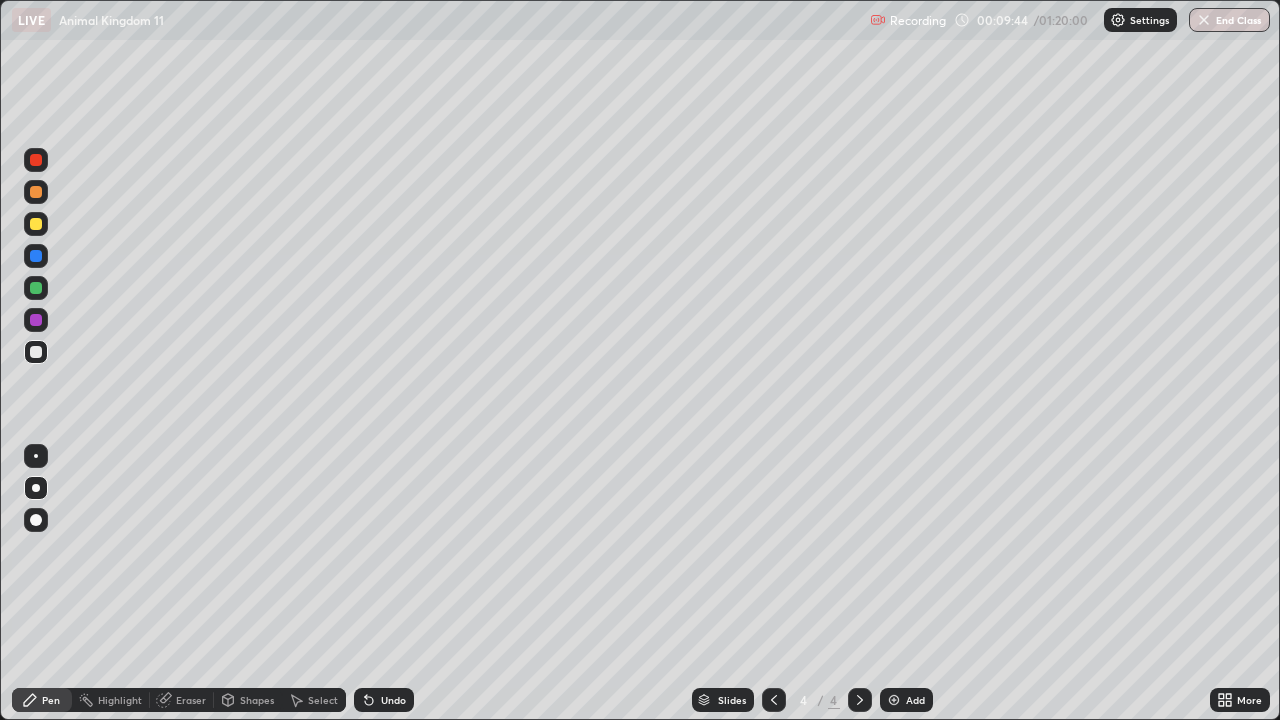 click at bounding box center [36, 352] 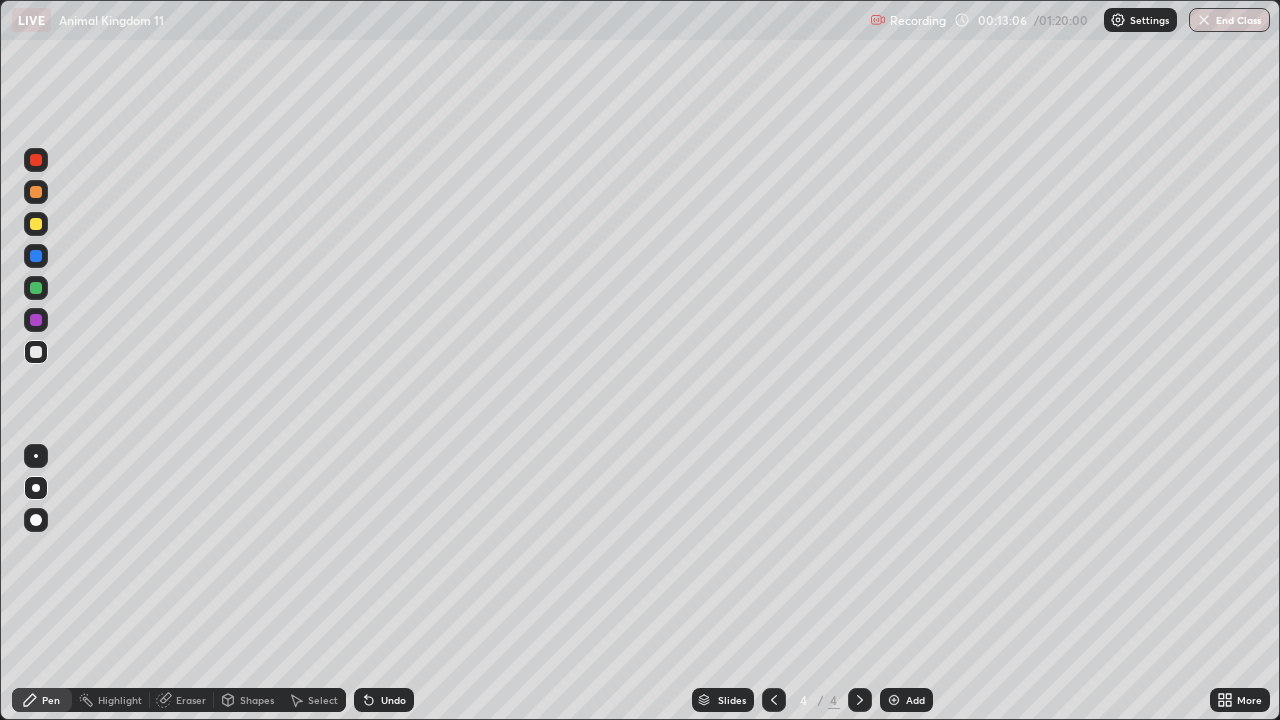click at bounding box center [894, 700] 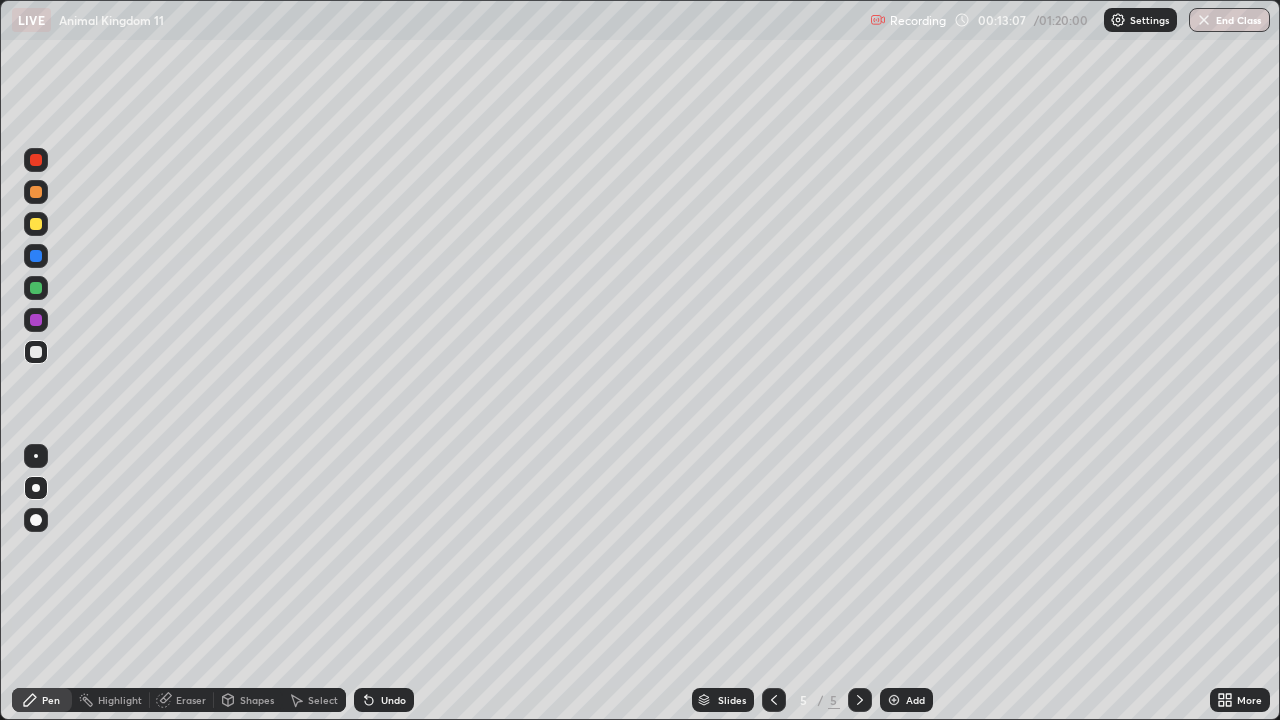 click 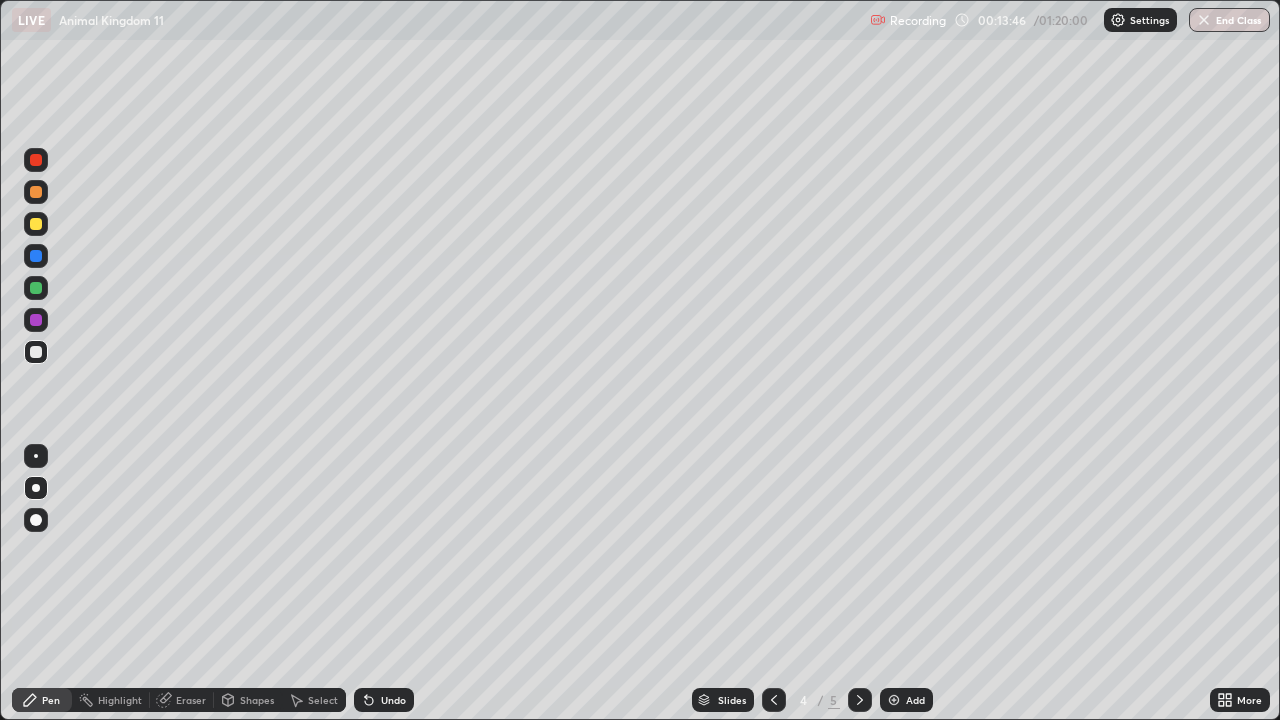 click 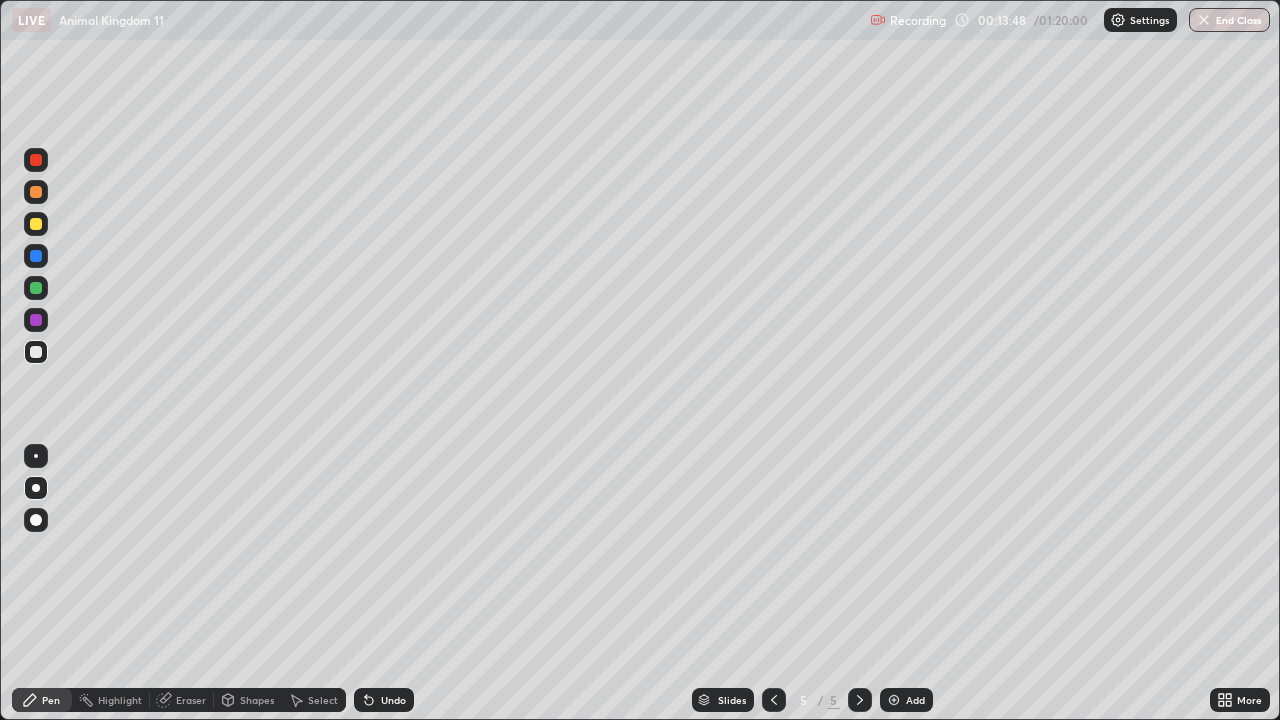 click at bounding box center (36, 224) 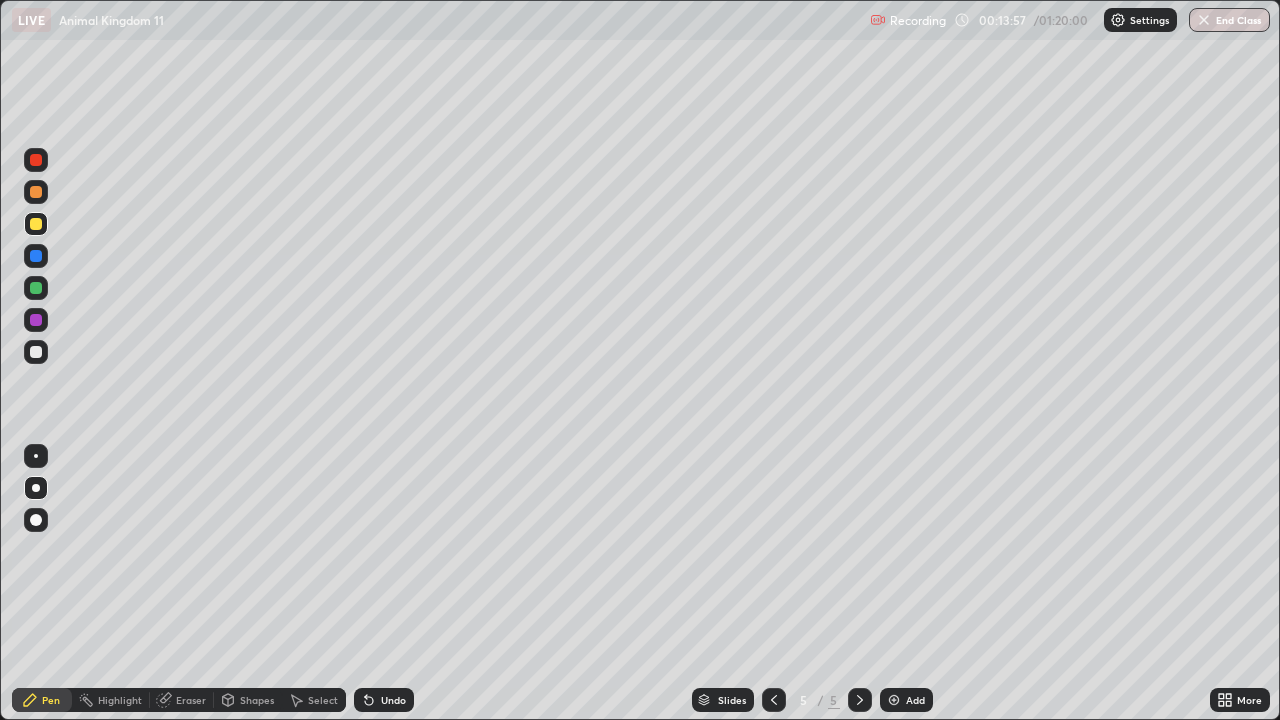 click at bounding box center [36, 352] 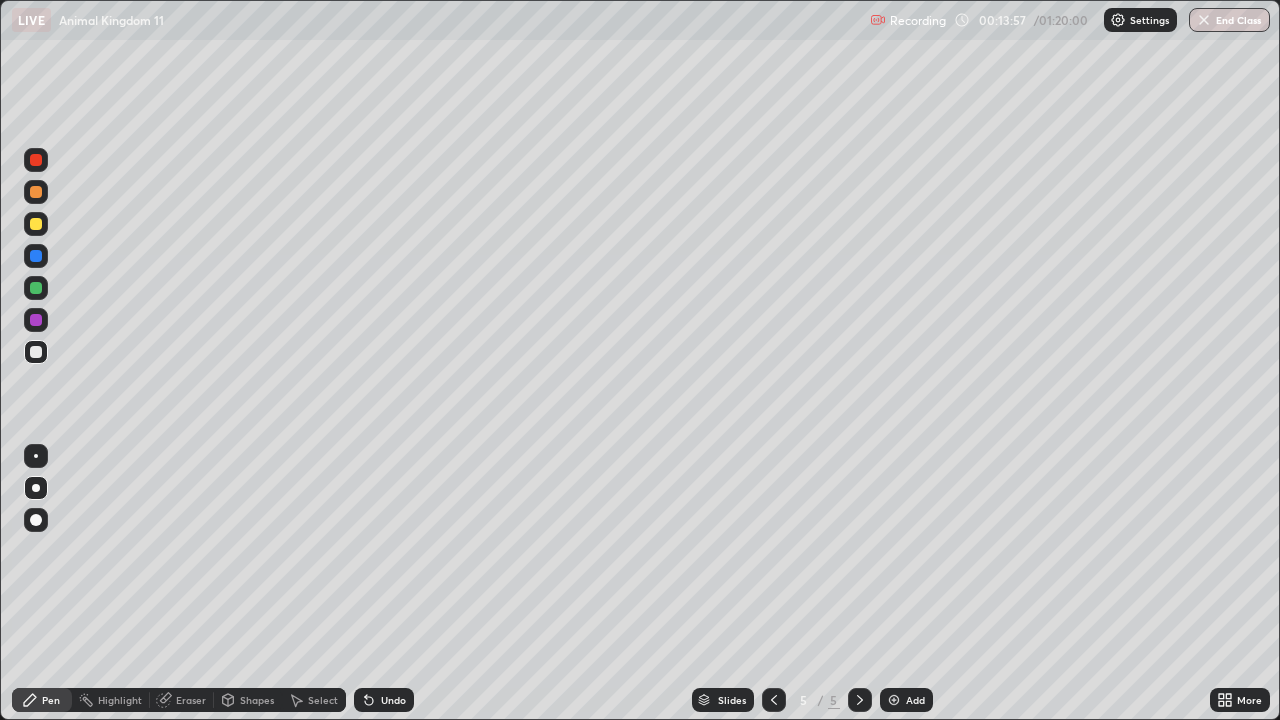 click at bounding box center [36, 352] 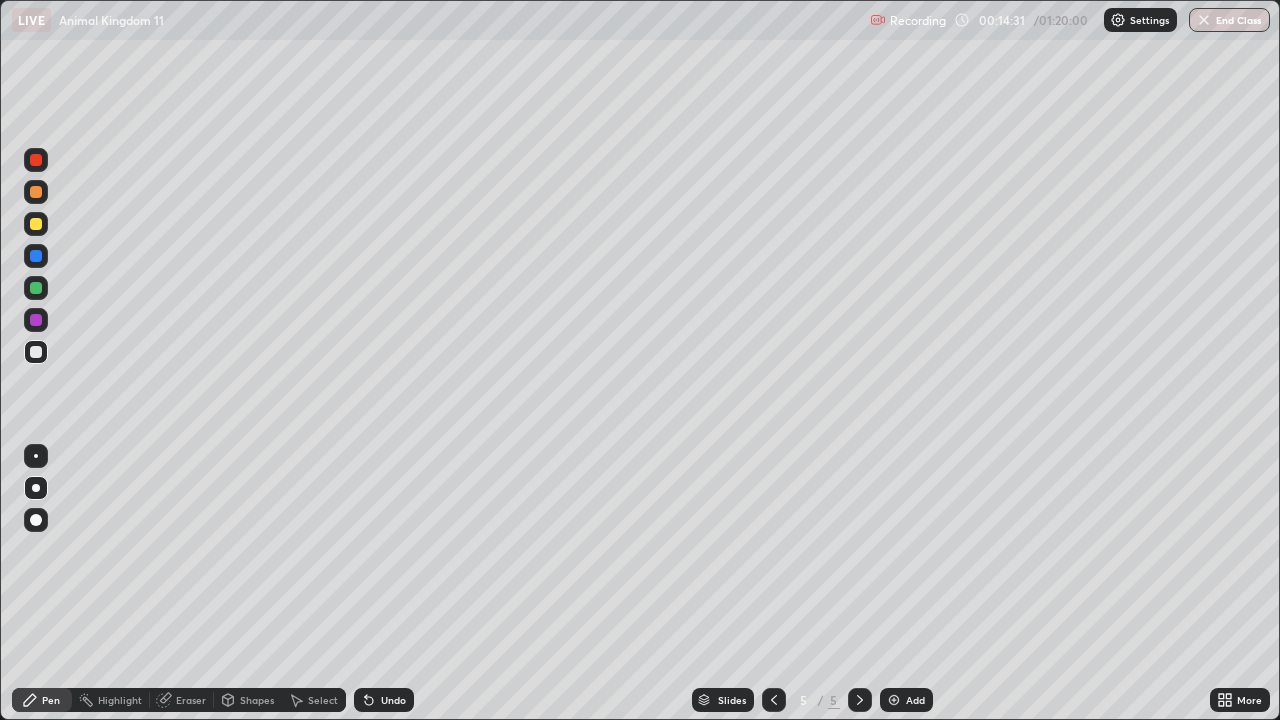 click at bounding box center [36, 288] 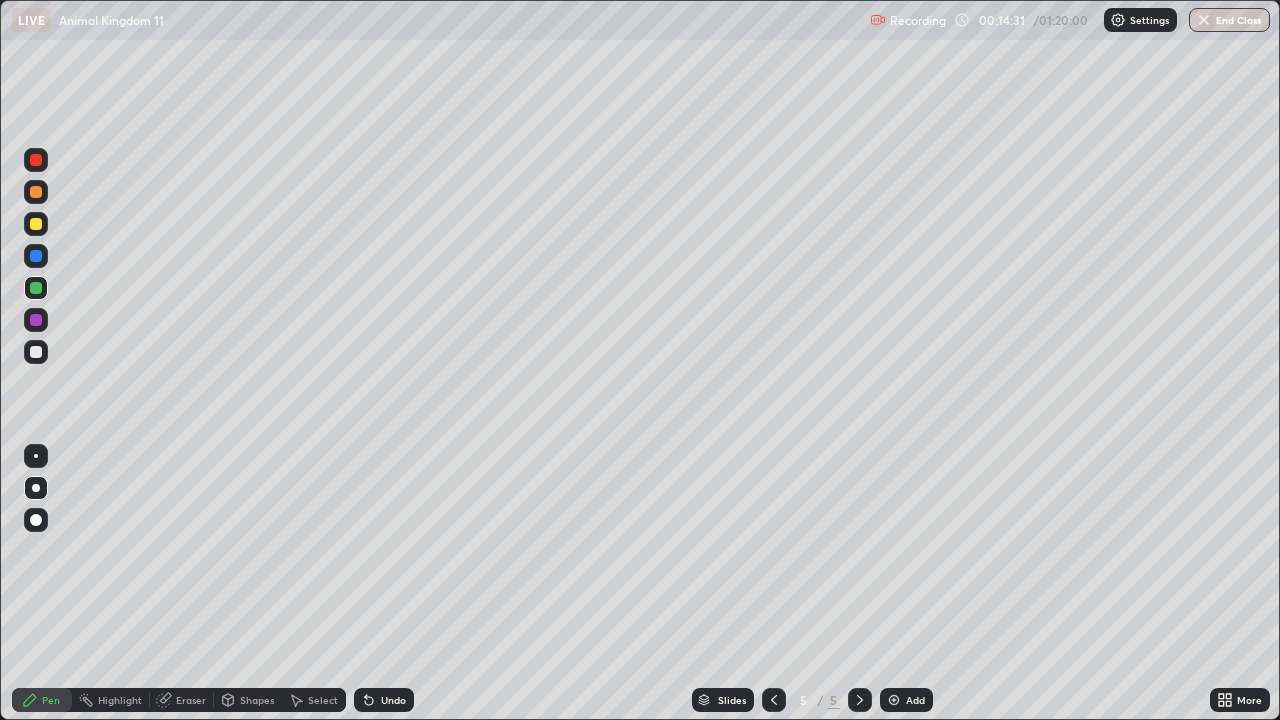 click at bounding box center (36, 288) 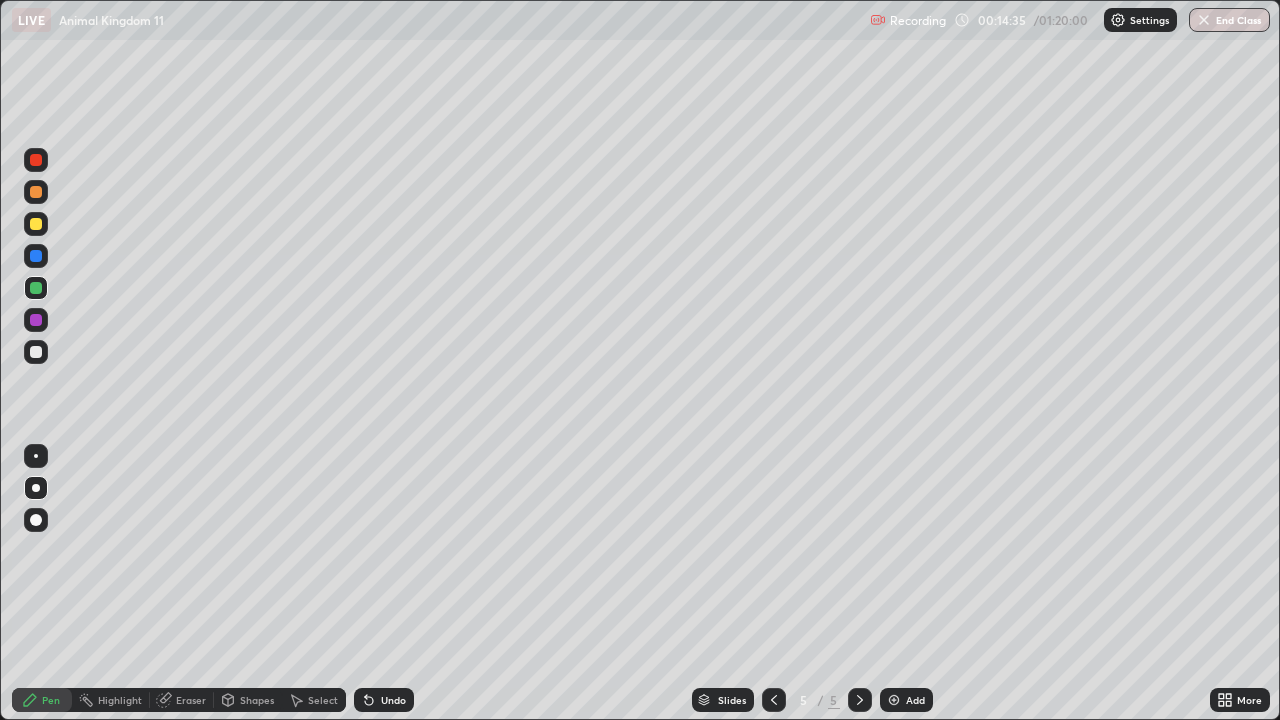 click at bounding box center (36, 352) 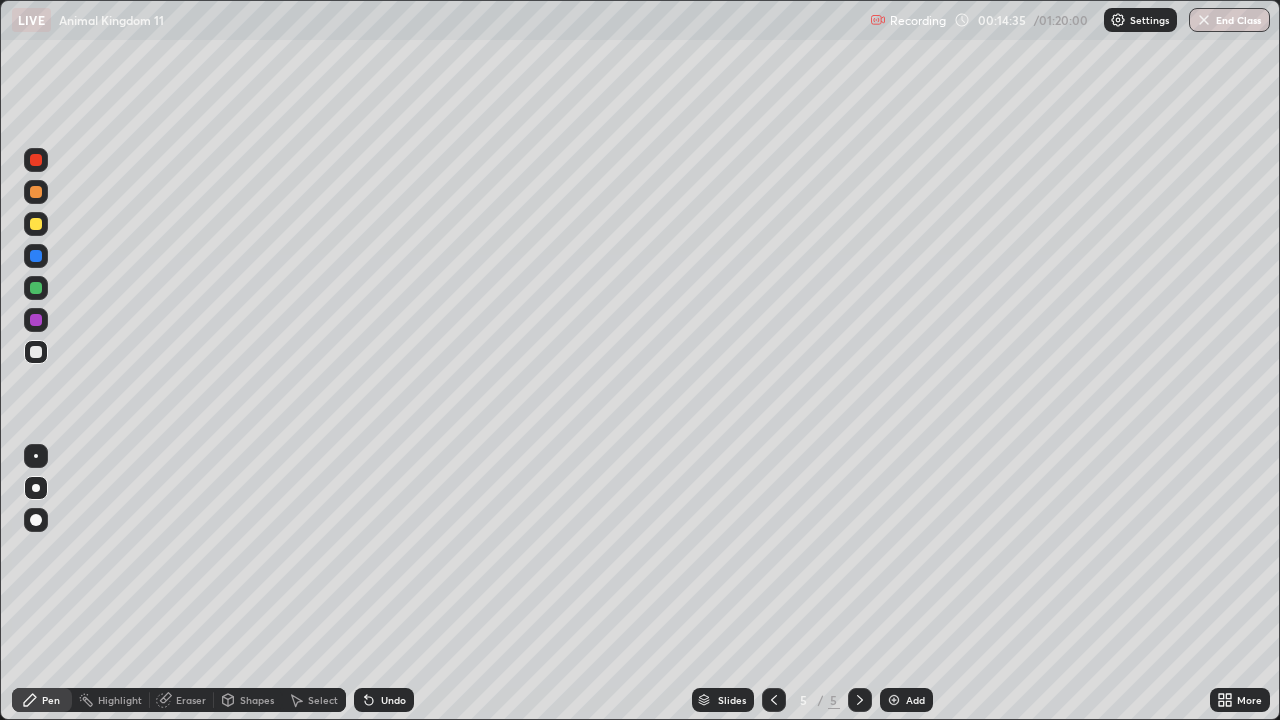 click at bounding box center (36, 352) 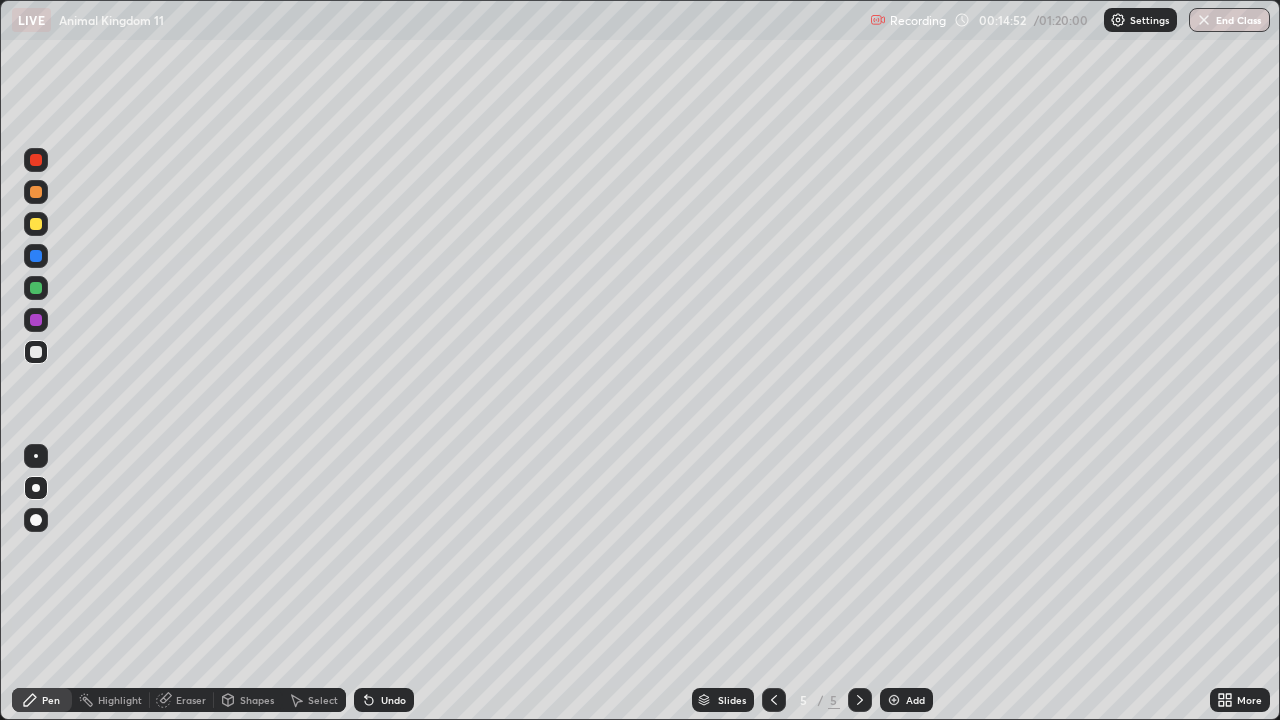 click at bounding box center [36, 288] 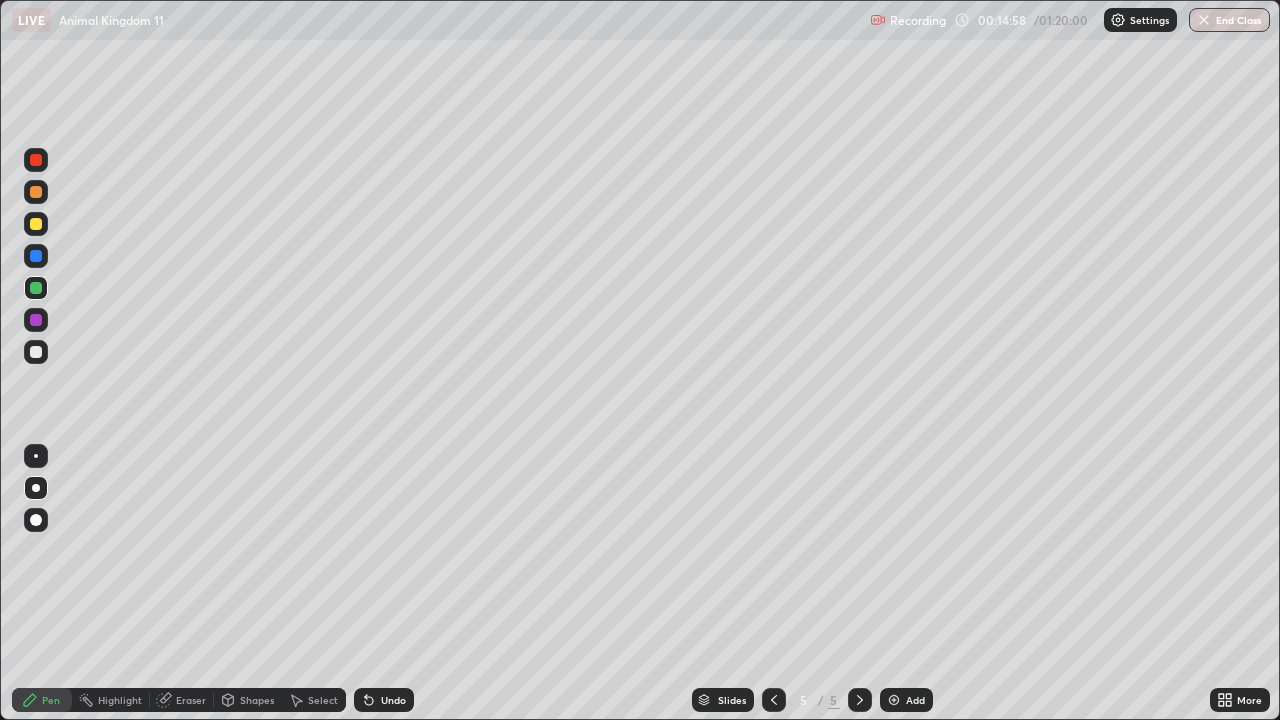click at bounding box center (36, 352) 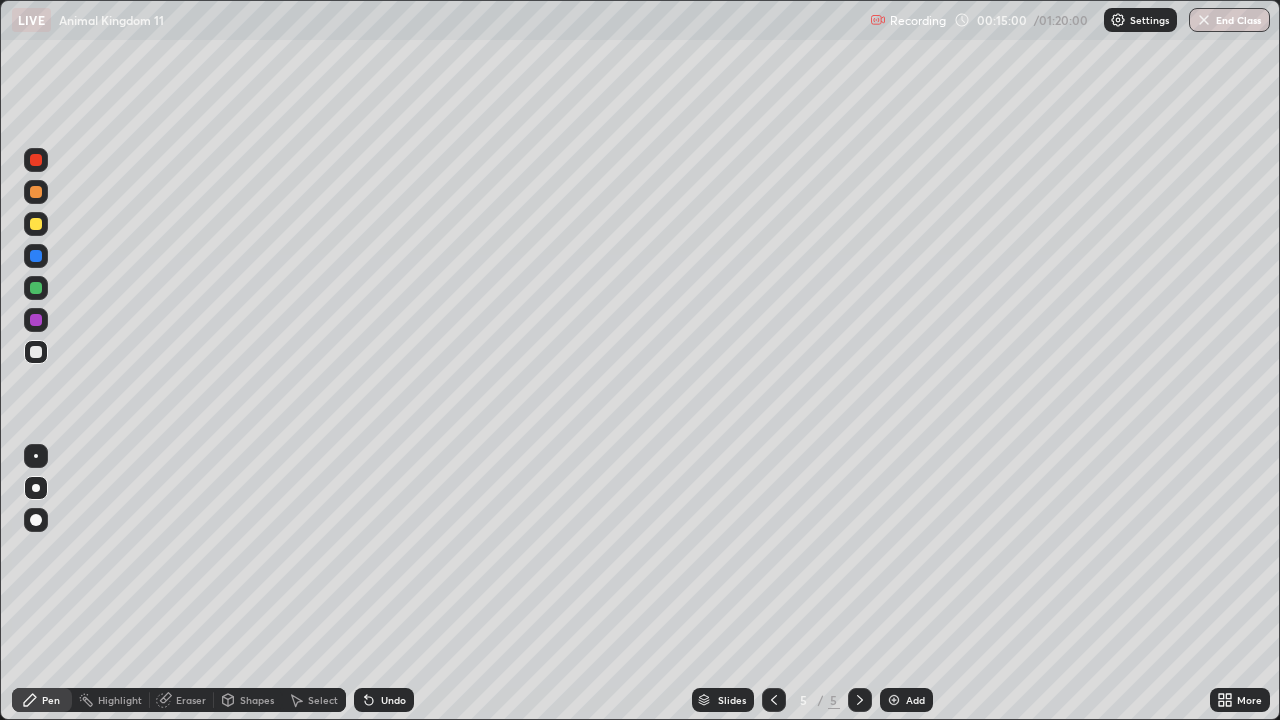 click at bounding box center [36, 256] 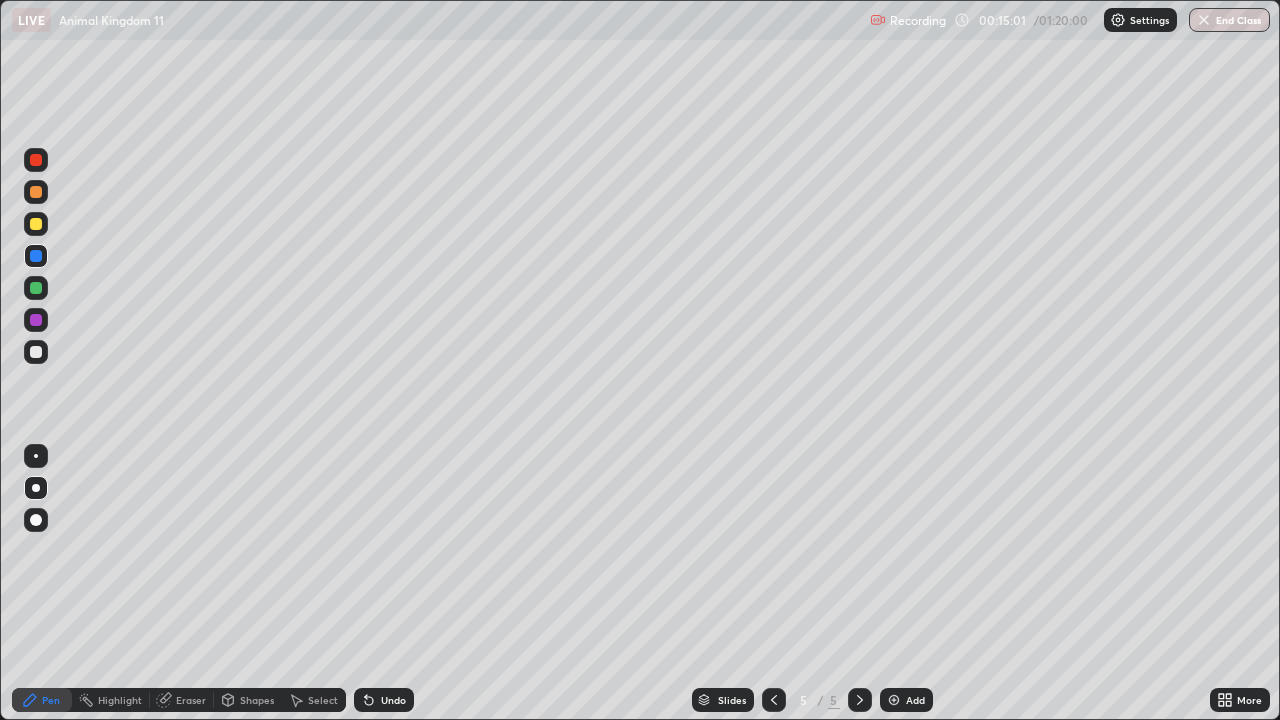 click at bounding box center (36, 256) 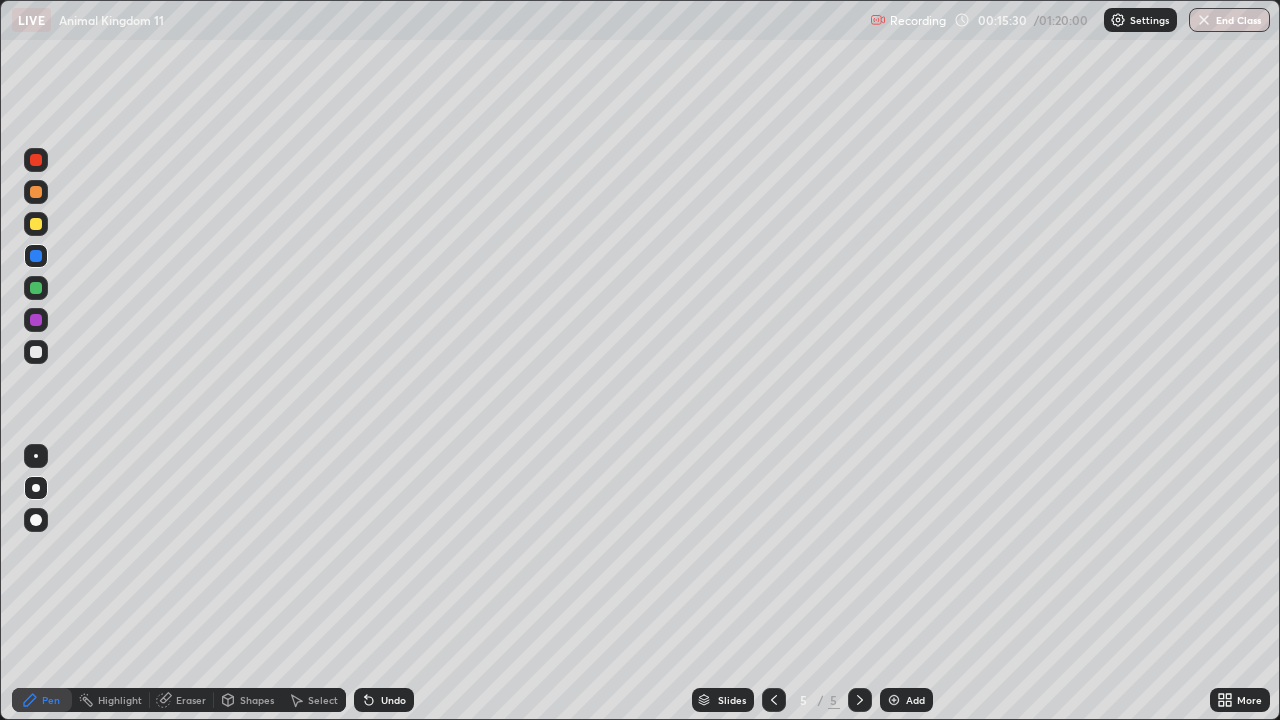 click 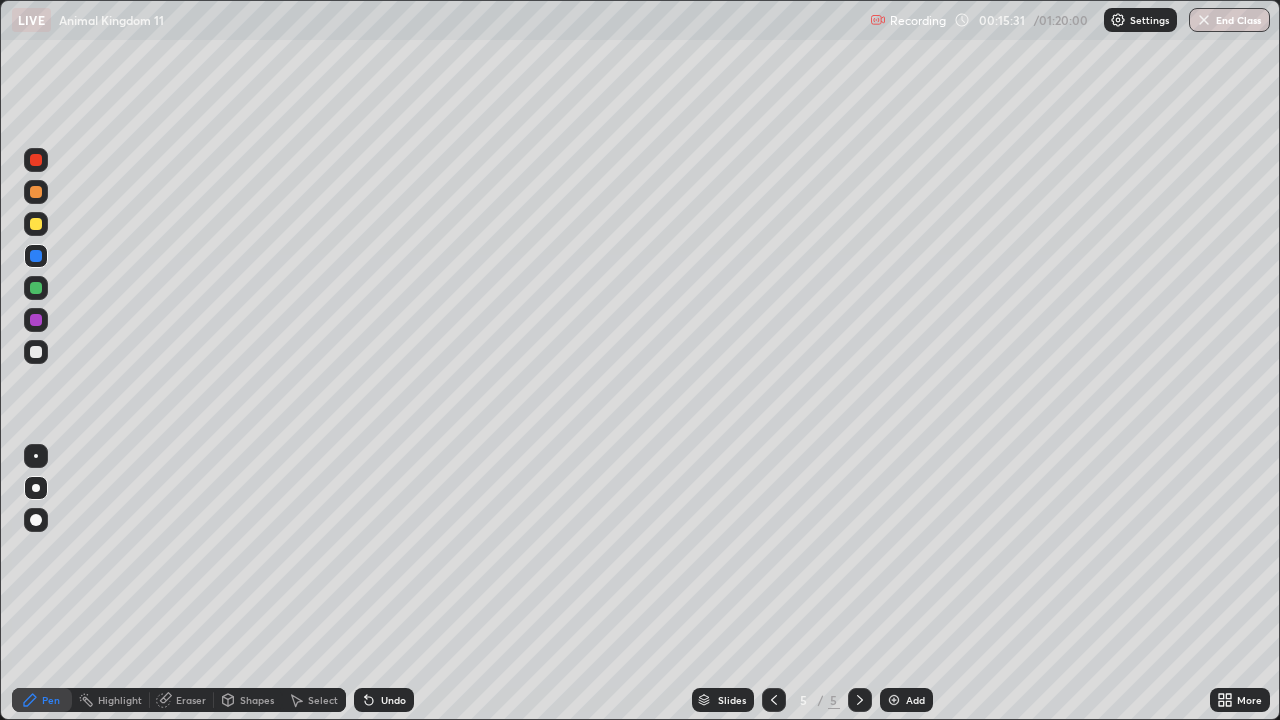 click at bounding box center [36, 352] 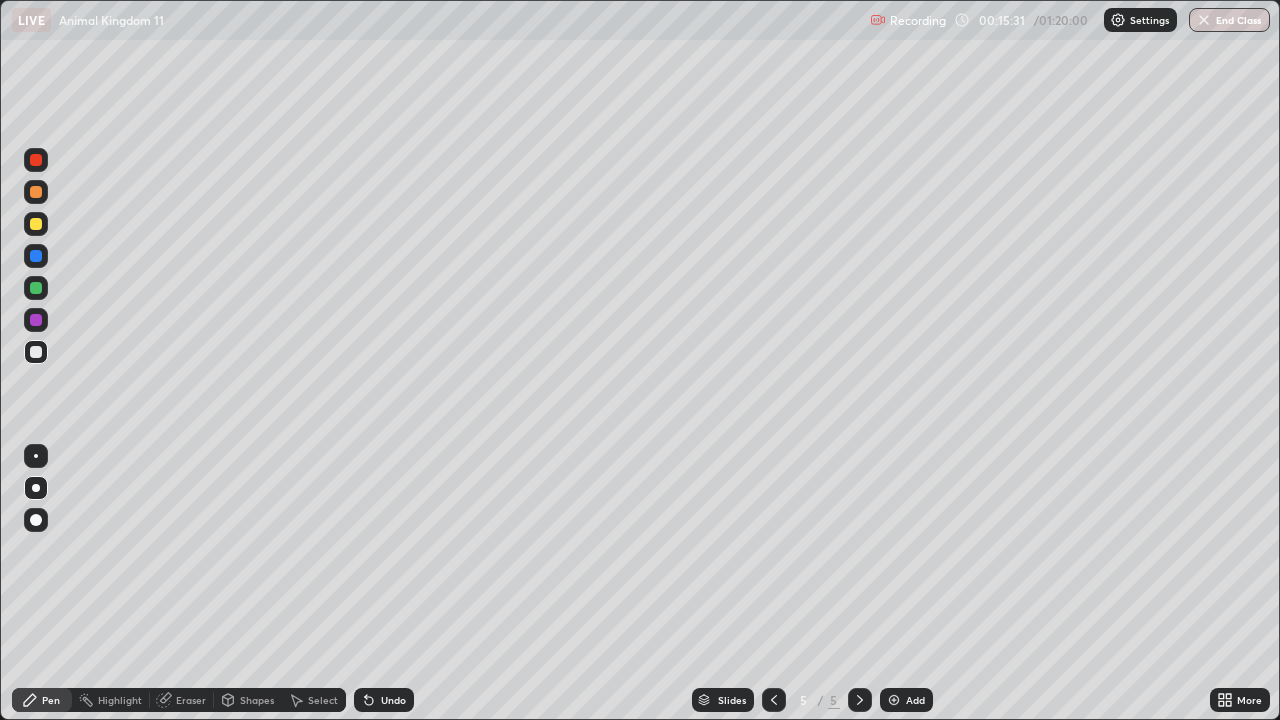 click at bounding box center [36, 352] 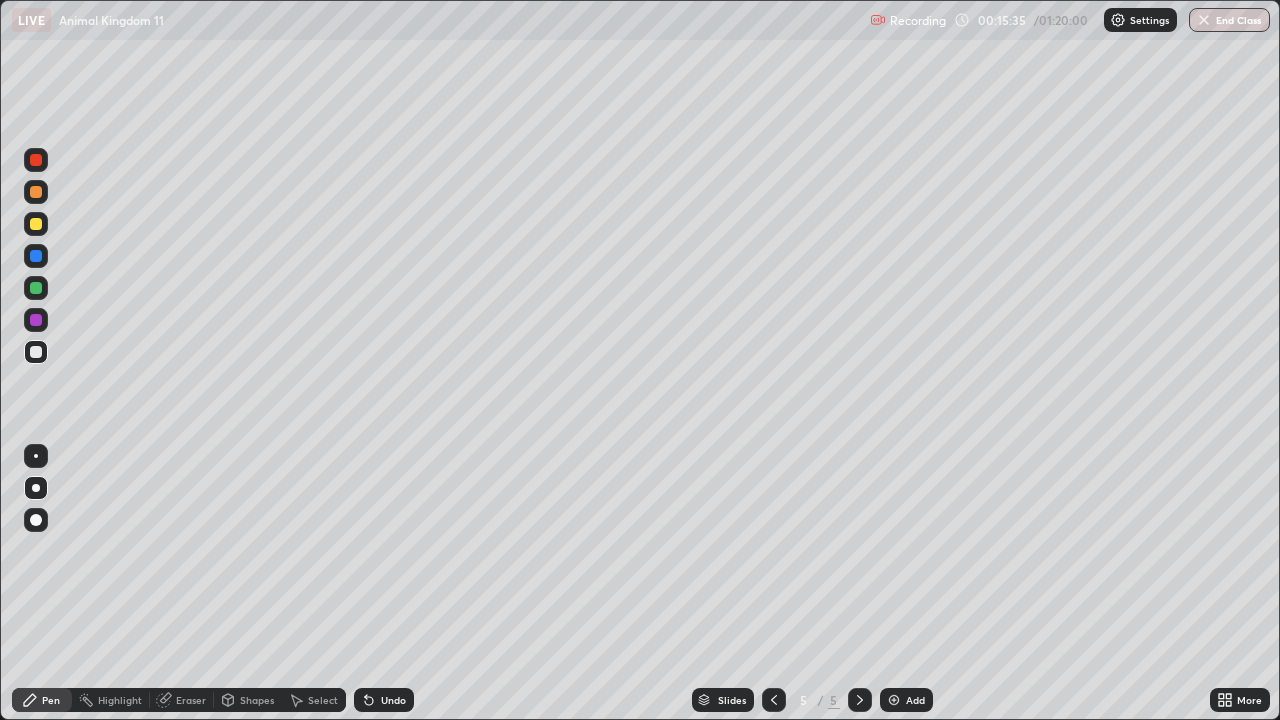 click on "Undo" at bounding box center (393, 700) 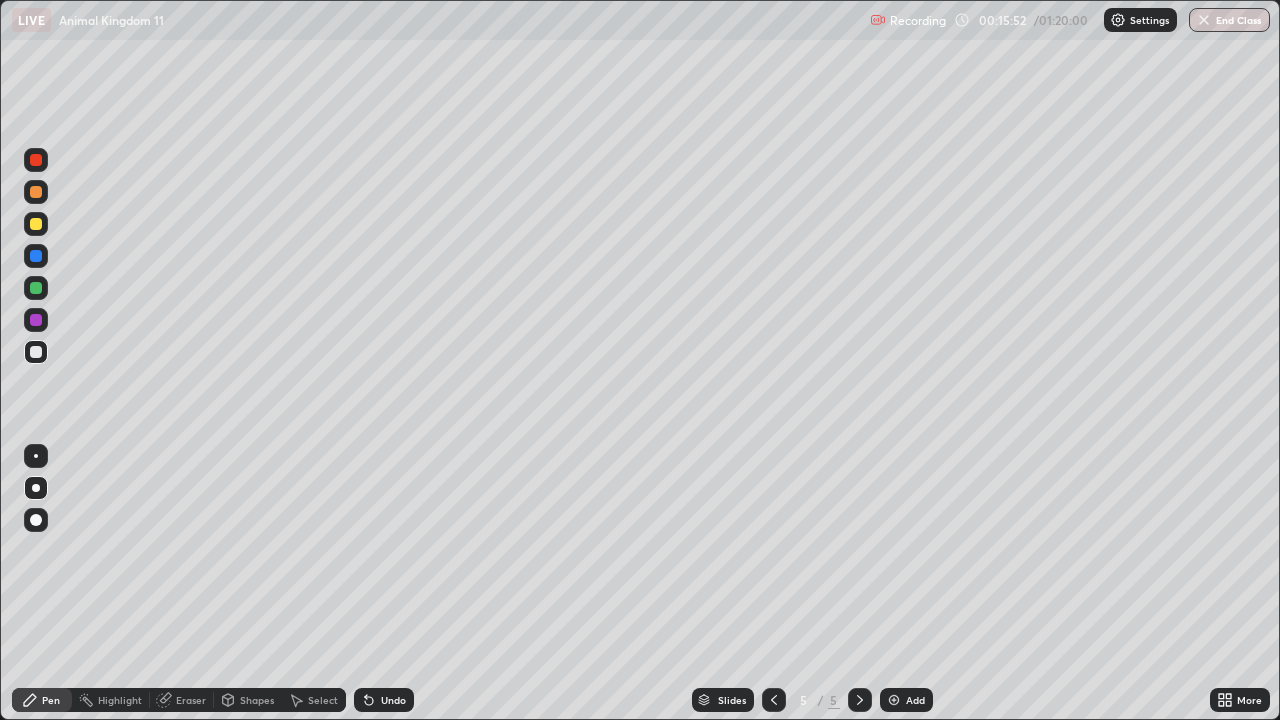 click at bounding box center (36, 320) 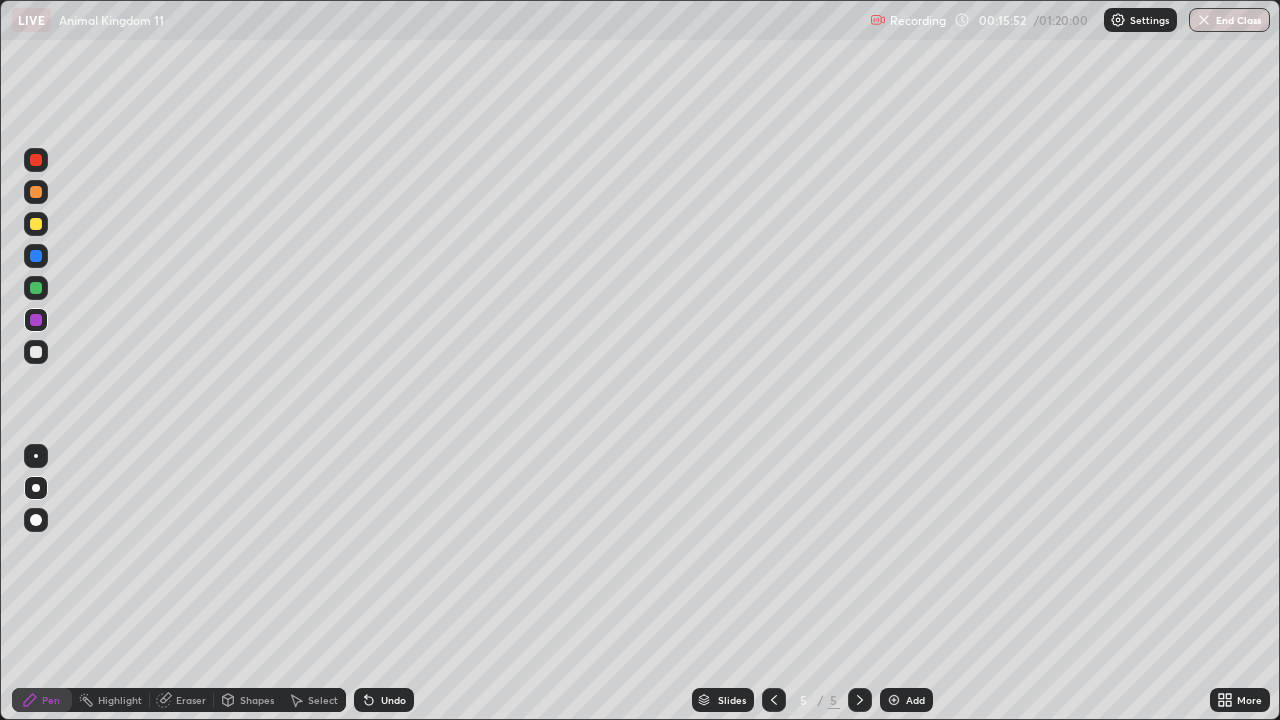 click at bounding box center [36, 320] 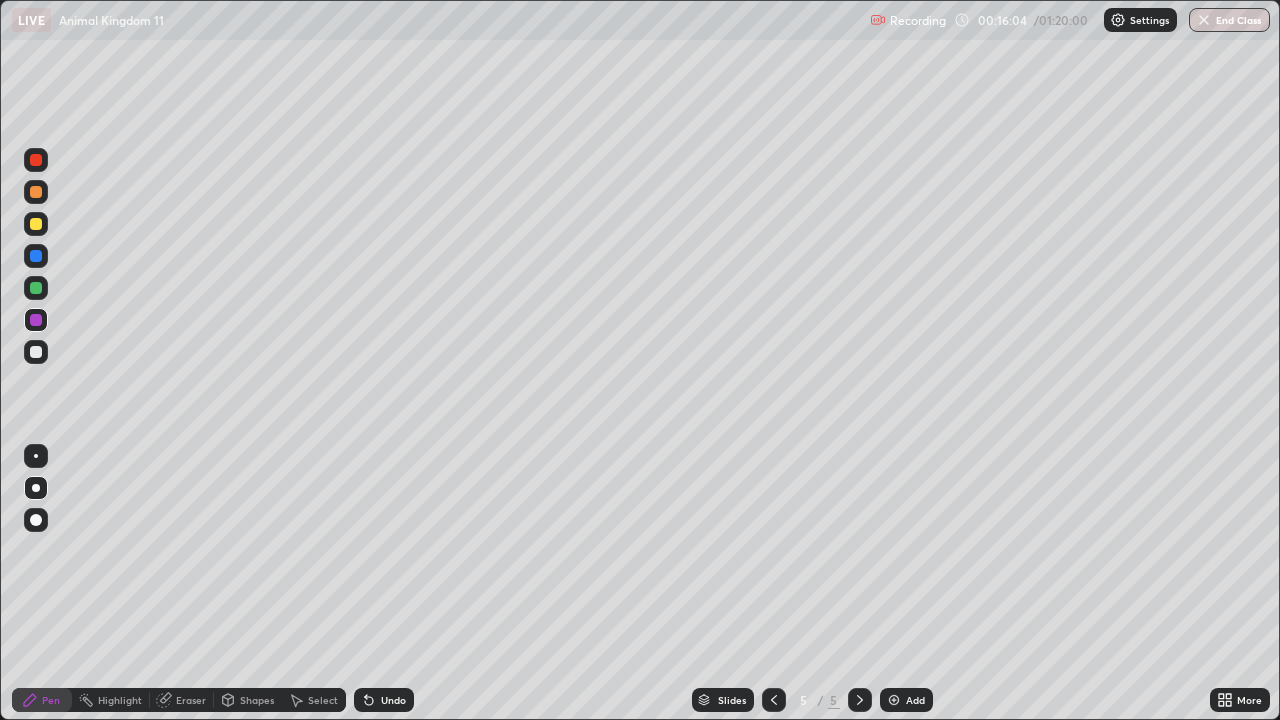 click at bounding box center (36, 352) 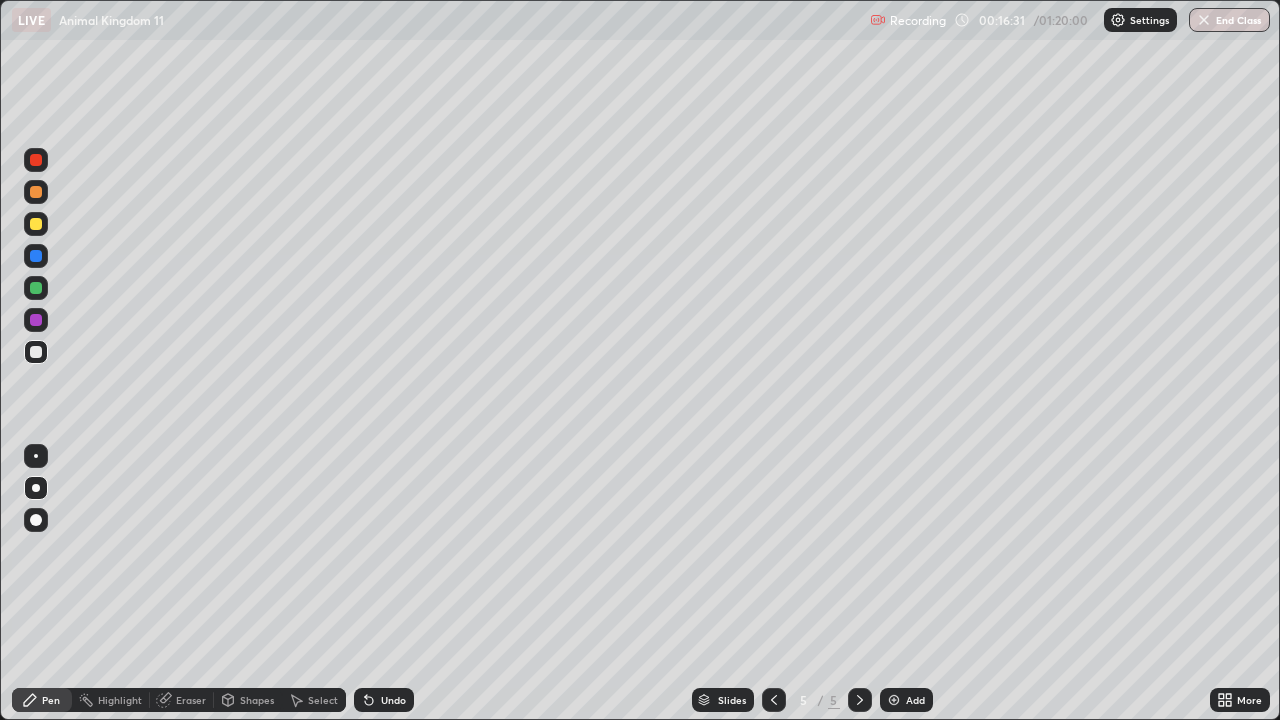 click at bounding box center (36, 224) 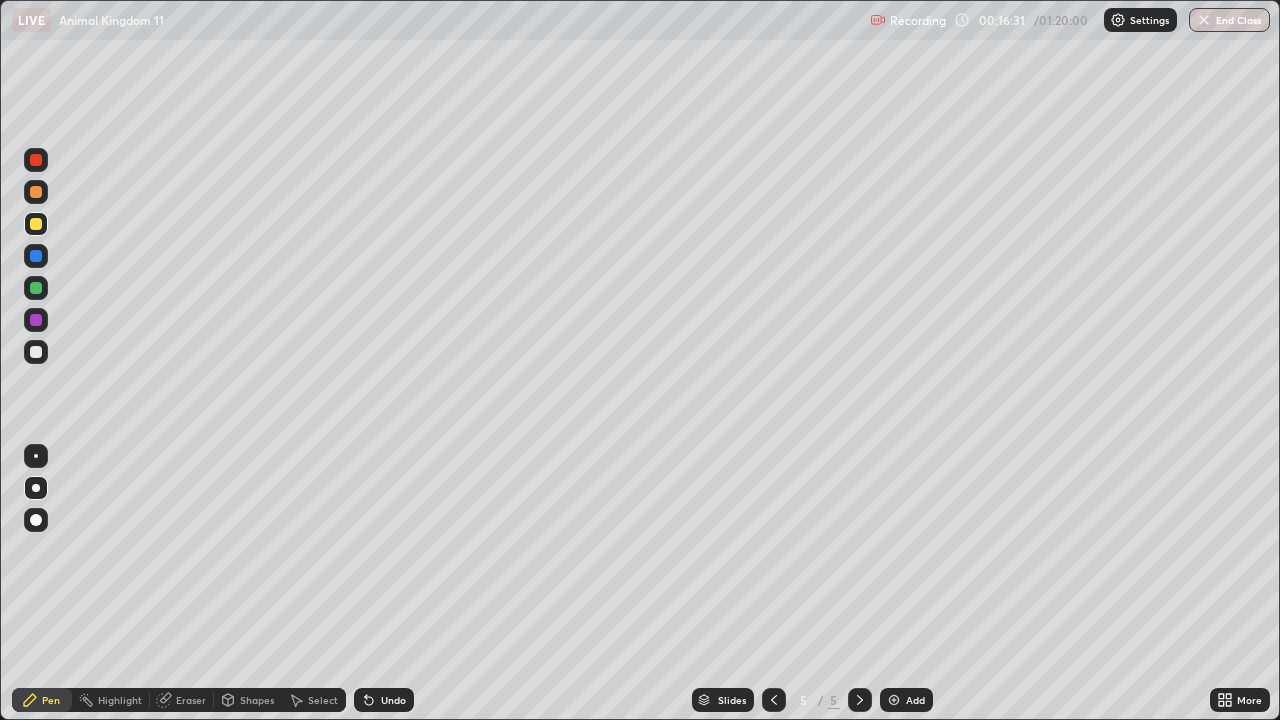 click at bounding box center (36, 224) 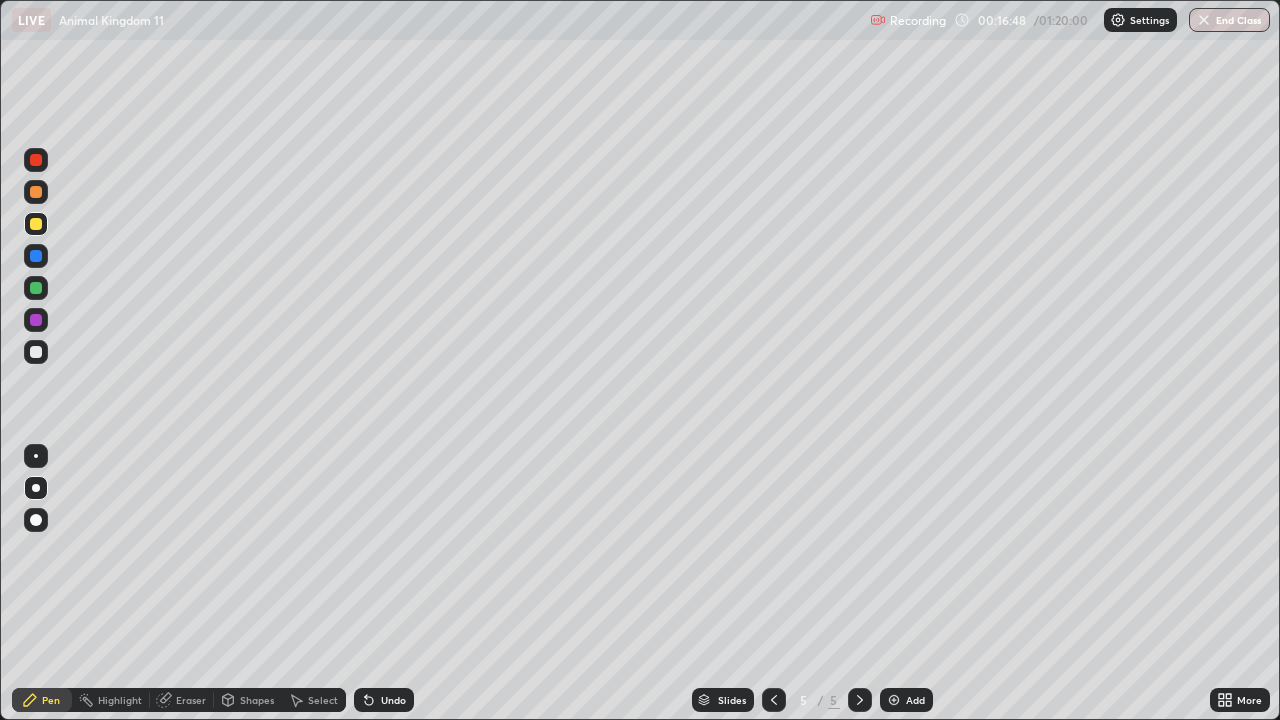 click at bounding box center [36, 352] 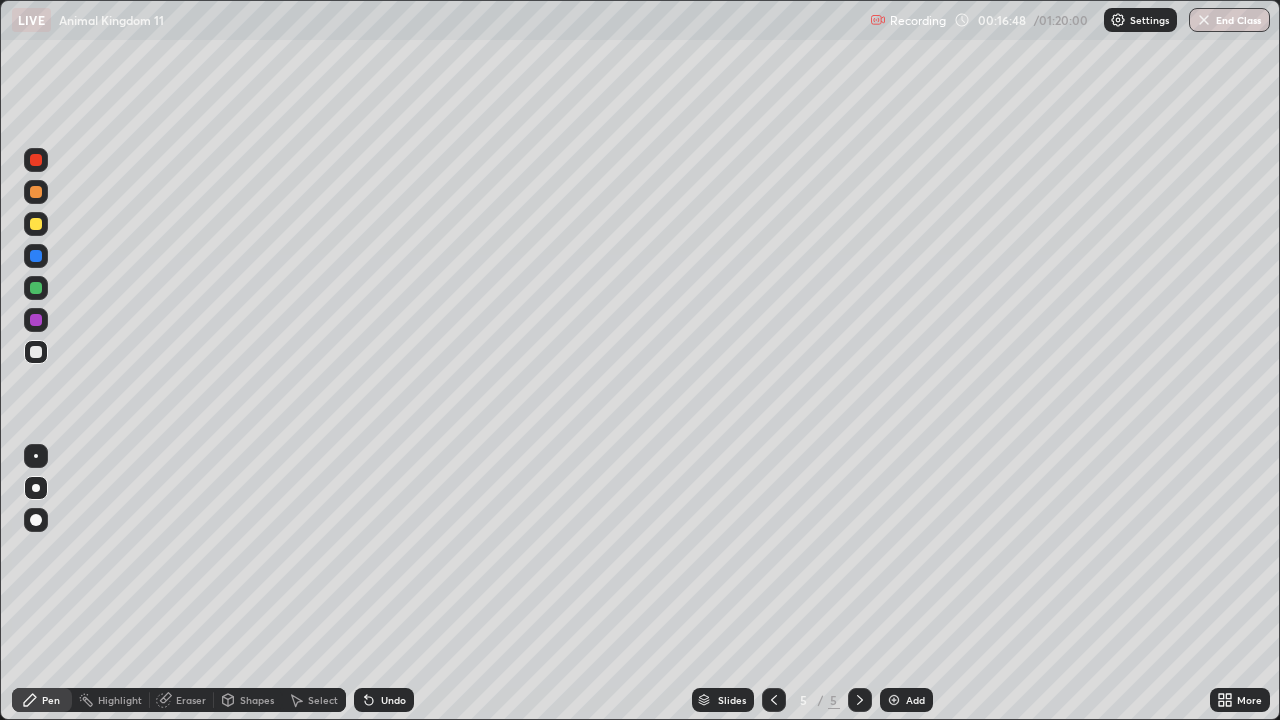 click at bounding box center [36, 352] 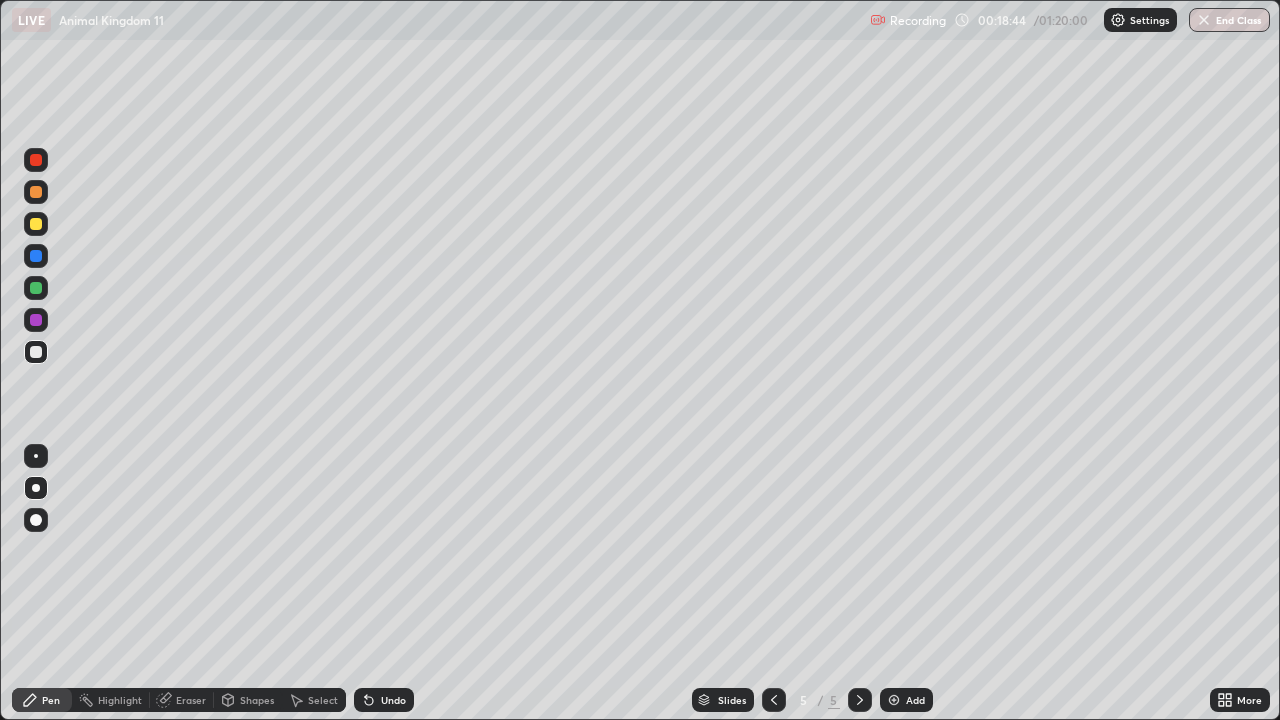 click at bounding box center (894, 700) 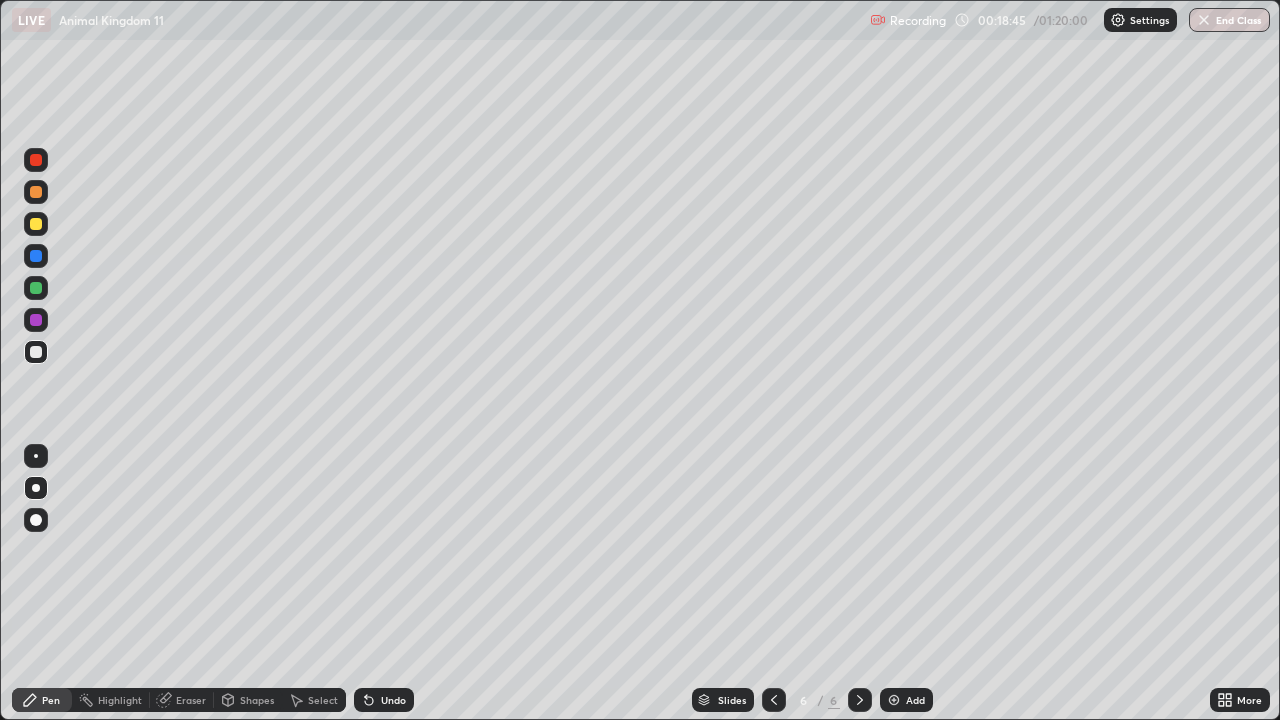 click 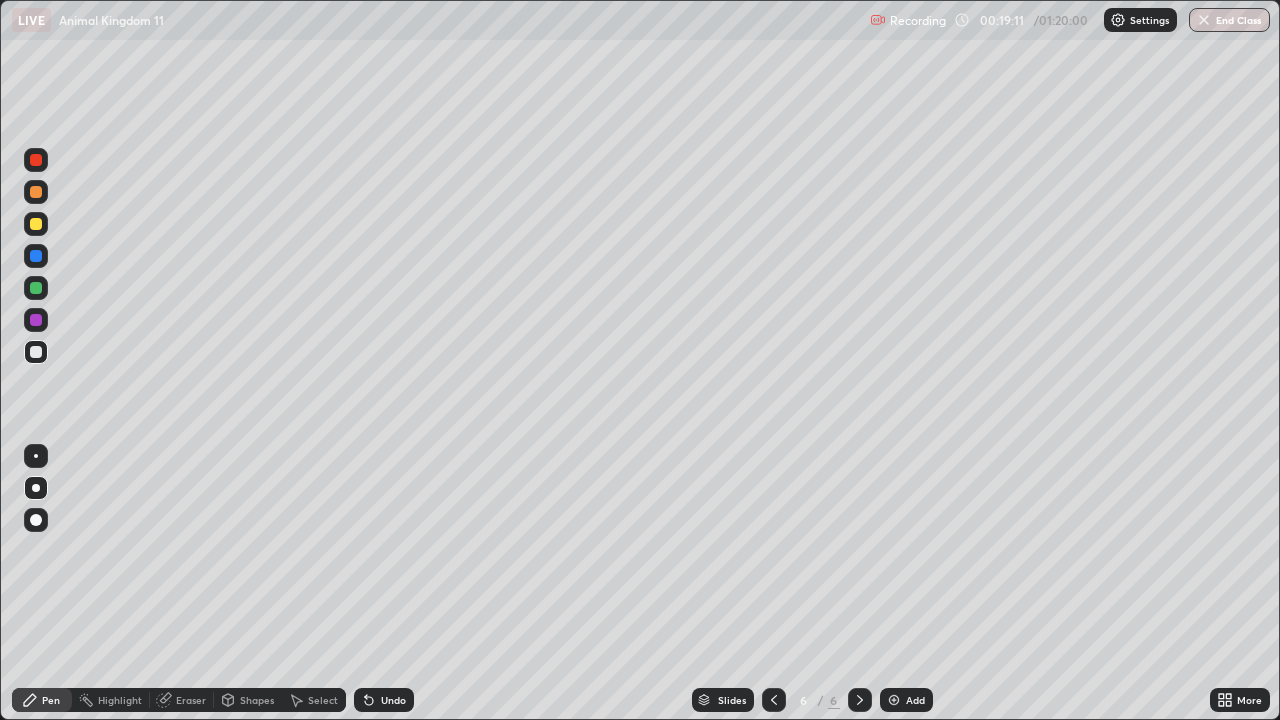 click on "Undo" at bounding box center (393, 700) 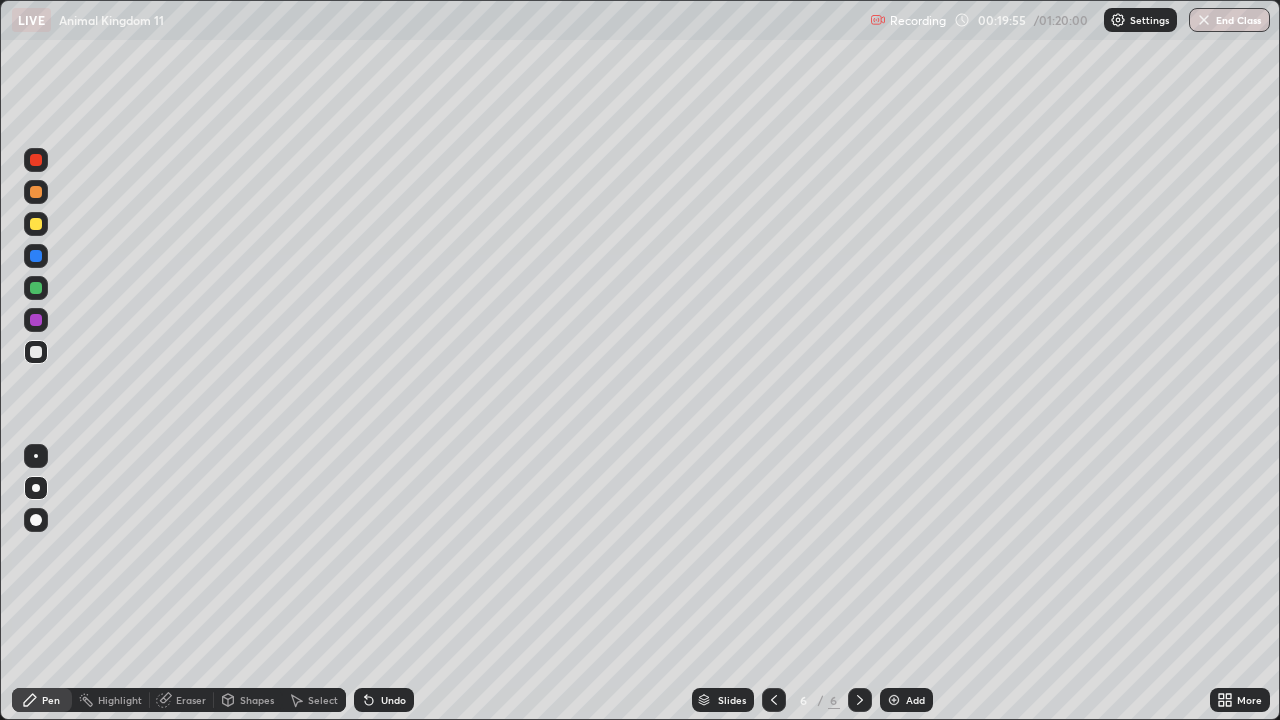 click at bounding box center (36, 320) 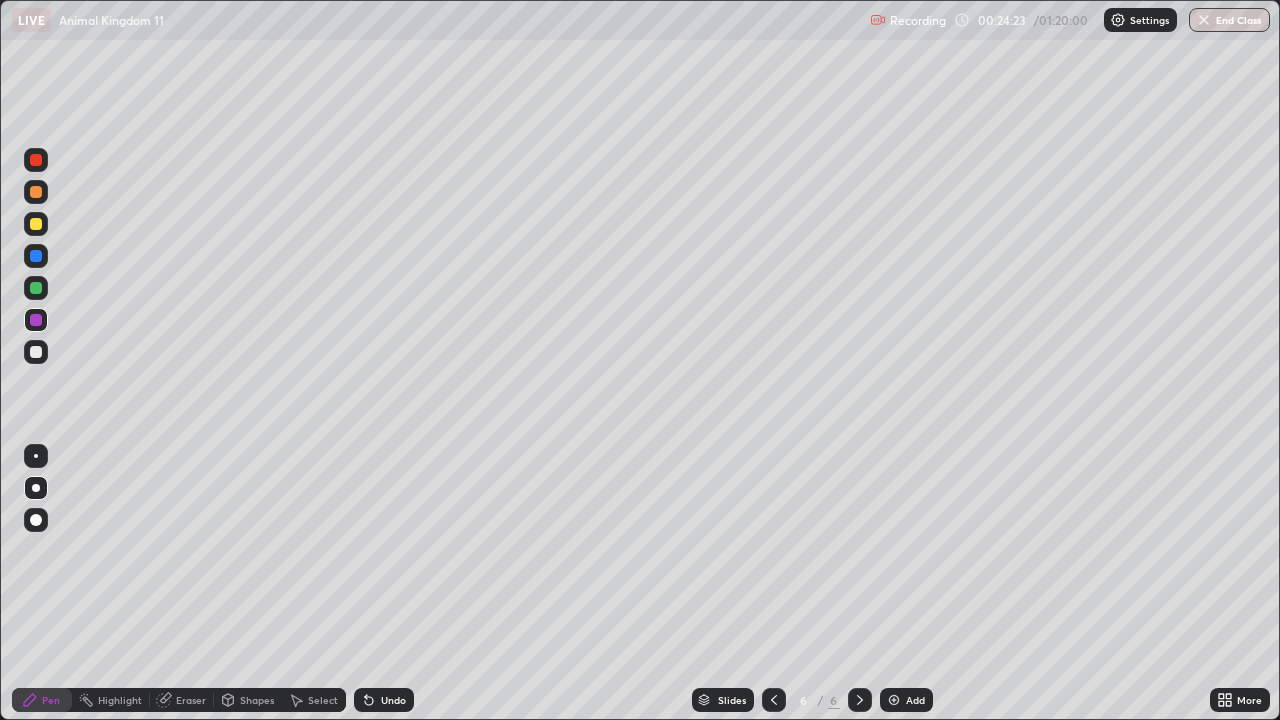 click at bounding box center [894, 700] 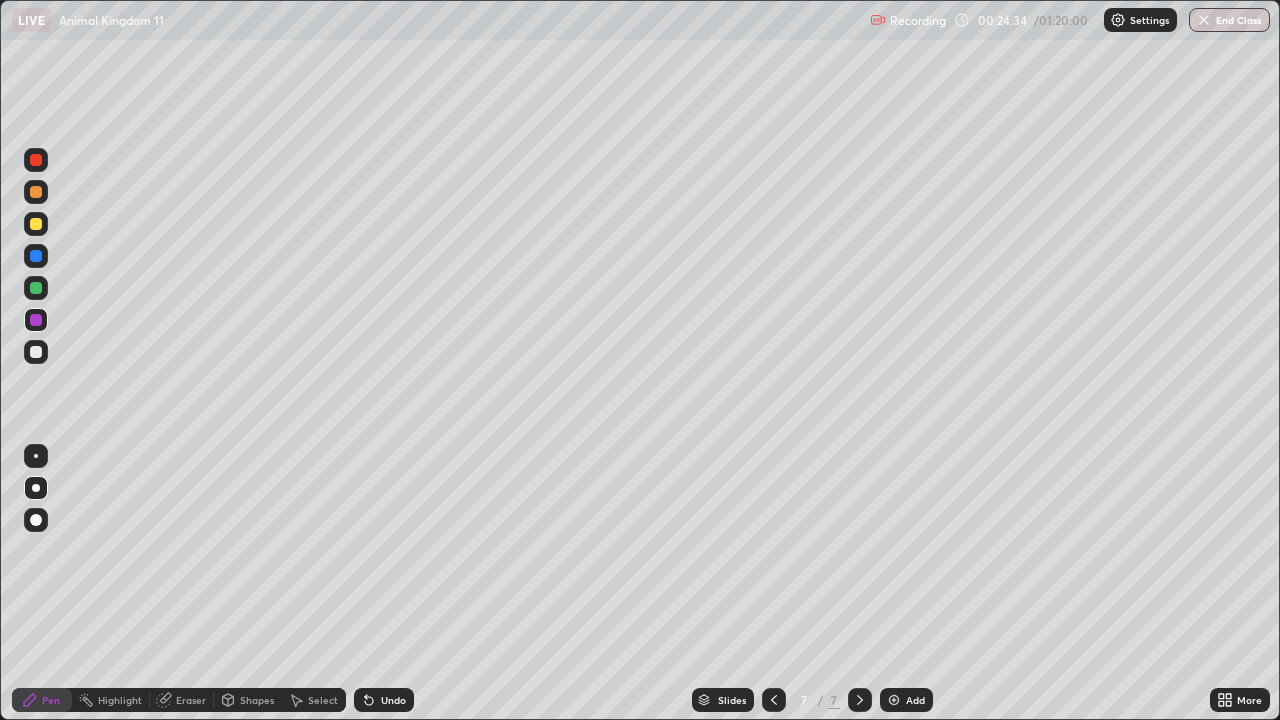 click 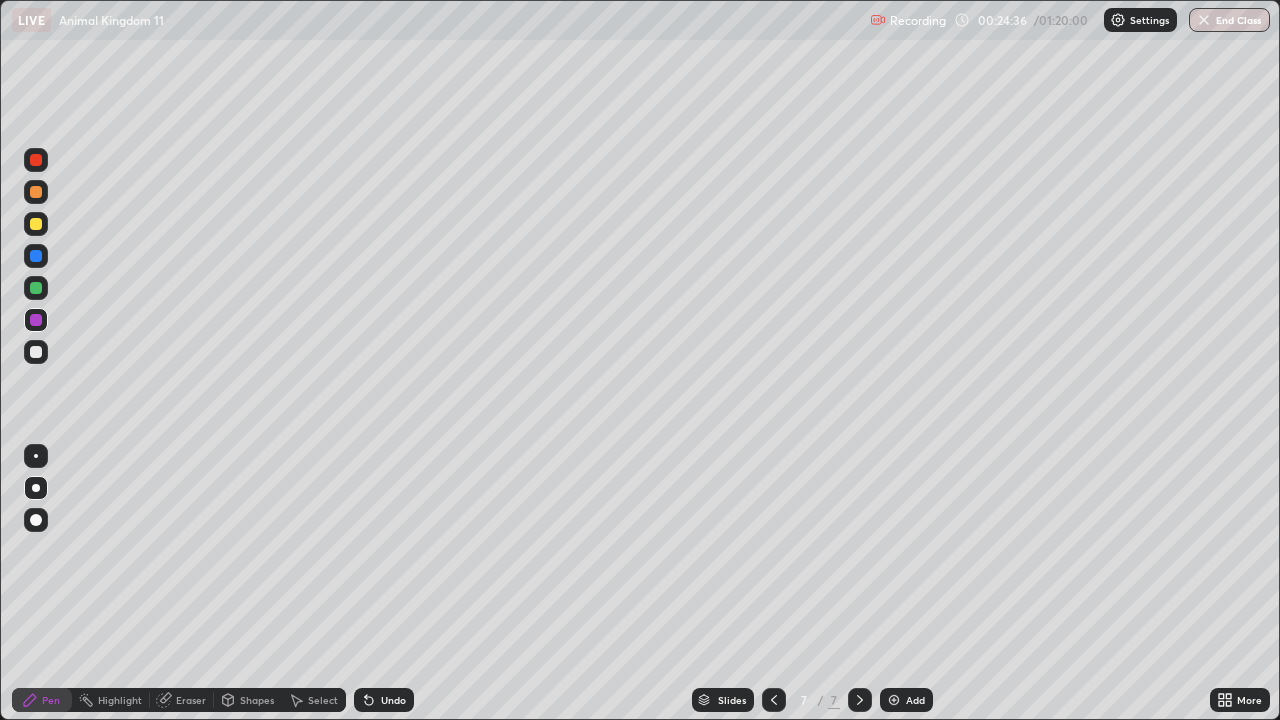 click at bounding box center (36, 224) 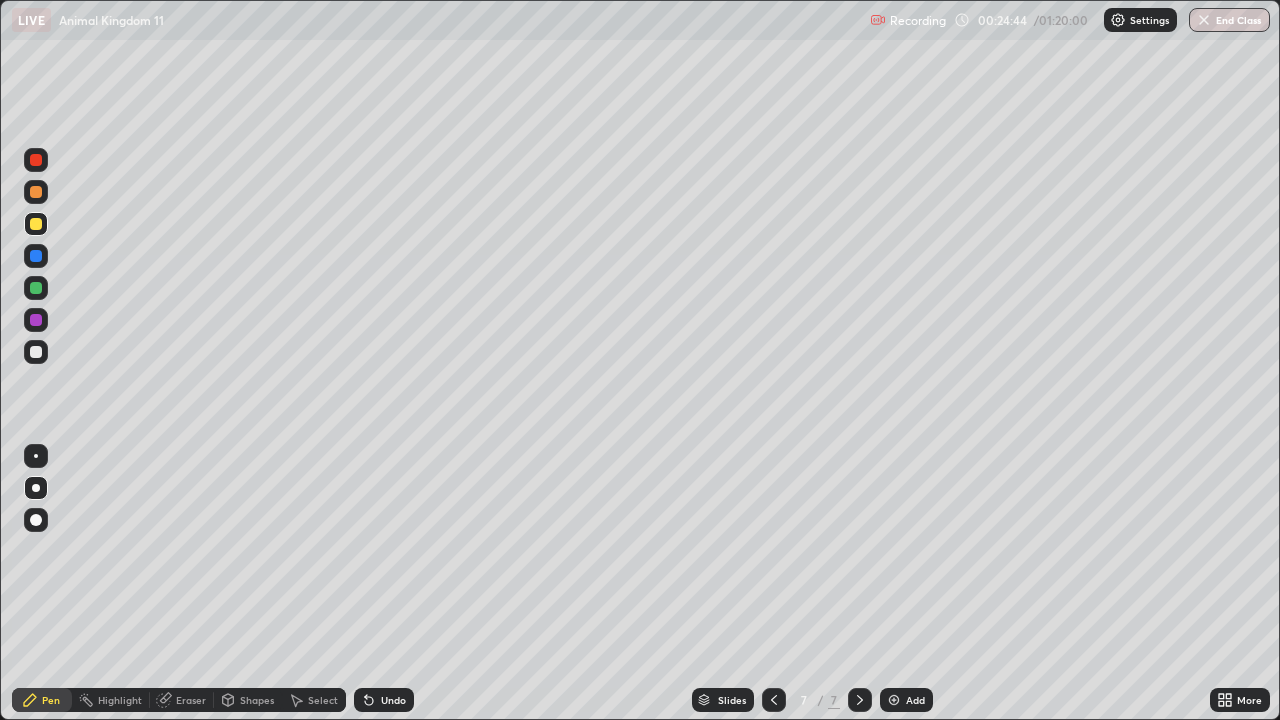 click at bounding box center [36, 352] 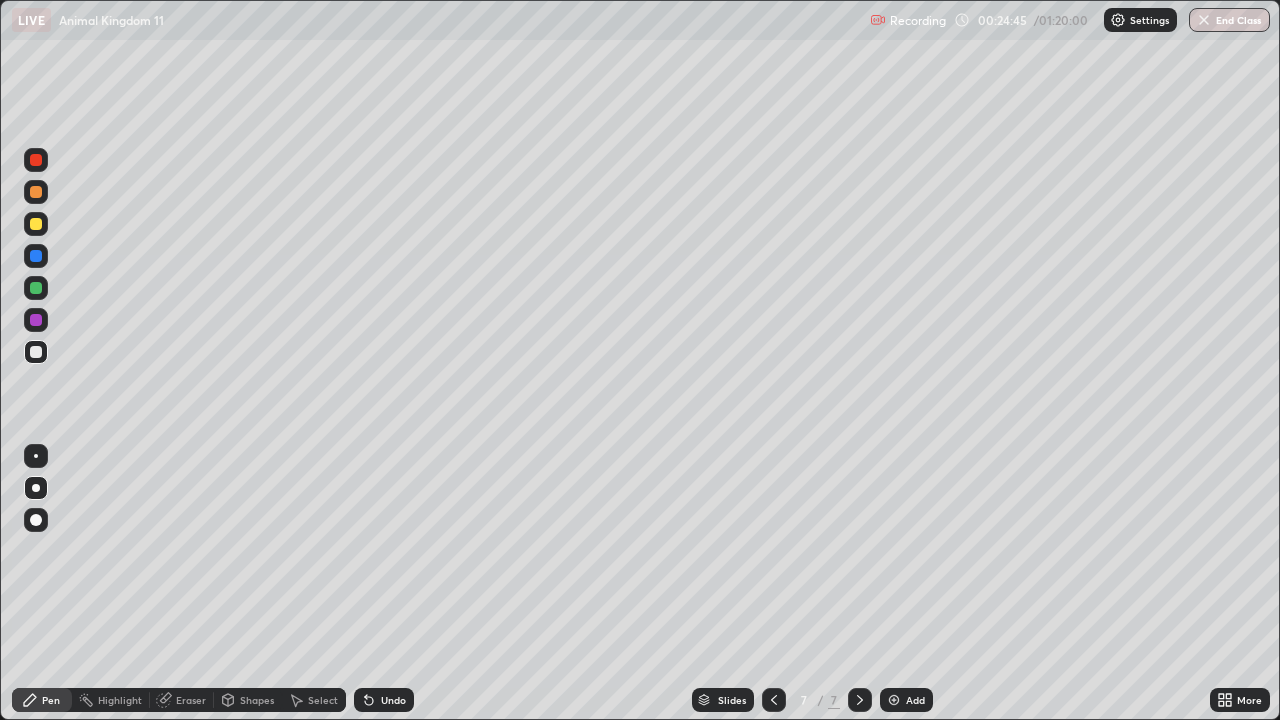 click at bounding box center [36, 352] 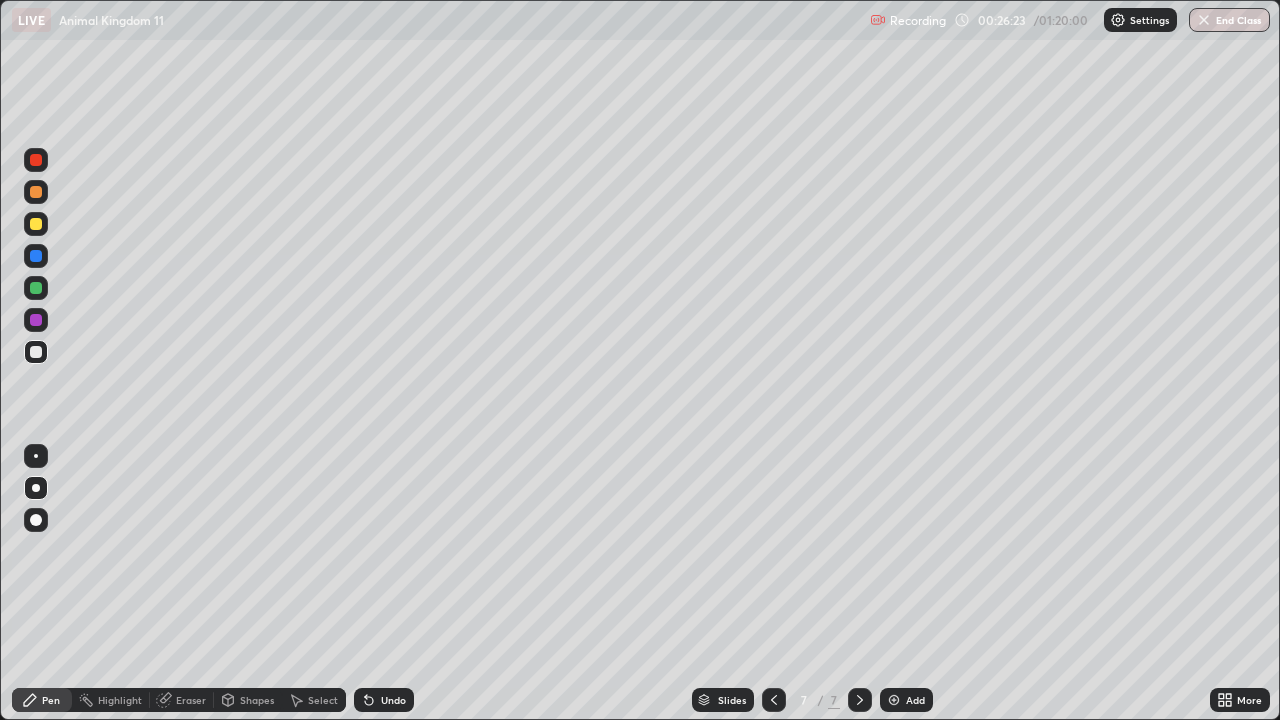 click on "Add" at bounding box center [906, 700] 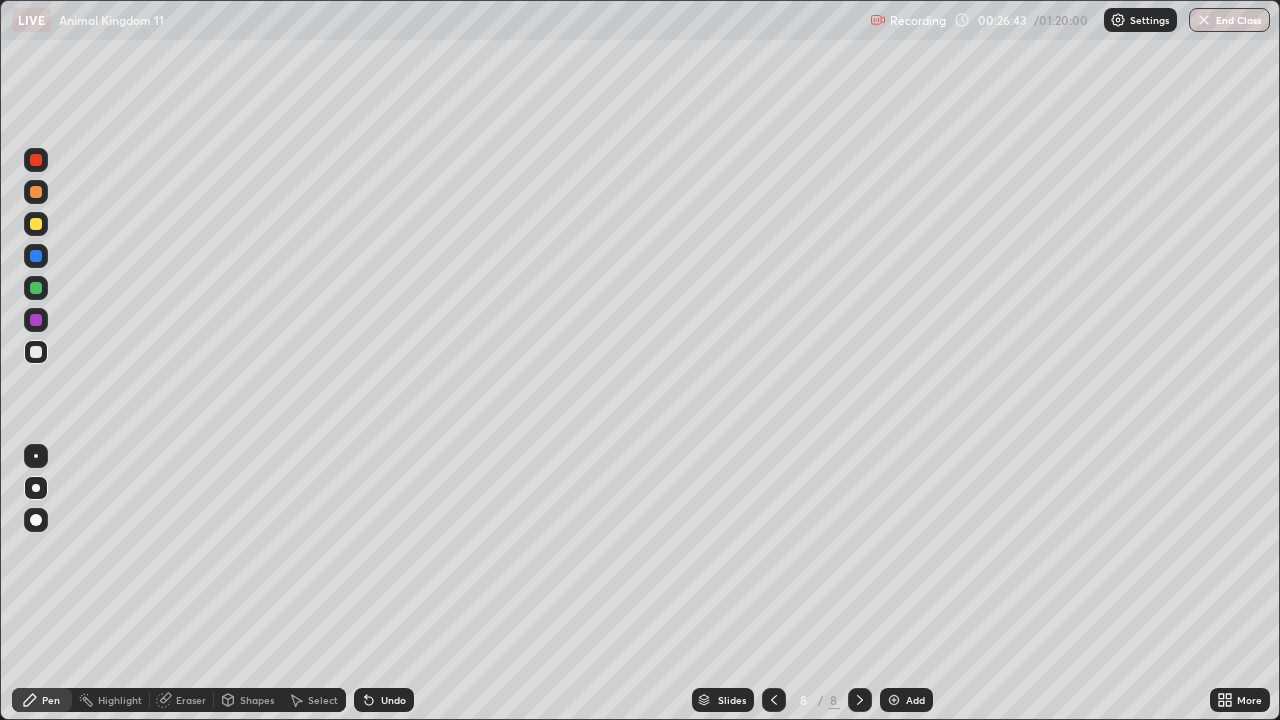 click on "Pen" at bounding box center [51, 700] 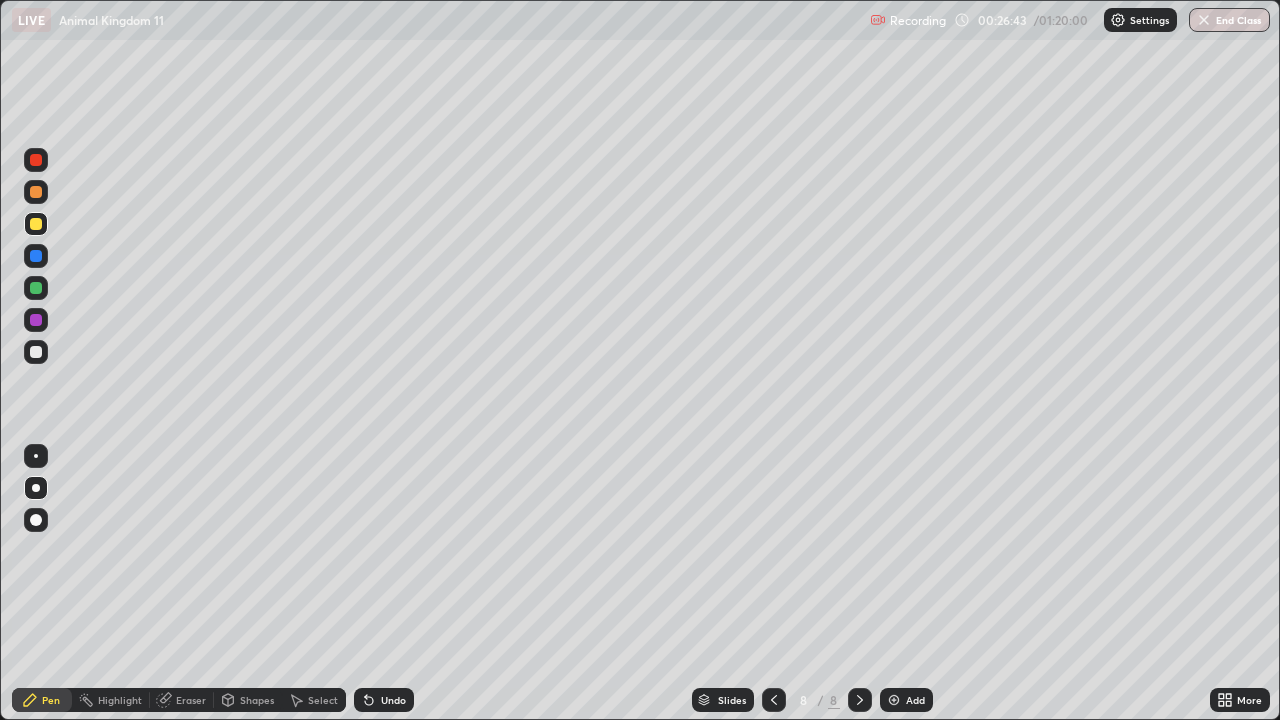 click at bounding box center (36, 224) 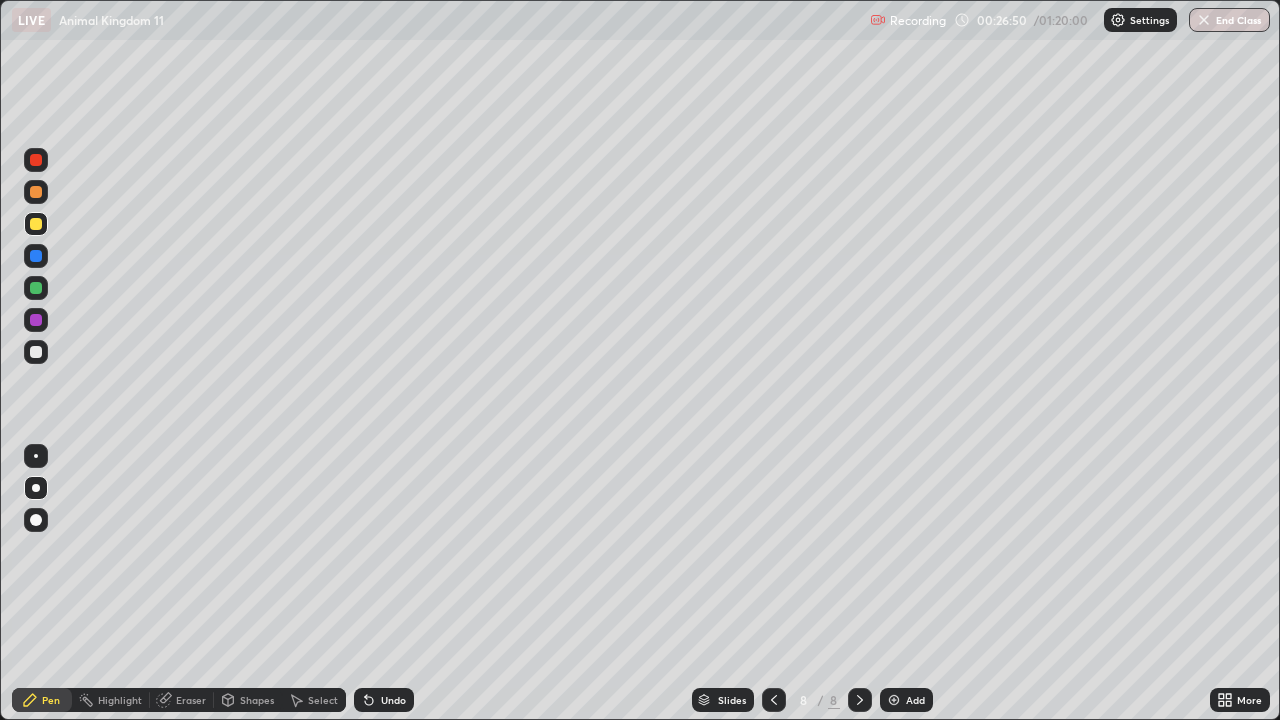 click at bounding box center (36, 352) 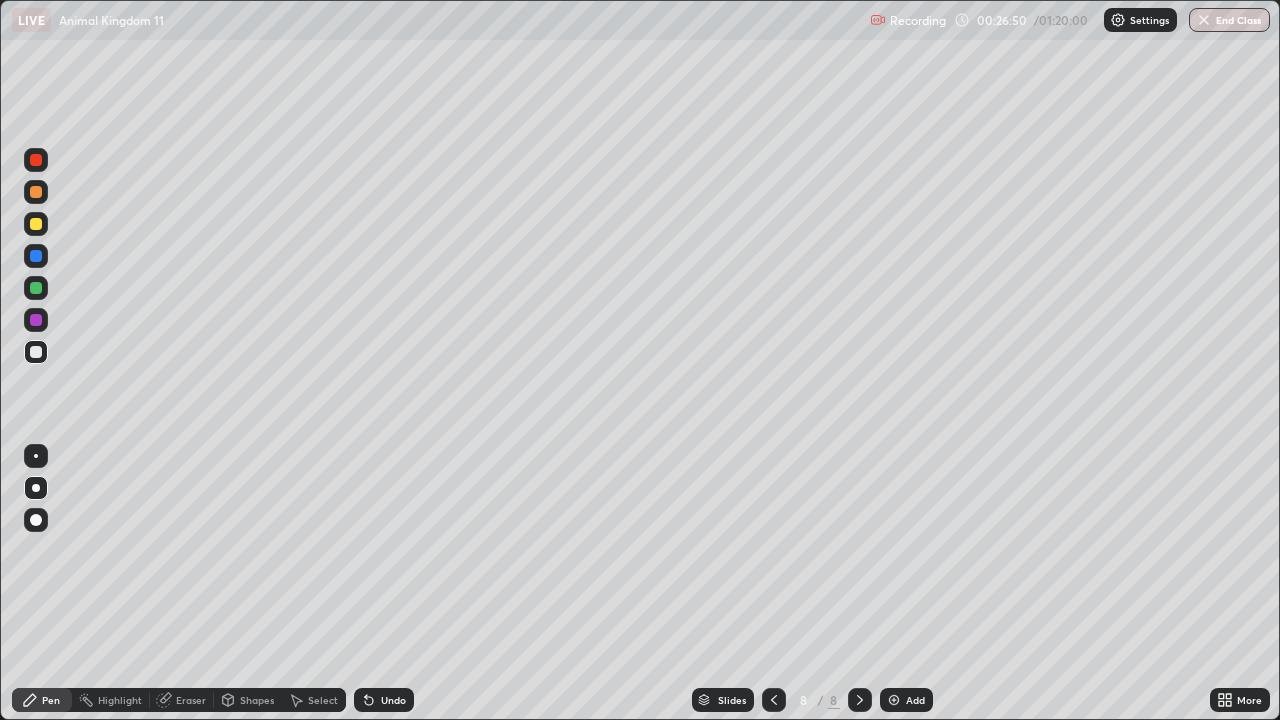 click at bounding box center [36, 352] 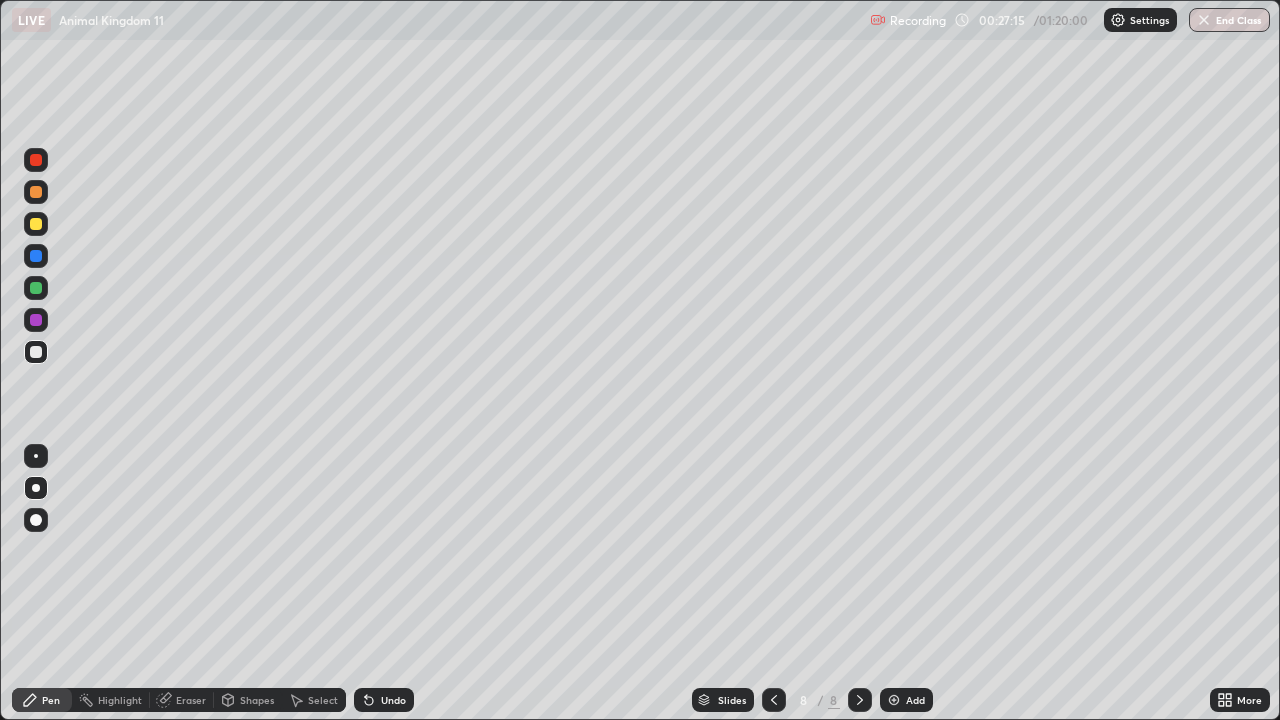click 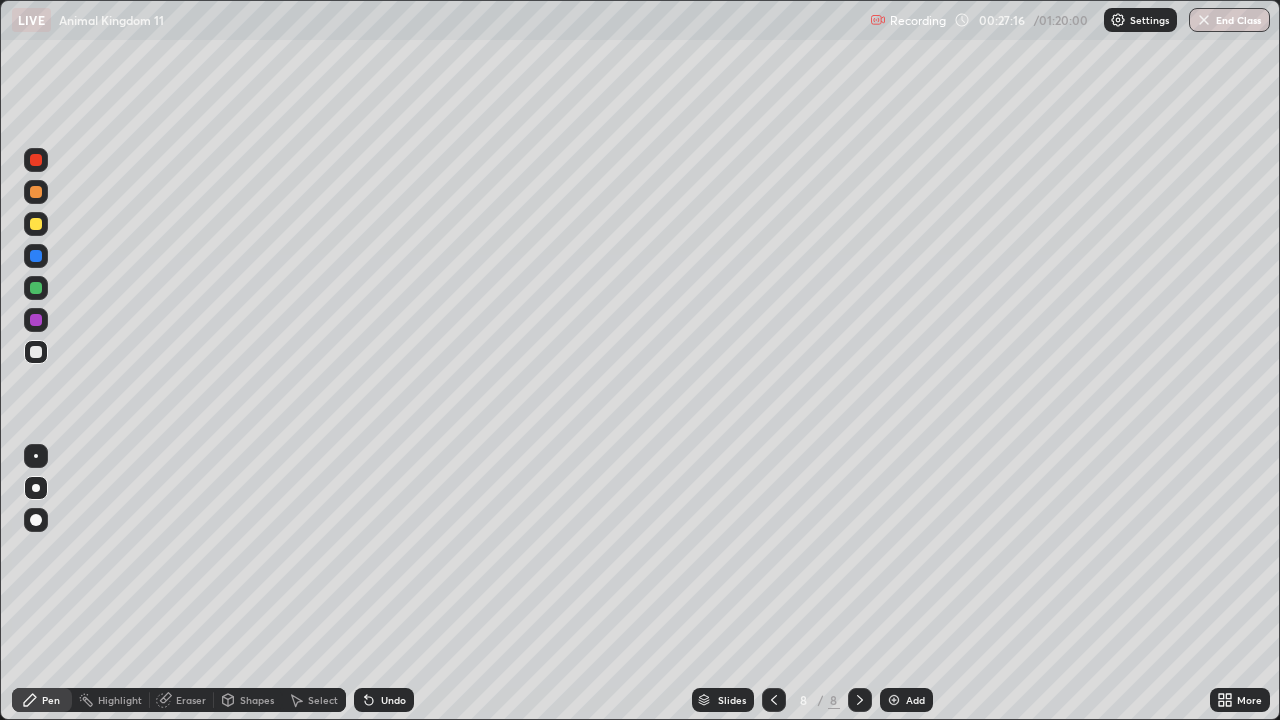 click on "Undo" at bounding box center (384, 700) 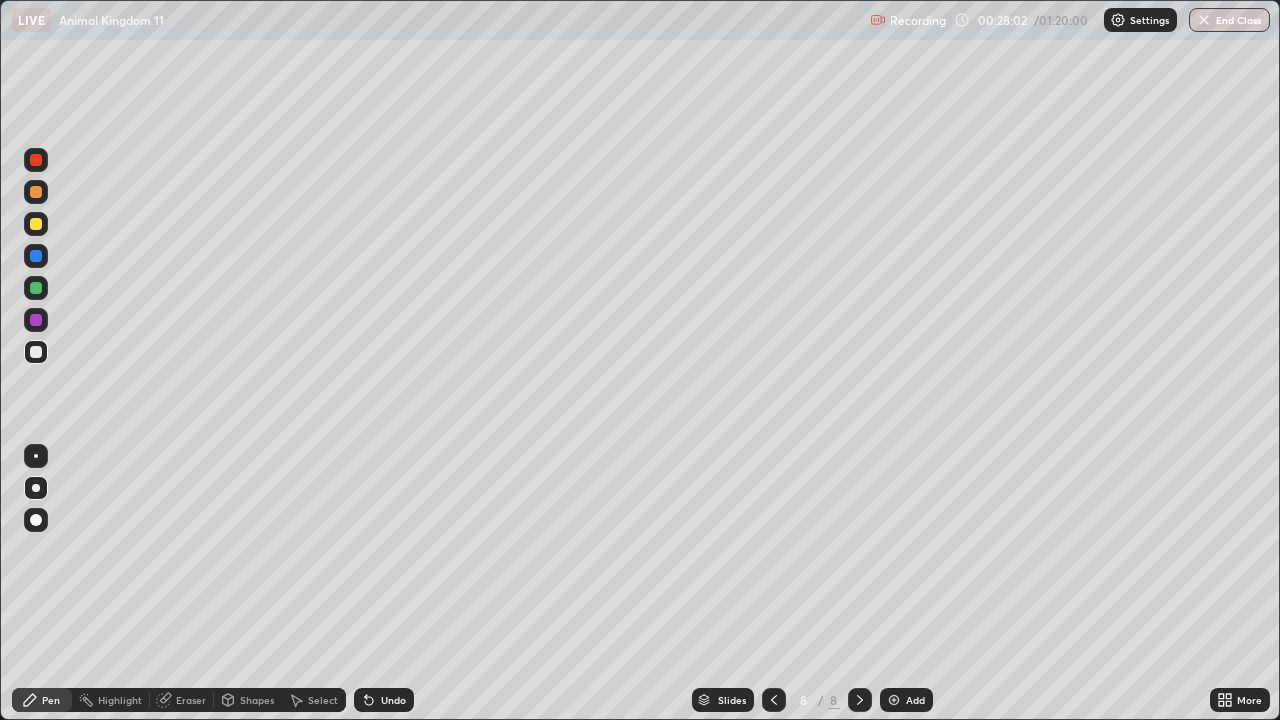 click at bounding box center [36, 224] 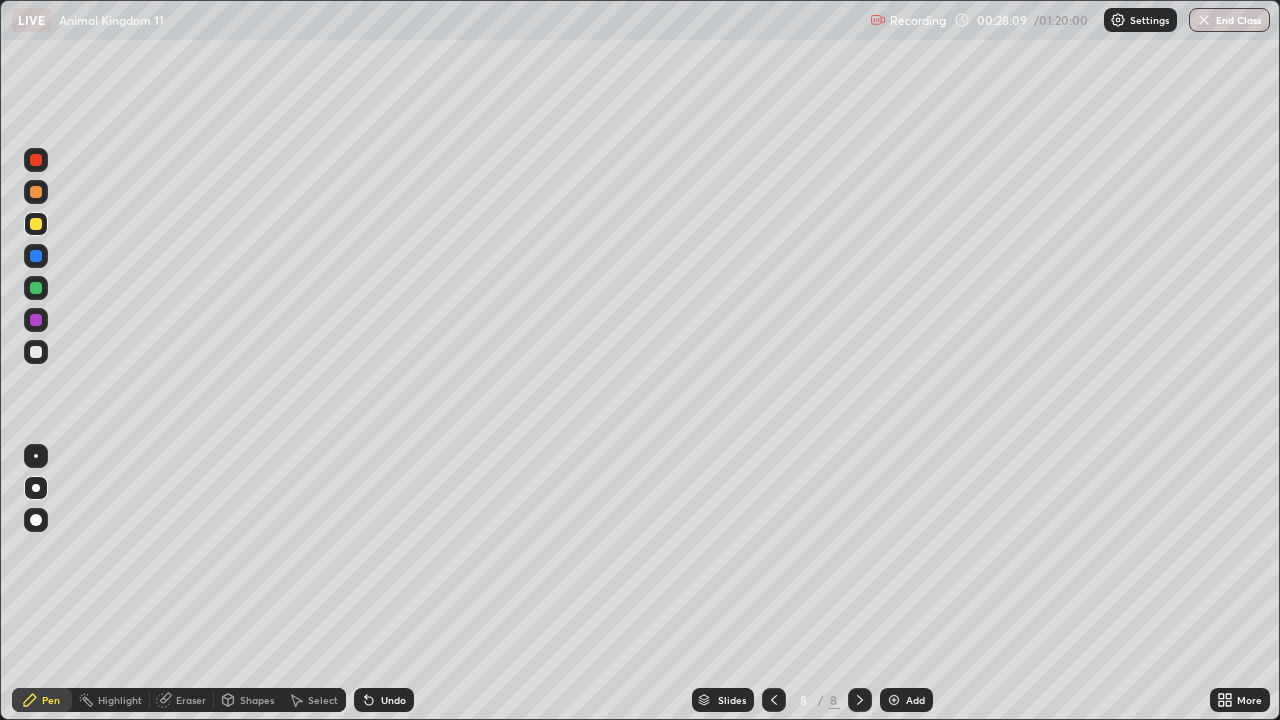 click at bounding box center [36, 352] 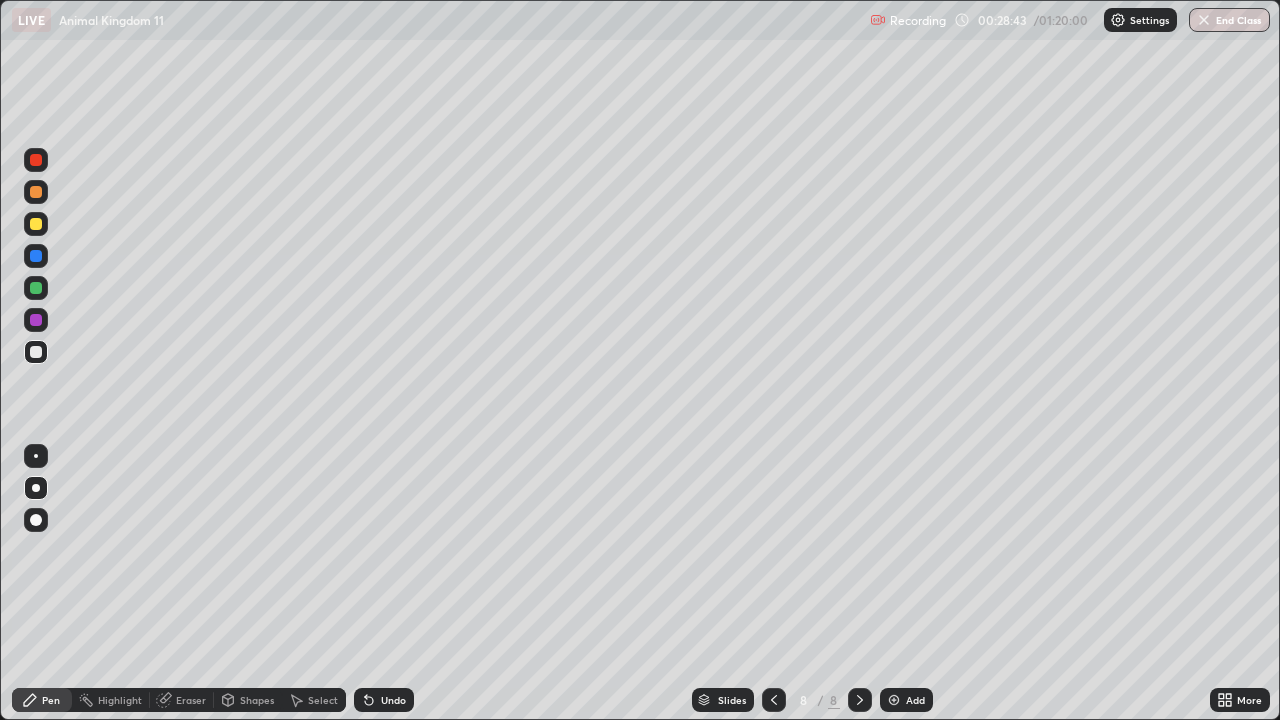 click at bounding box center (36, 224) 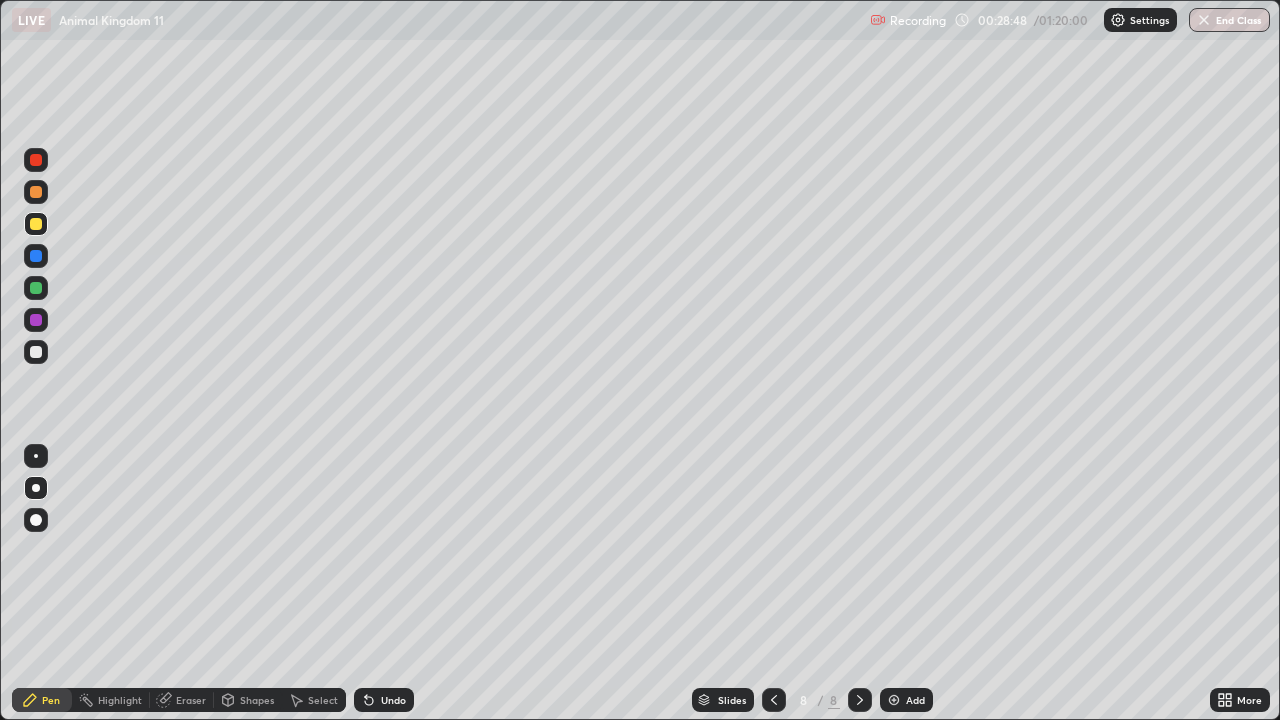 click at bounding box center (36, 352) 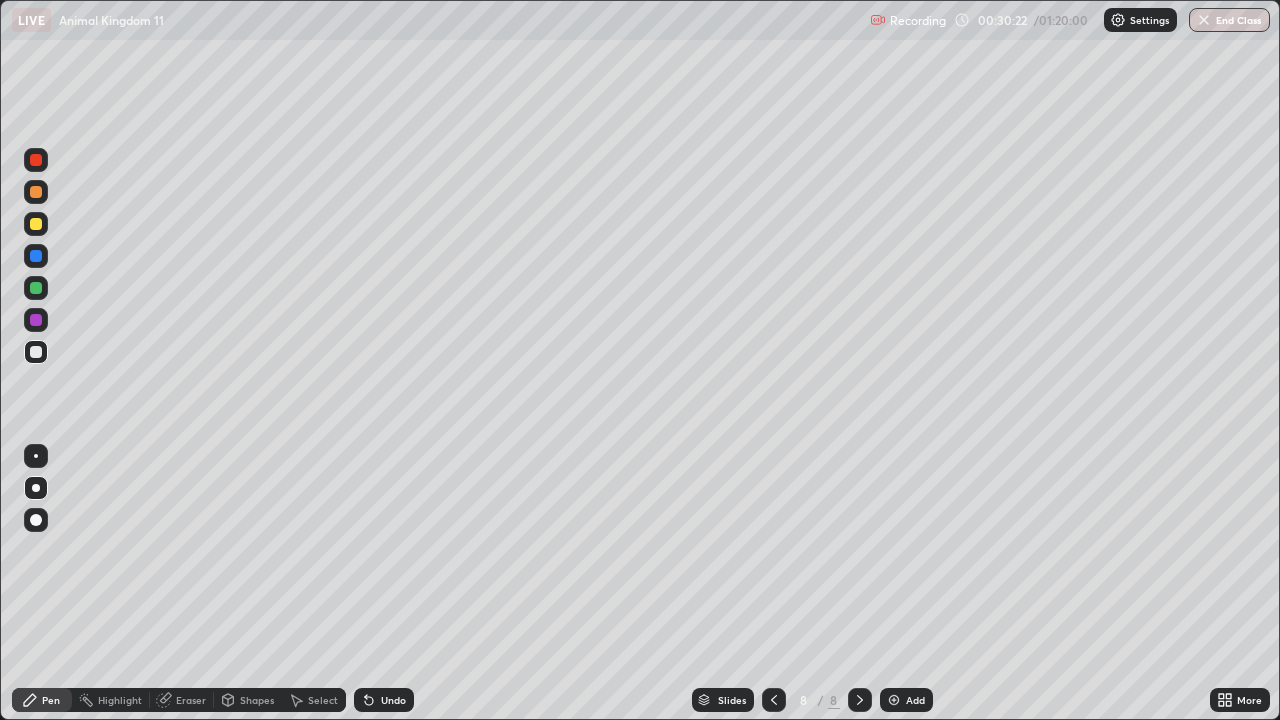click on "Add" at bounding box center (906, 700) 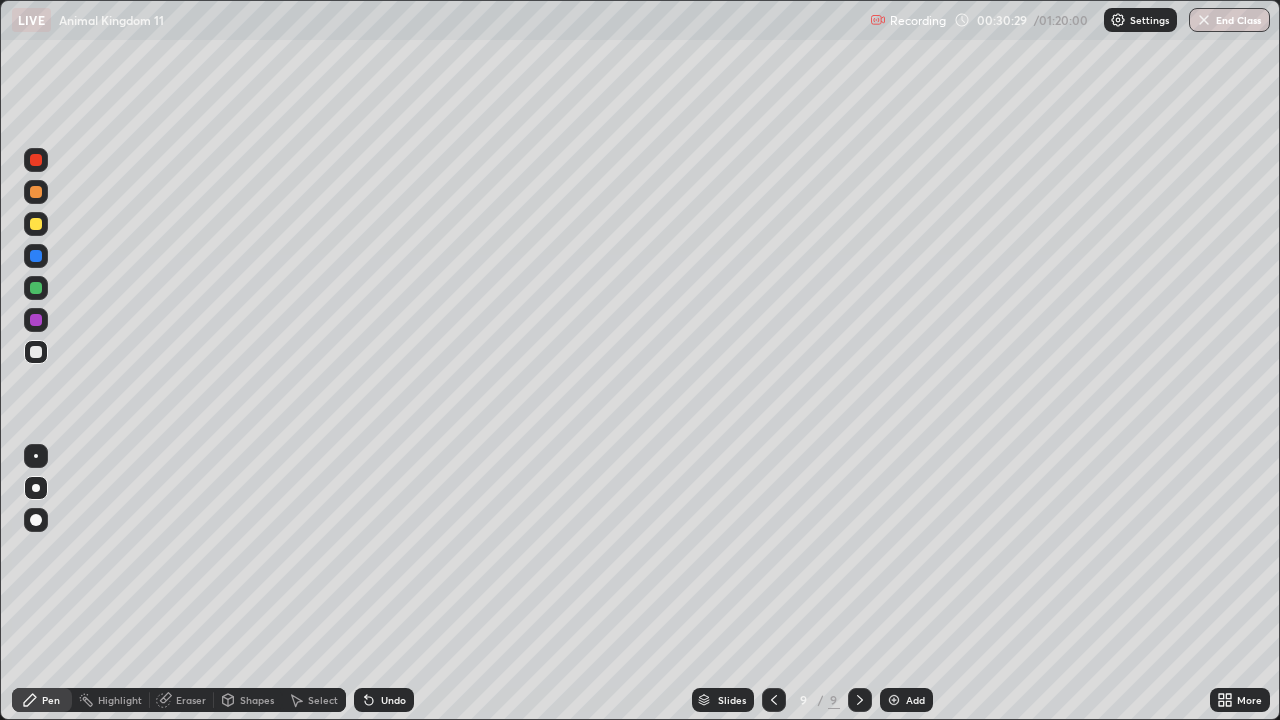 click on "Undo" at bounding box center (393, 700) 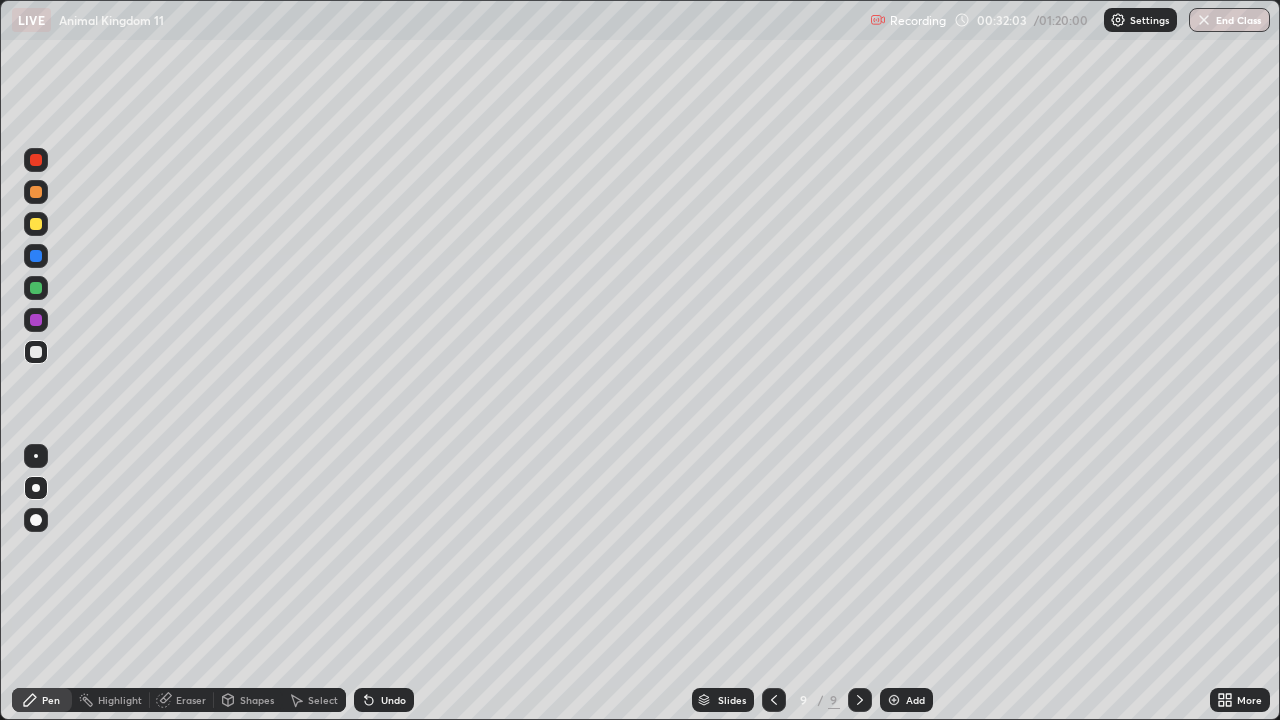 click 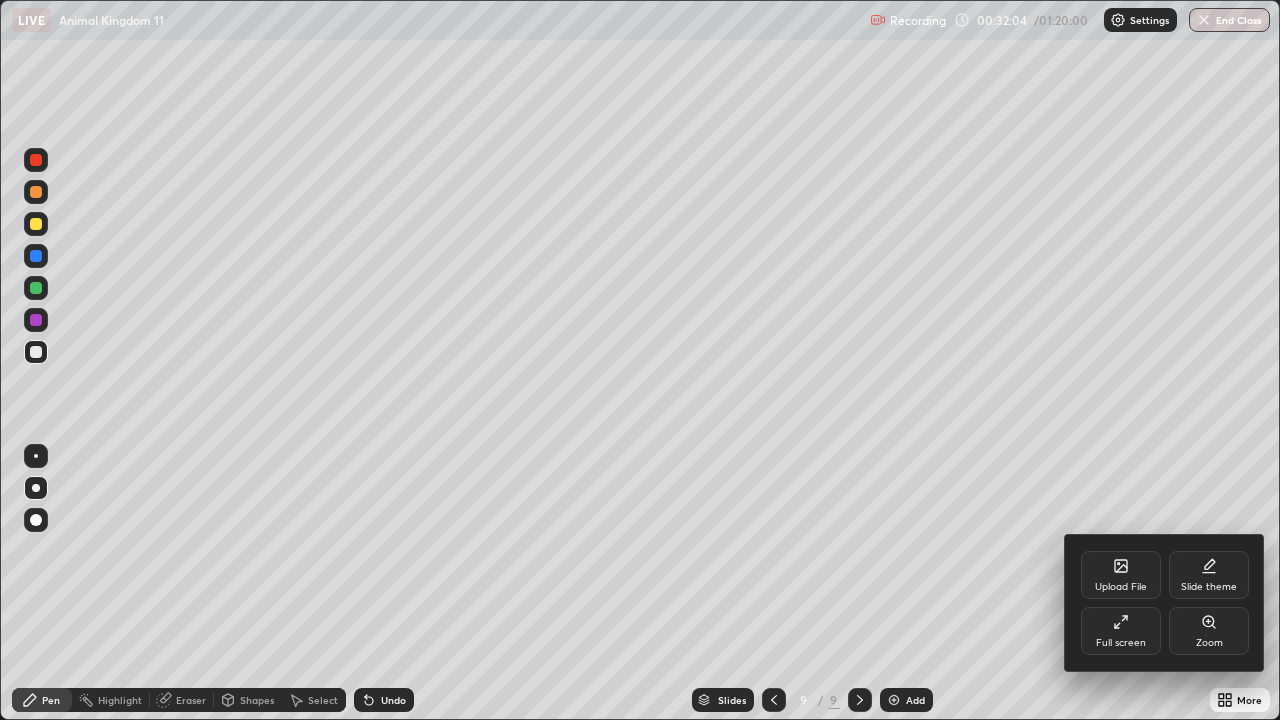 click on "Full screen" at bounding box center (1121, 643) 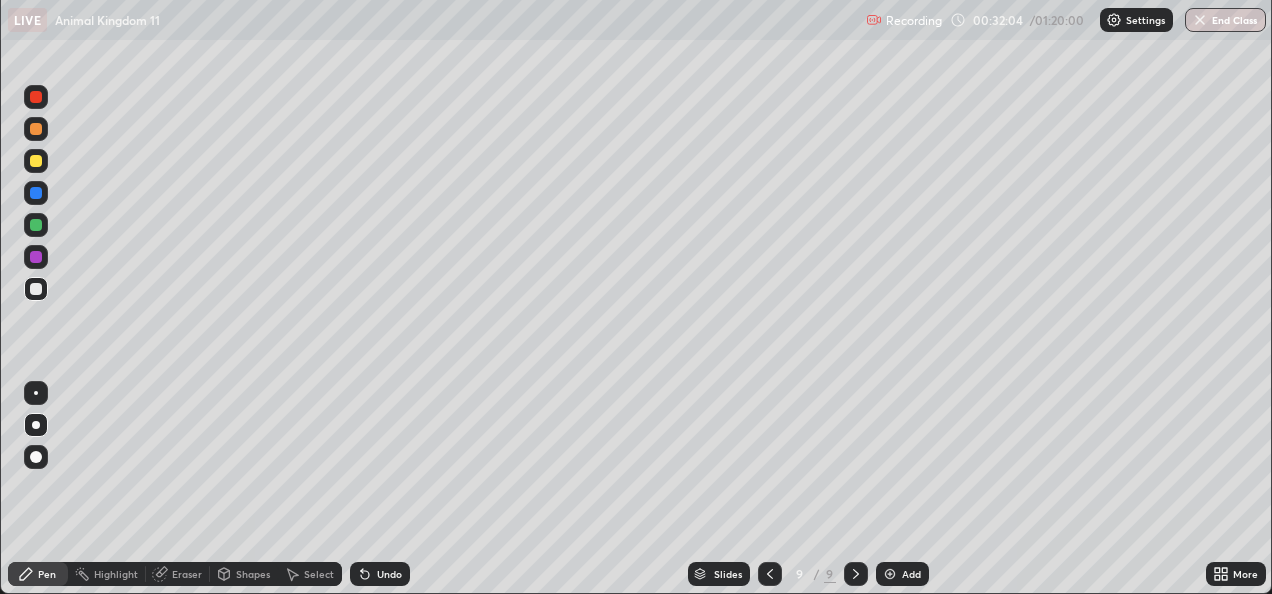 scroll, scrollTop: 594, scrollLeft: 1272, axis: both 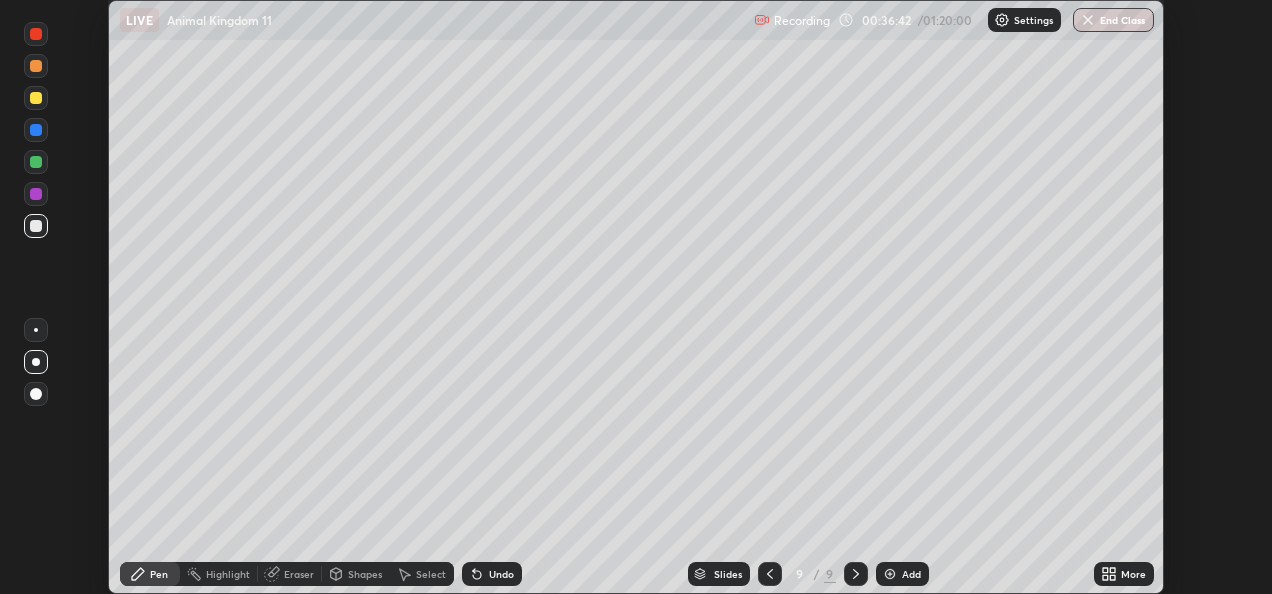 click 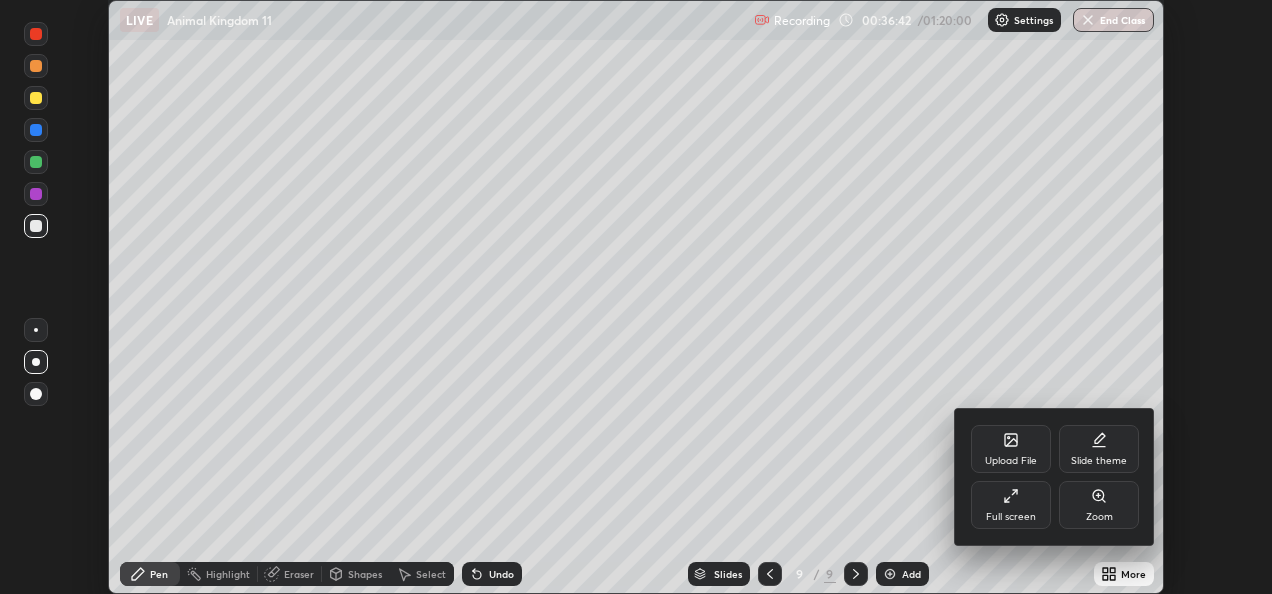 click on "Full screen" at bounding box center [1011, 517] 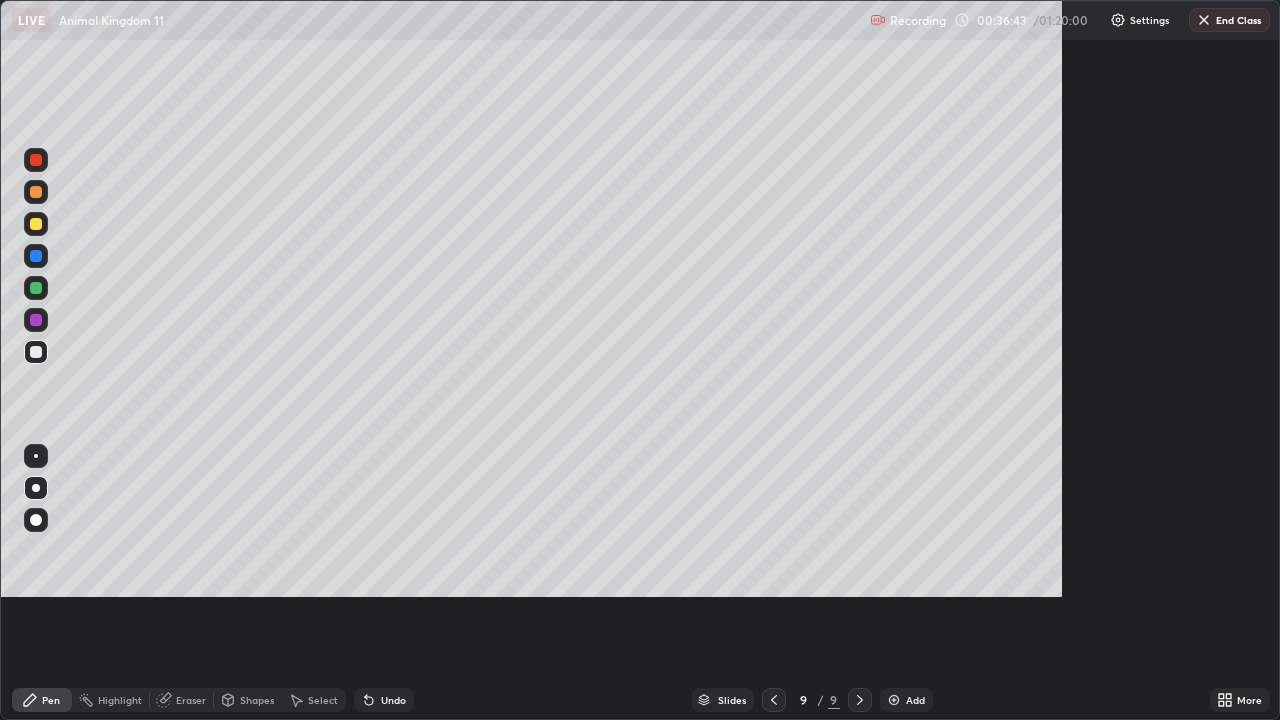 scroll, scrollTop: 99280, scrollLeft: 98720, axis: both 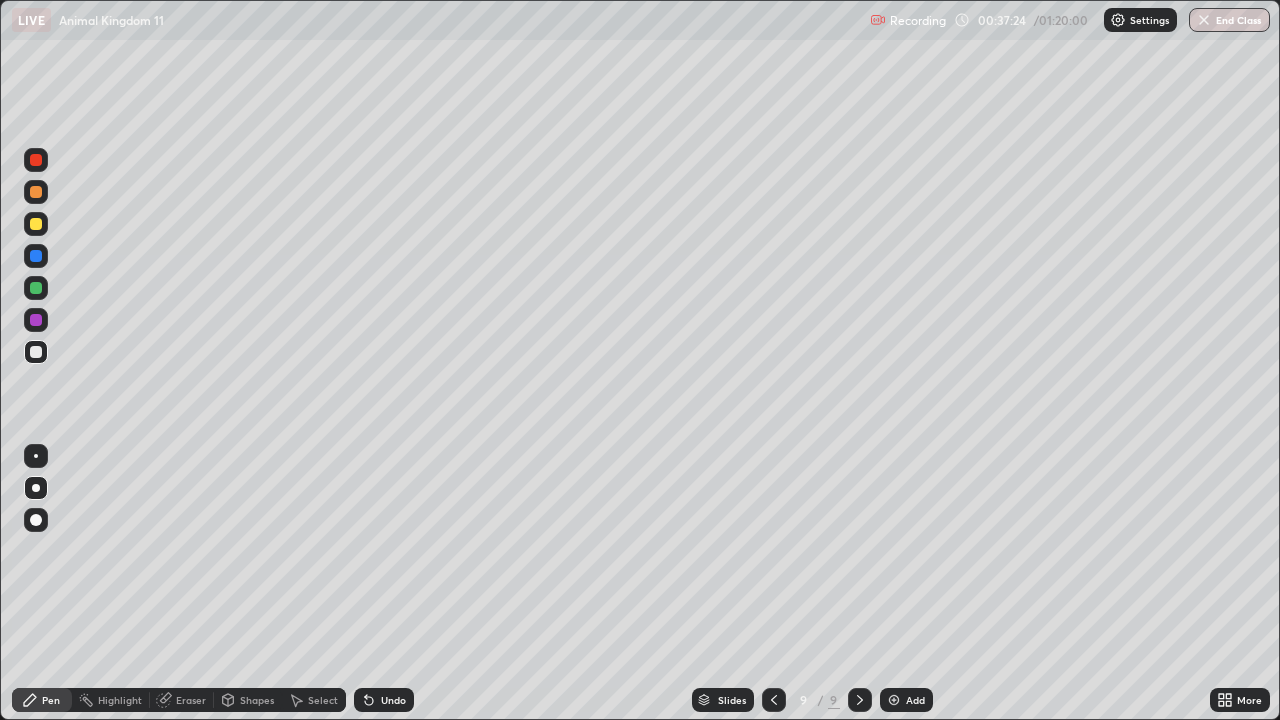 click at bounding box center (894, 700) 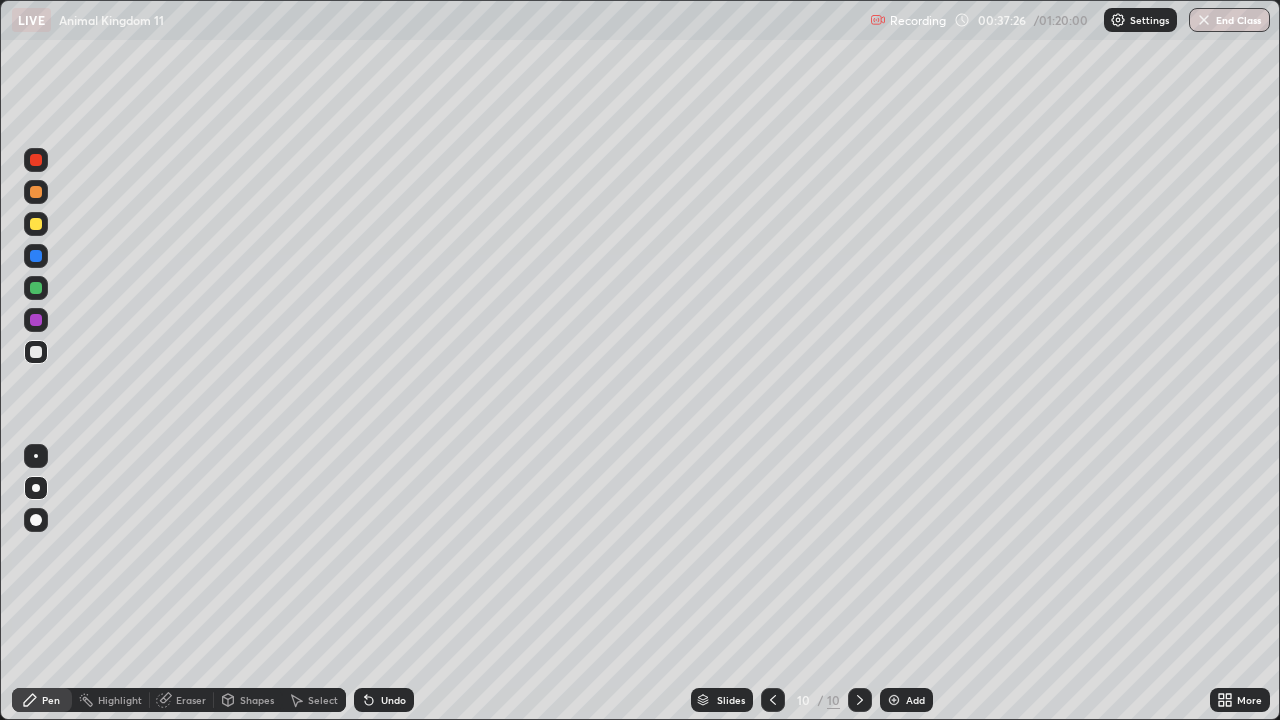 click at bounding box center [36, 256] 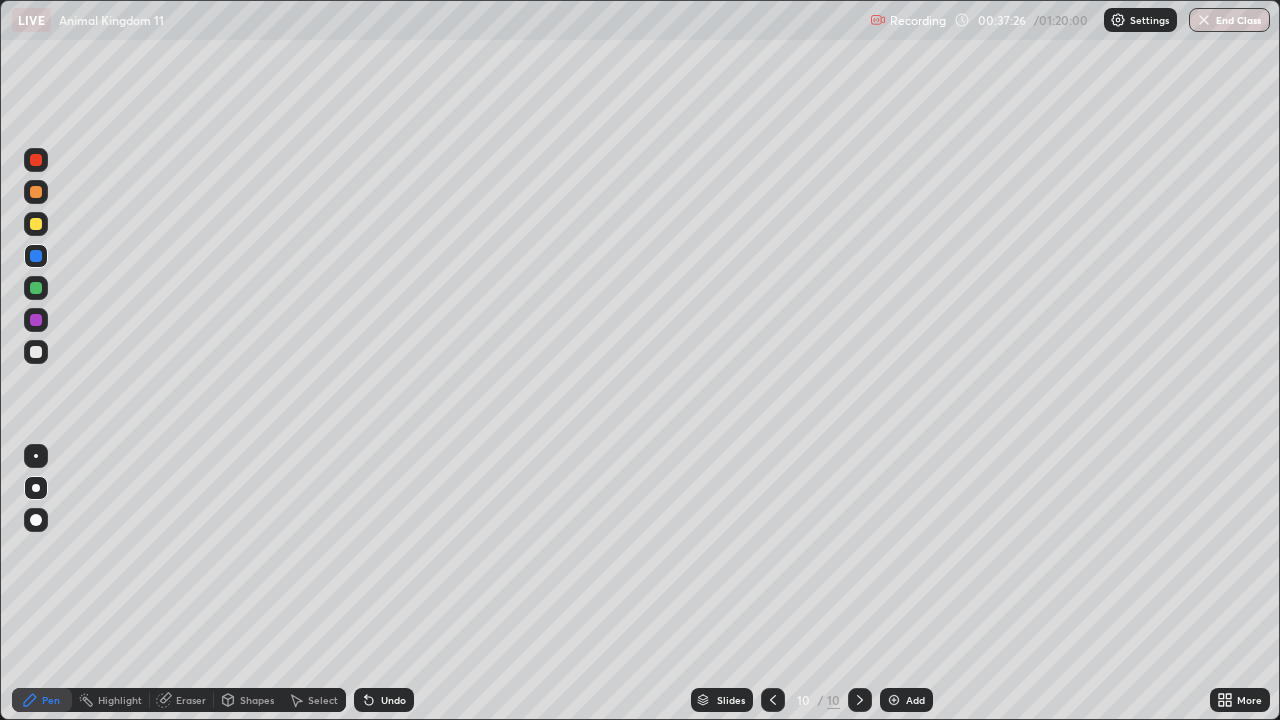 click at bounding box center [36, 224] 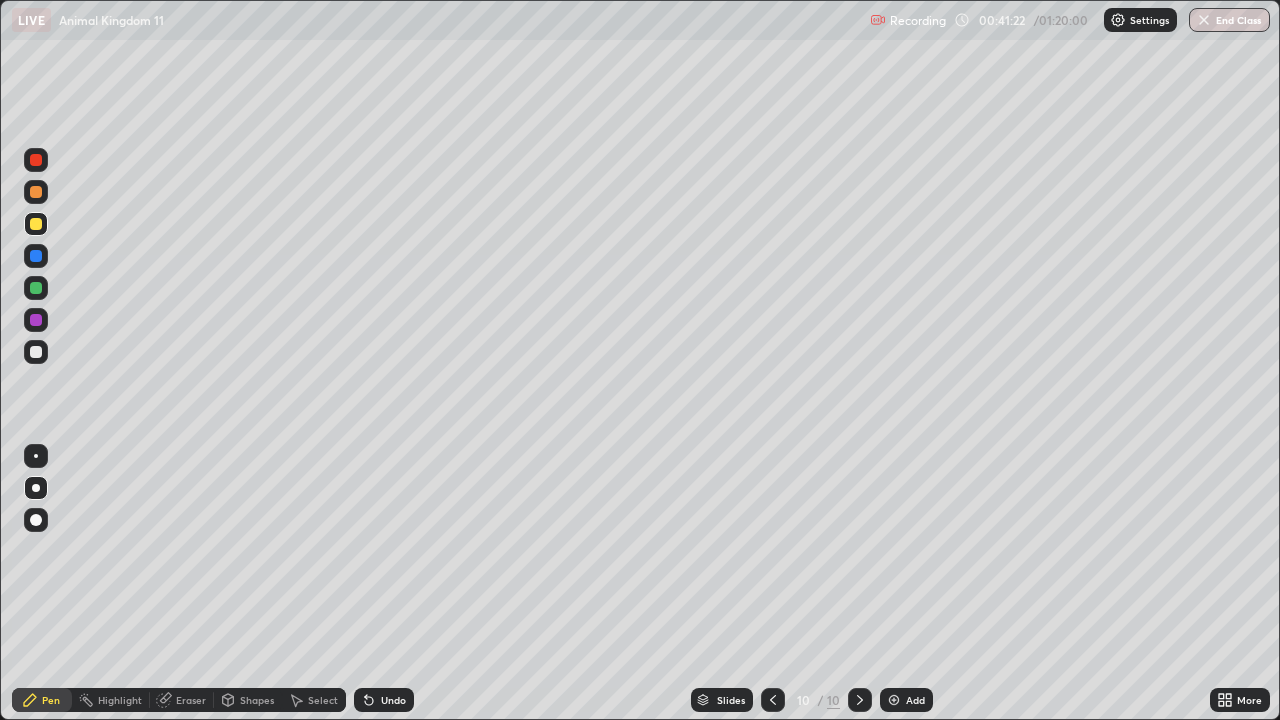 click at bounding box center (36, 352) 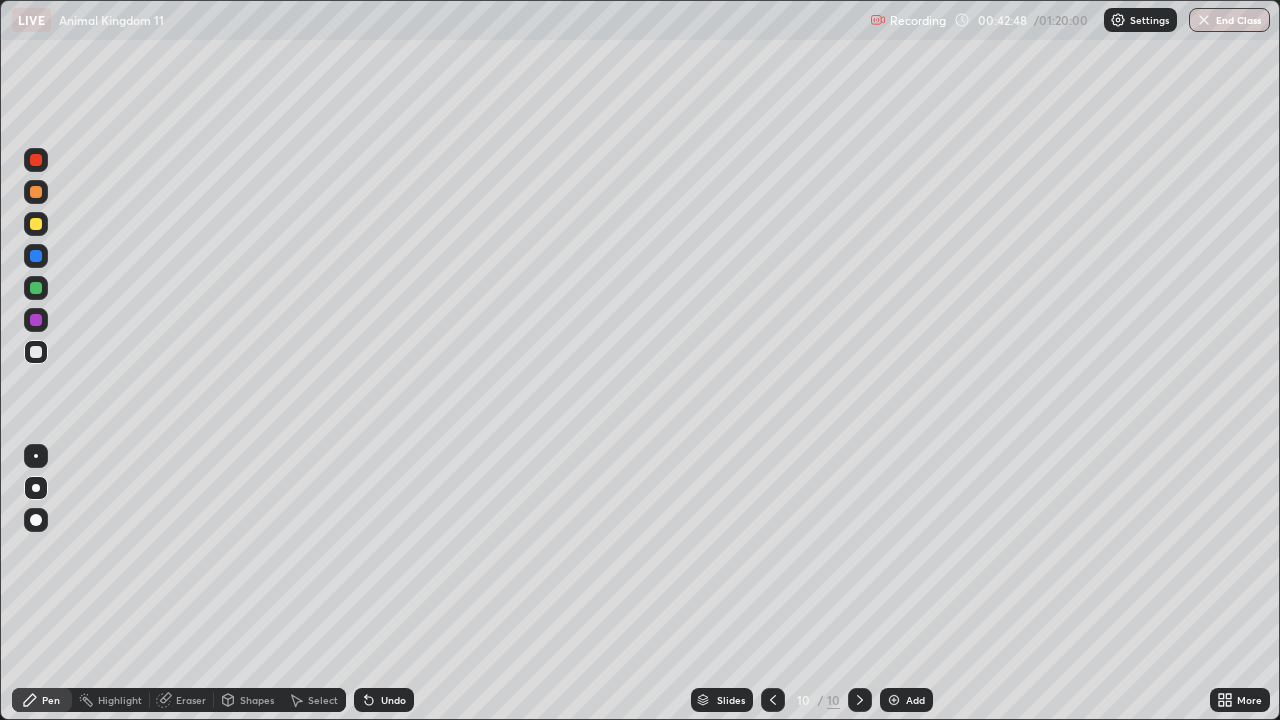 click on "Undo" at bounding box center [384, 700] 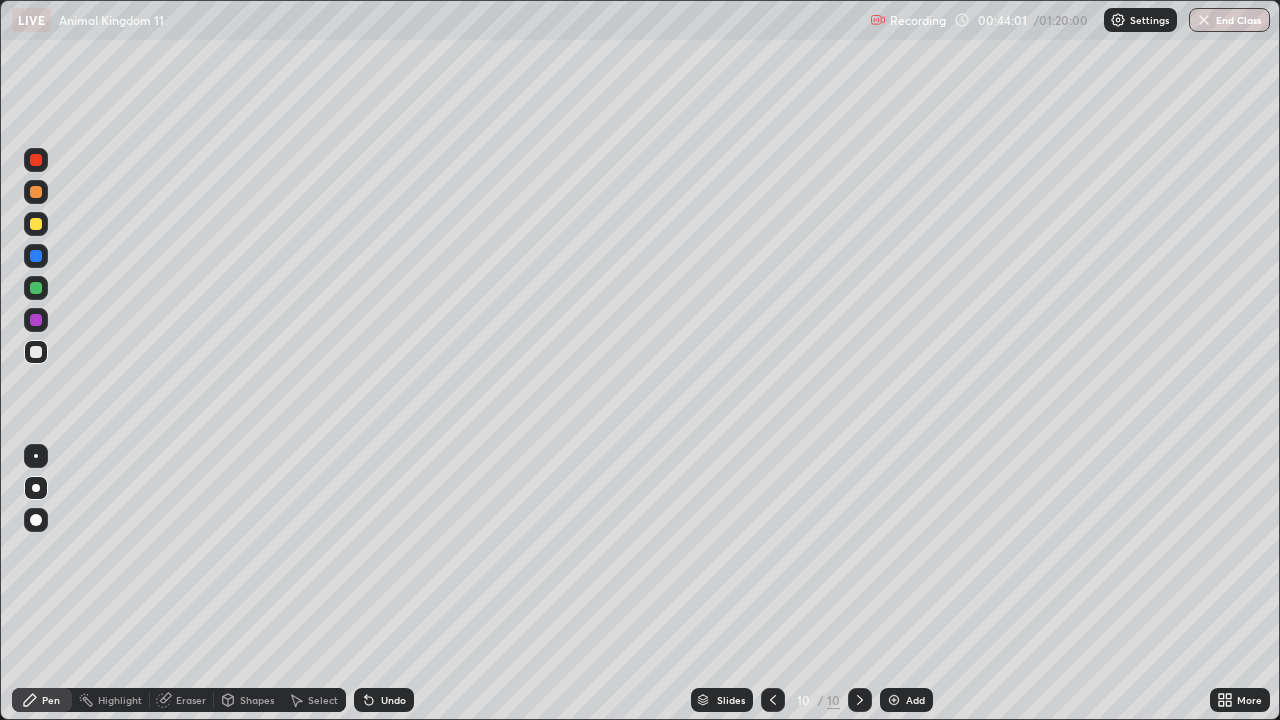 click at bounding box center [36, 320] 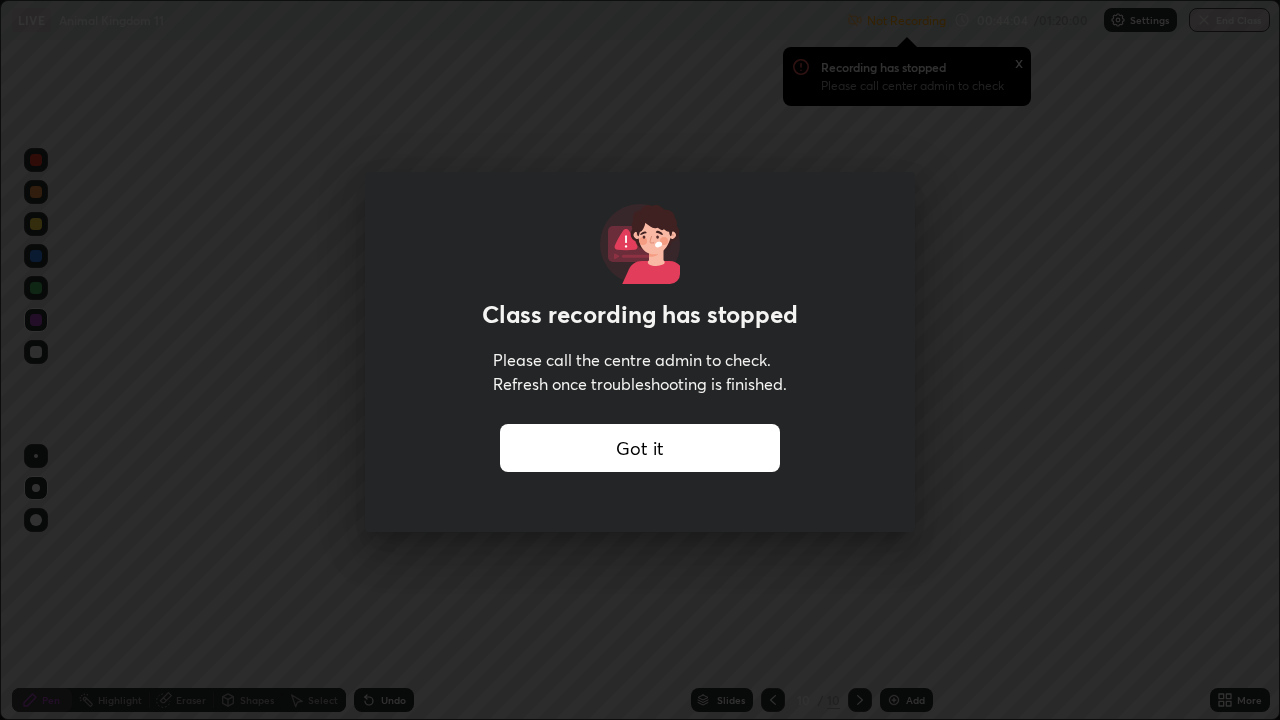 click on "Got it" at bounding box center (640, 448) 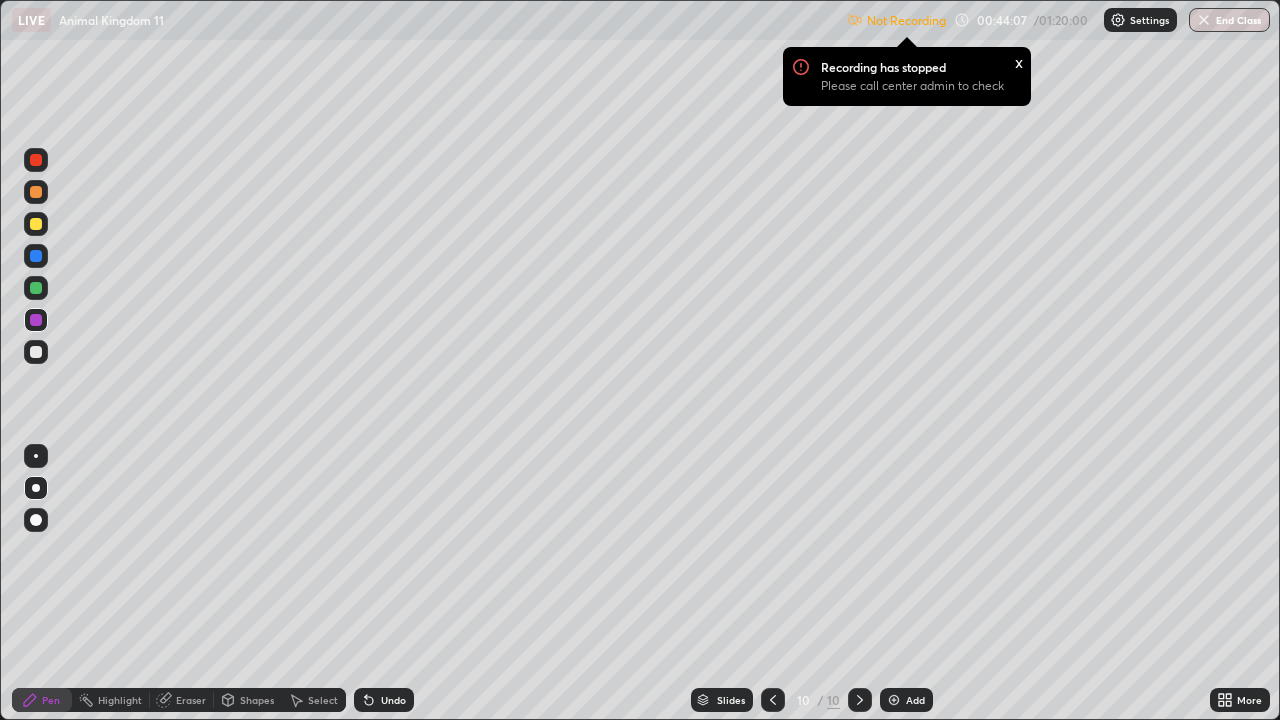 click on "Settings" at bounding box center [1140, 20] 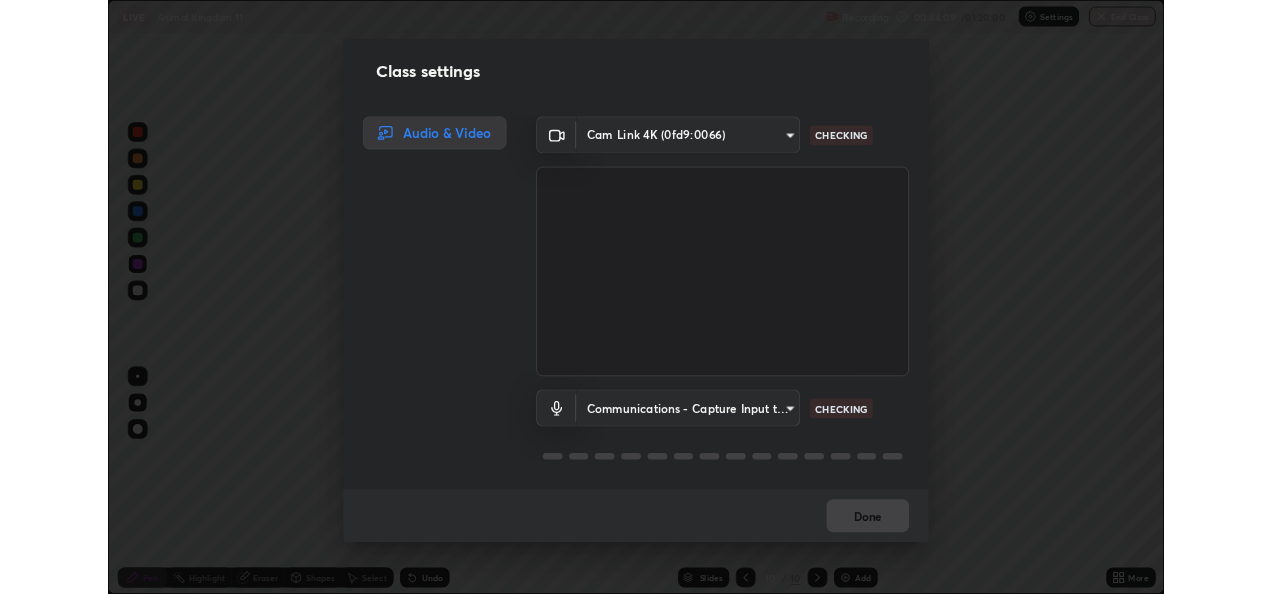 scroll, scrollTop: 2, scrollLeft: 0, axis: vertical 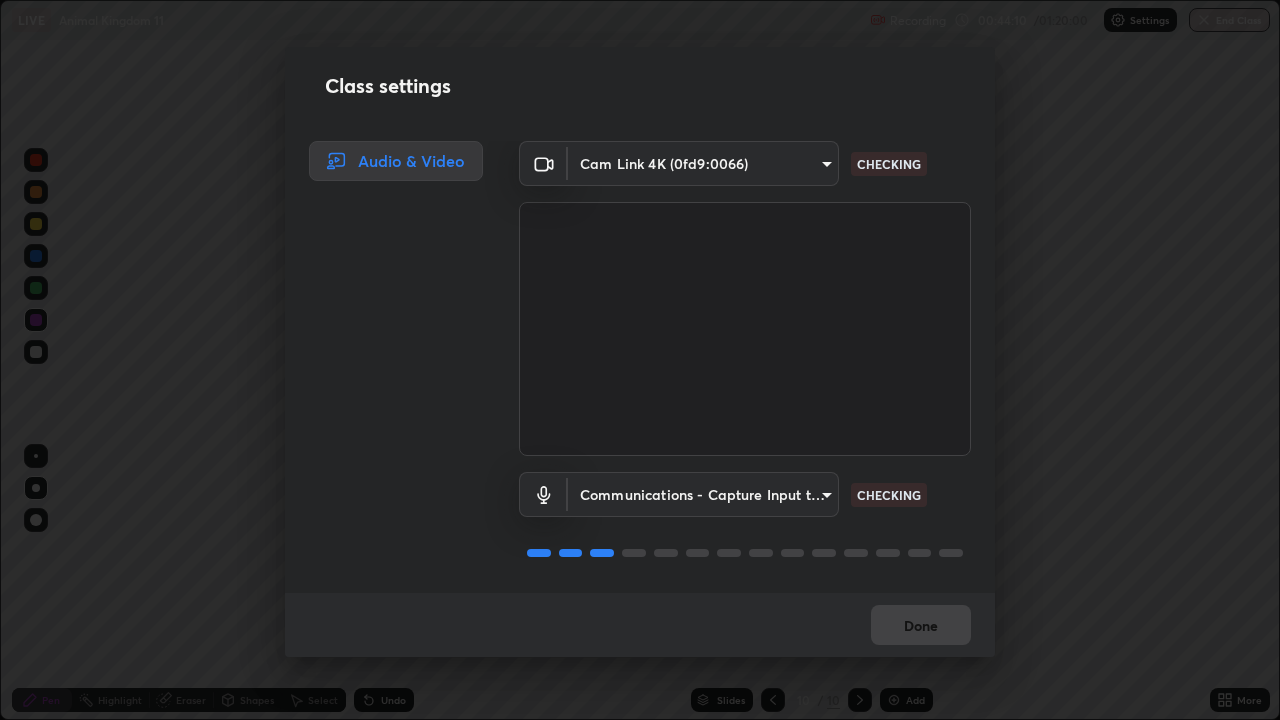 click on "Erase all LIVE Animal Kingdom 11 Recording 00:44:10 / 01:20:00 Settings End Class Setting up your live class Animal Kingdom 11 • L11 of Course On Zoology for NEET Conquer 4 2026 [FIRST] [LAST] Pen Highlight Eraser Shapes Select Undo Slides 10 / 10 Add More No doubts shared Encourage your learners to ask a doubt for better clarity Report an issue Reason for reporting Buffering Chat not working Audio - Video sync issue Educator video quality low ​ Attach an image Report Class settings Audio & Video Cam Link 4K ([DEVICE_ID]) [HASH] 5100e1c69644abe7fb052b6f73cb50fc80e9a9f46372f74748e4cad0b0f4ed75 CHECKING Communications - Capture Input terminal (Digital Array MIC) communications CHECKING Done" at bounding box center [640, 360] 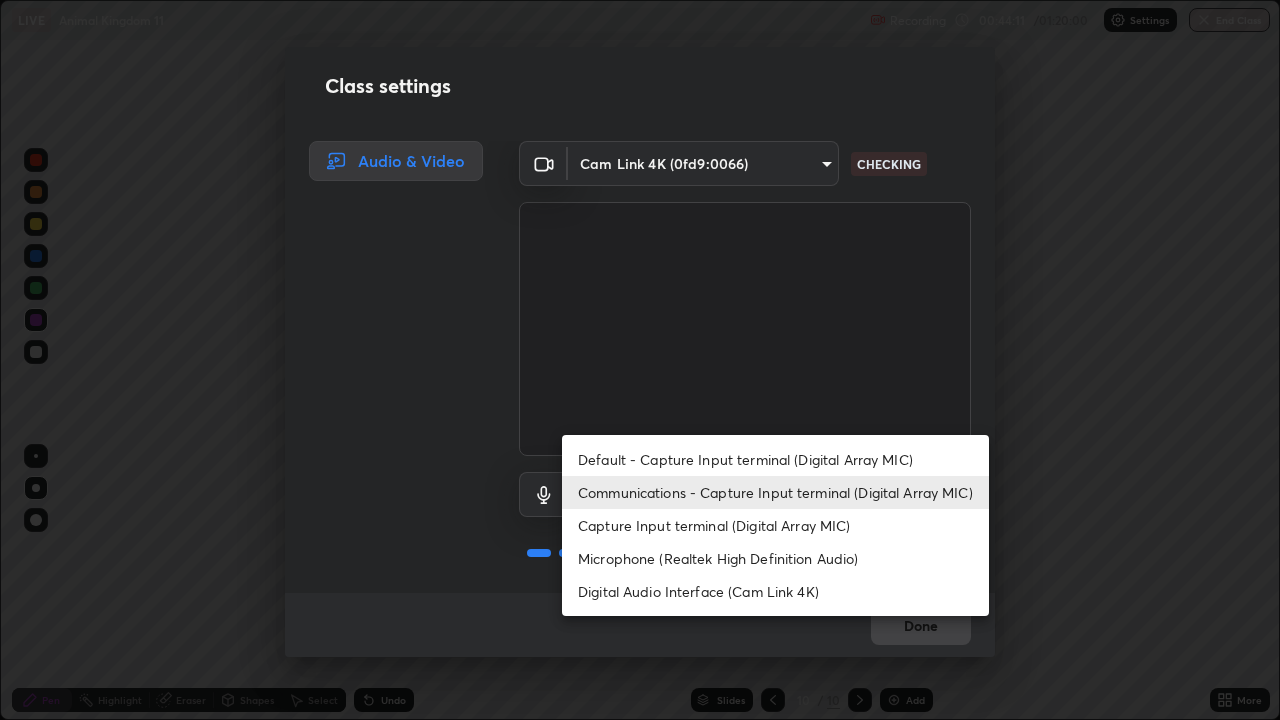 click on "Default - Capture Input terminal (Digital Array MIC)" at bounding box center (775, 459) 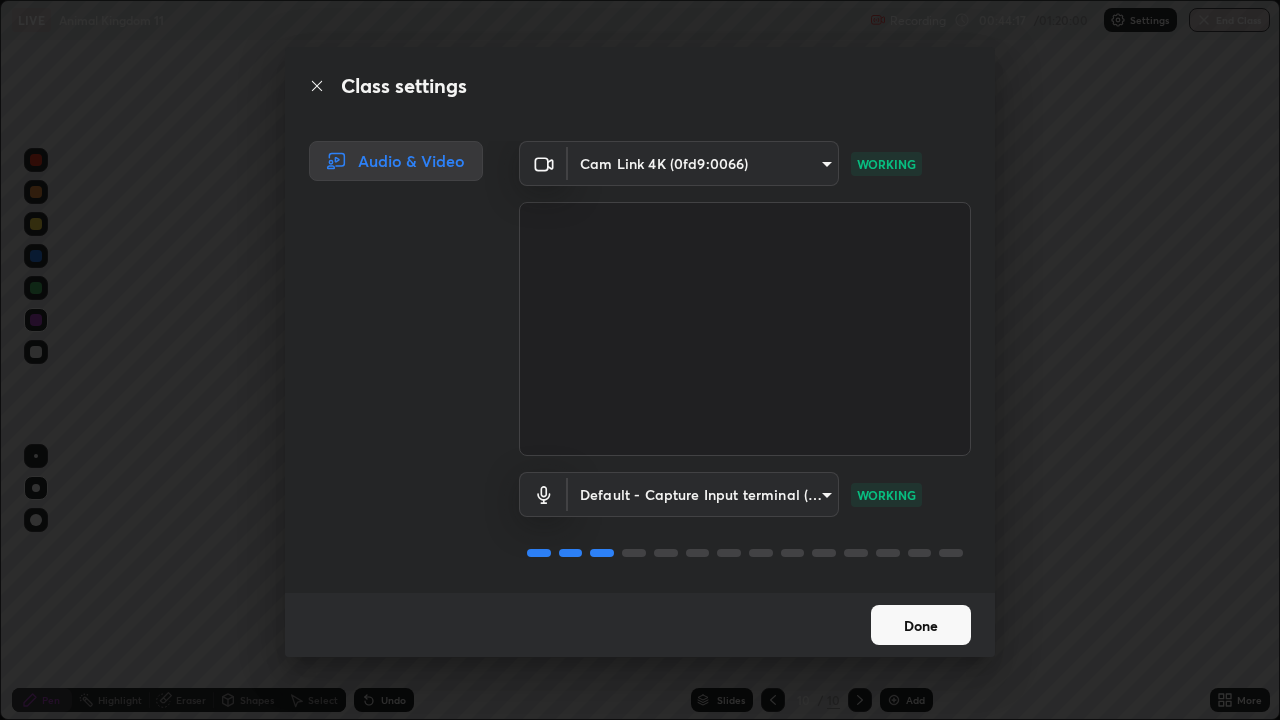 click on "Done" at bounding box center (921, 625) 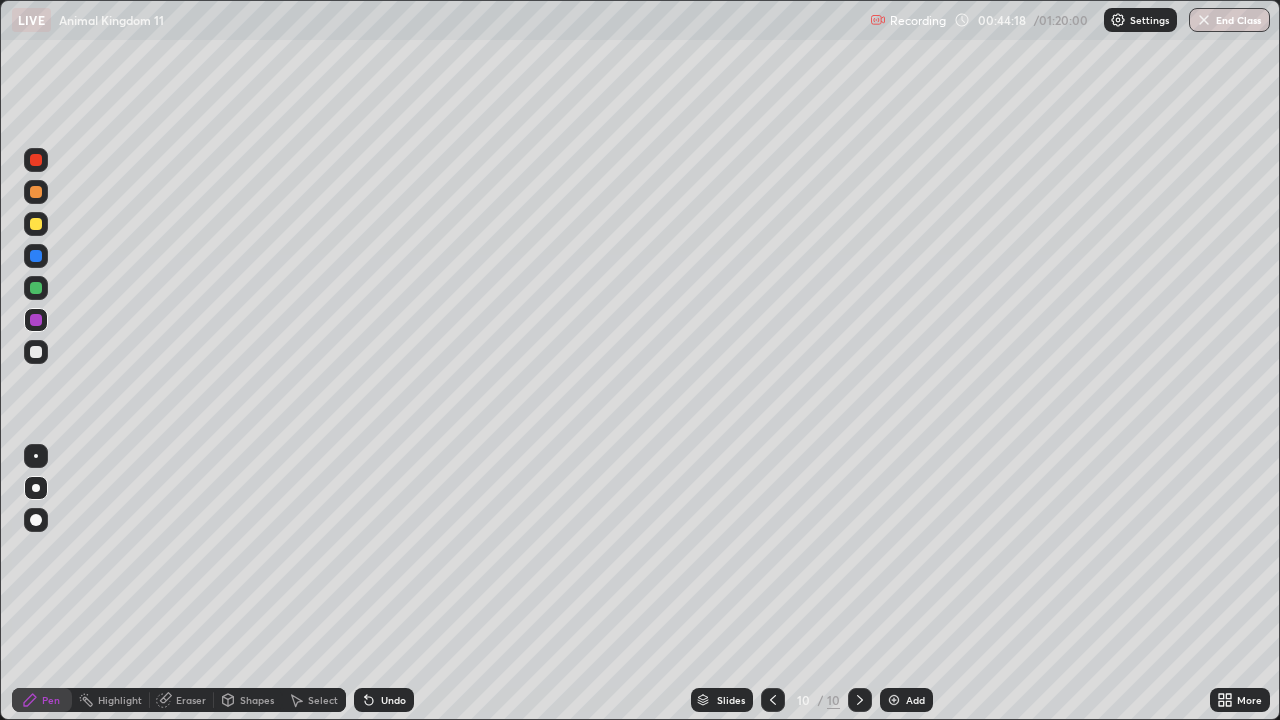 click on "More" at bounding box center (1240, 700) 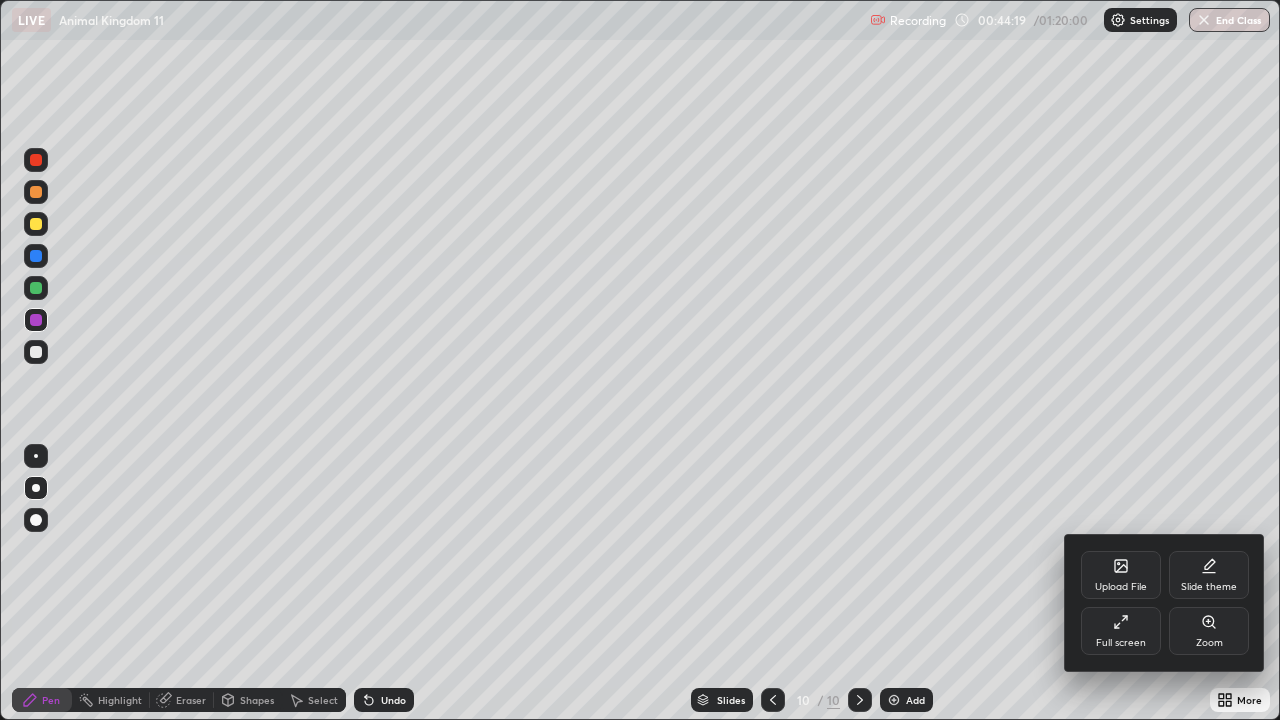 click at bounding box center (640, 360) 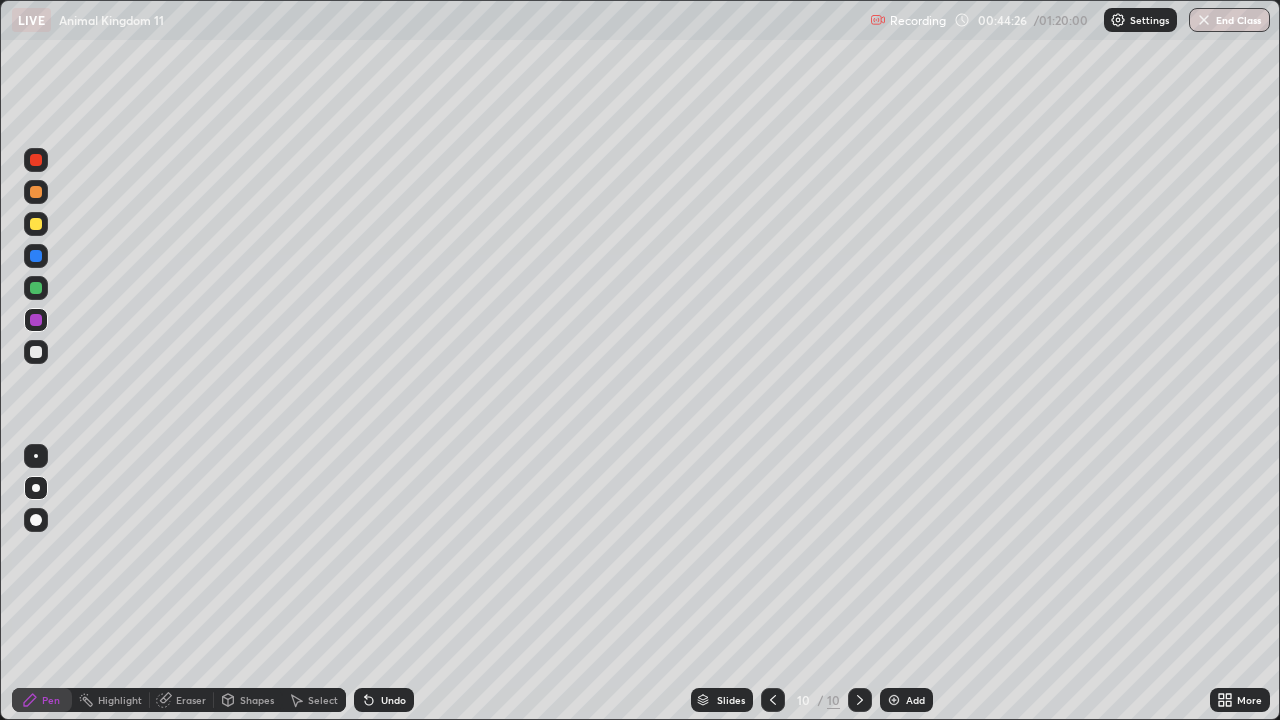 click at bounding box center (36, 352) 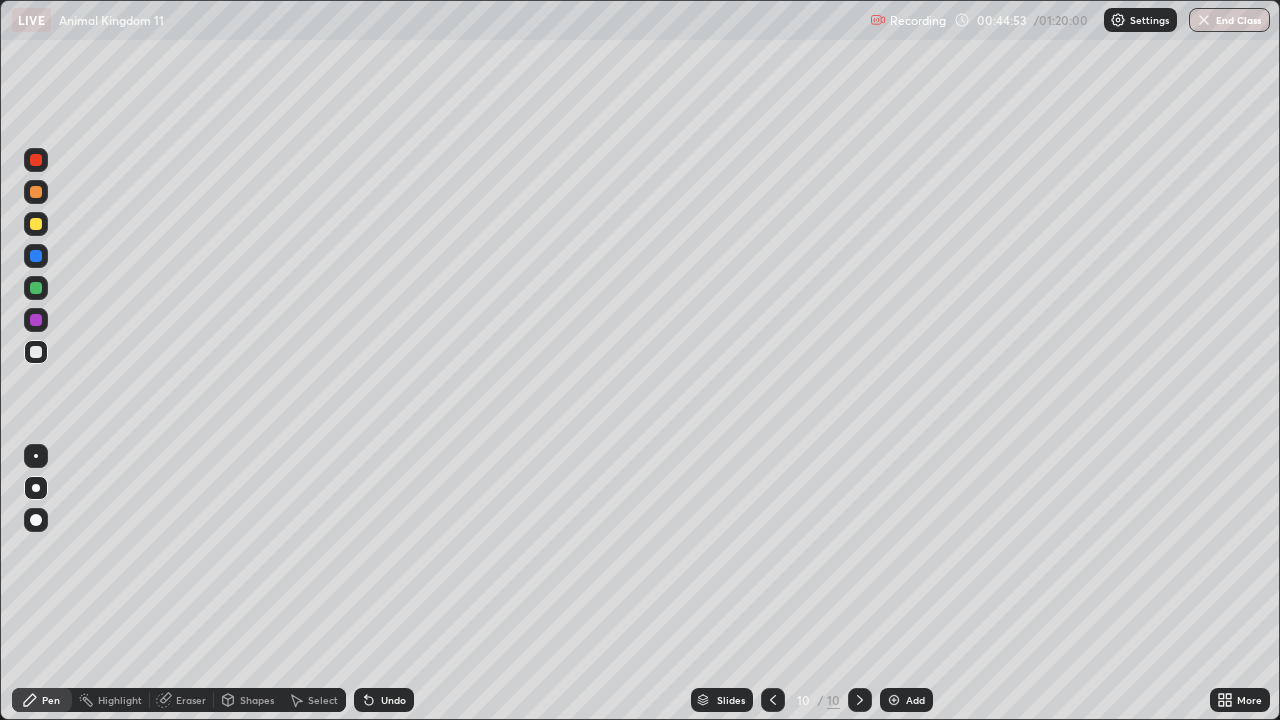 click on "Add" at bounding box center (906, 700) 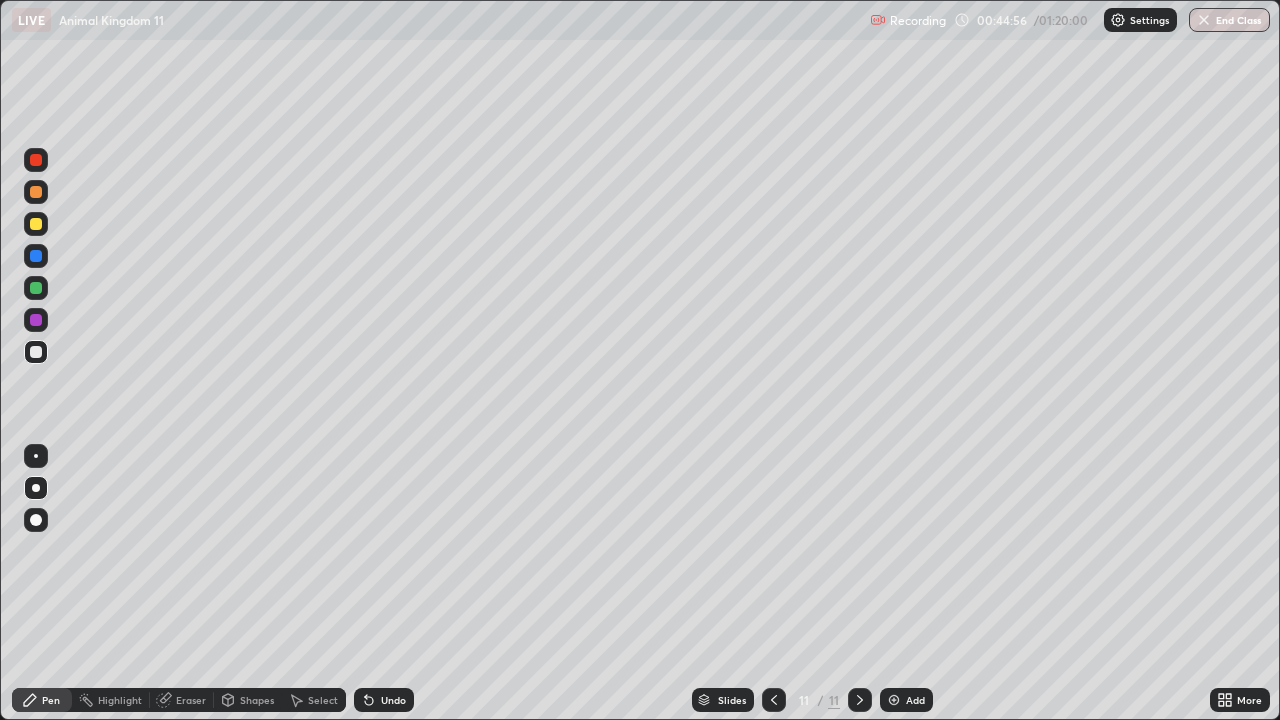 click on "Pen" at bounding box center [42, 700] 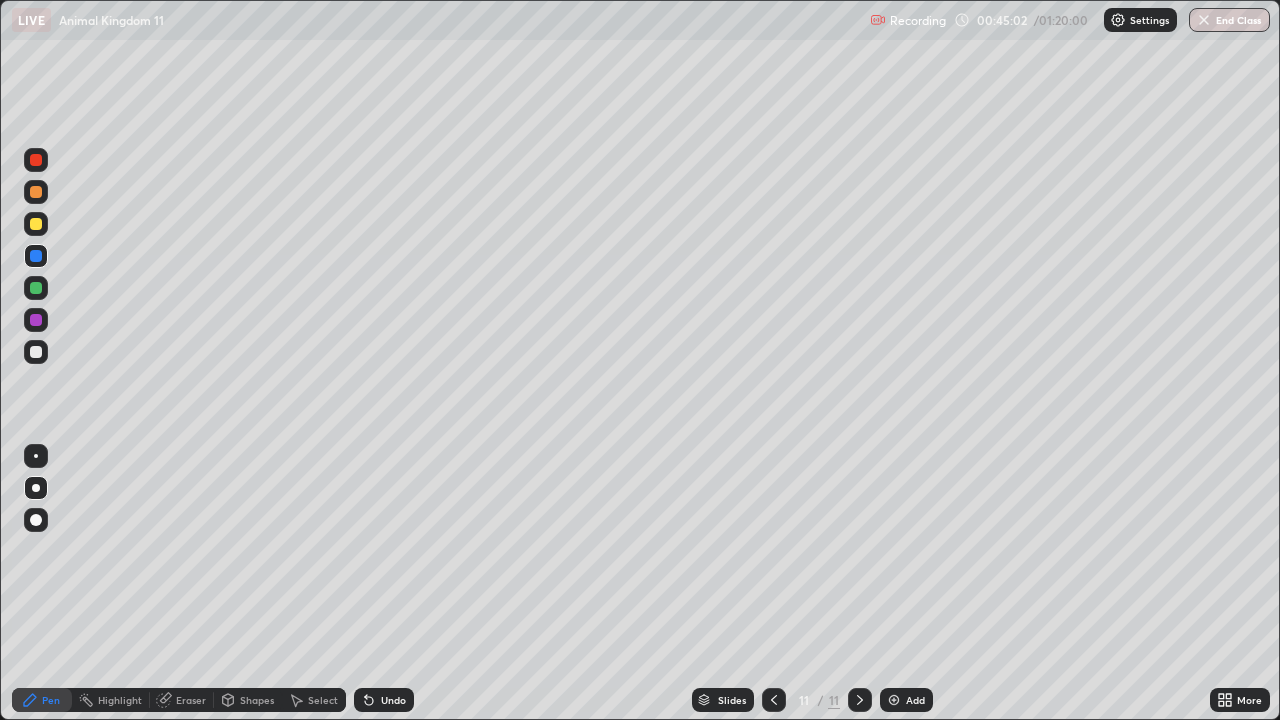 click at bounding box center (36, 288) 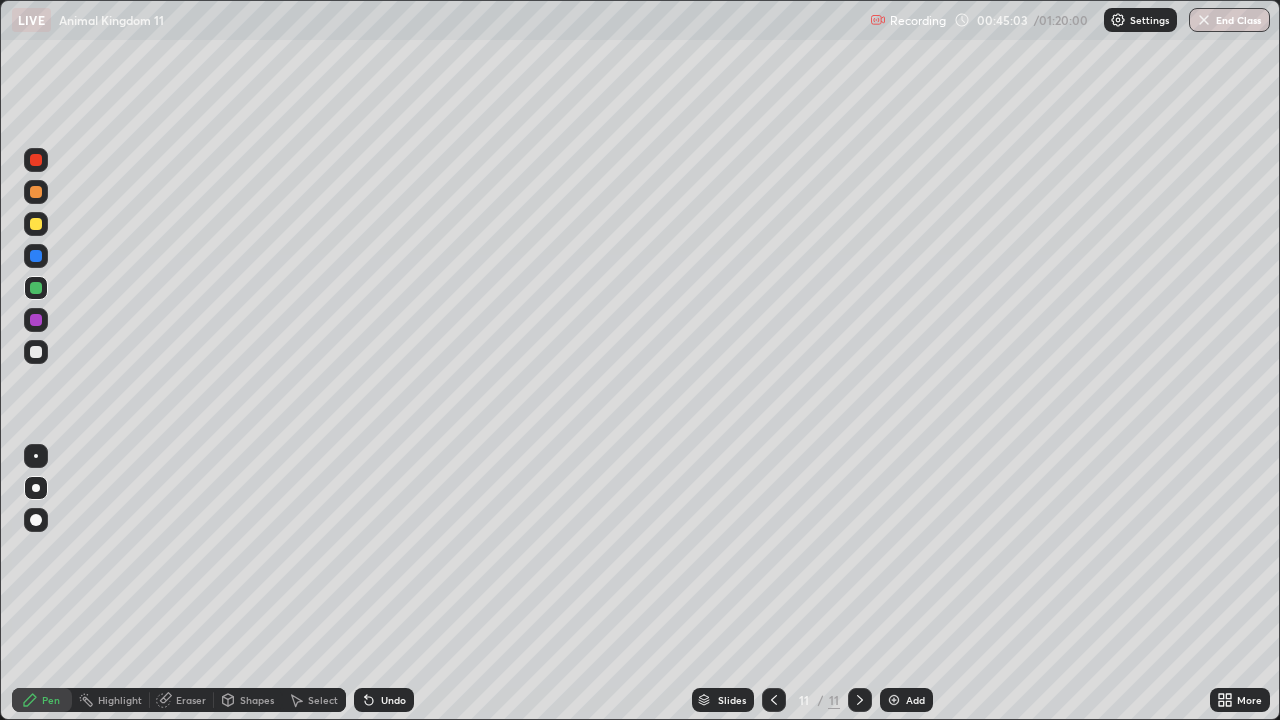 click at bounding box center (36, 288) 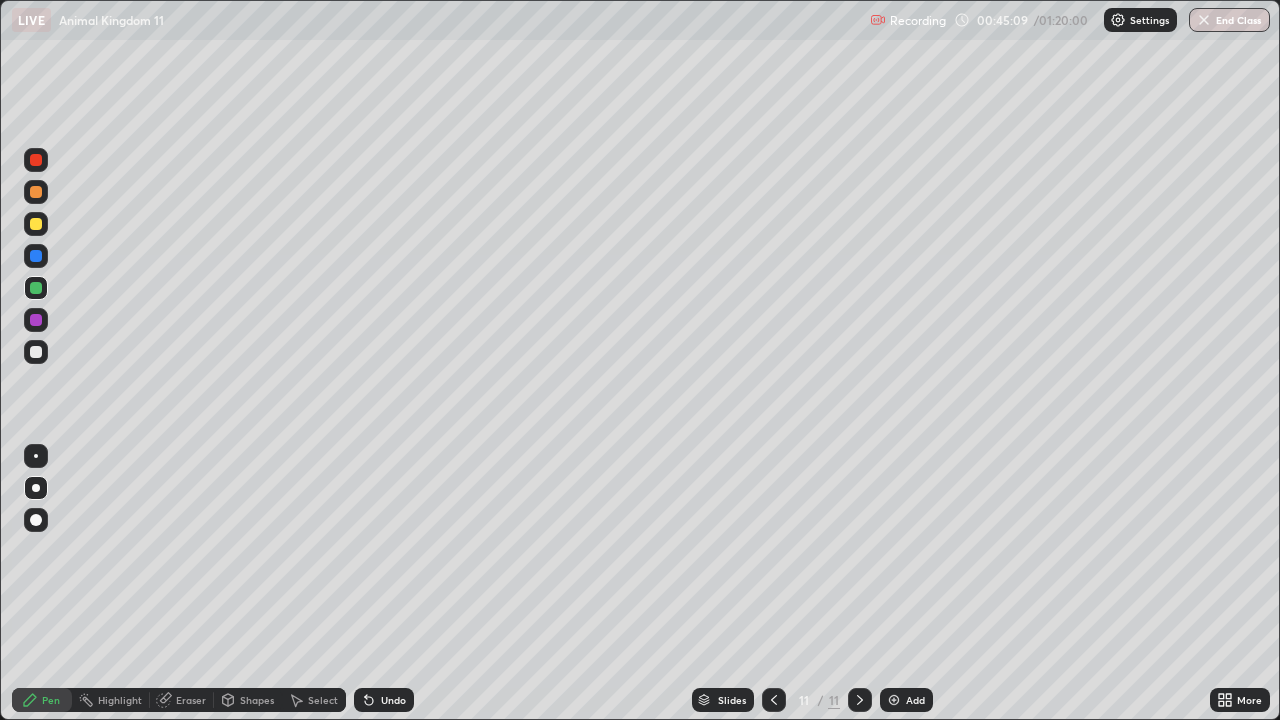 click on "Undo" at bounding box center (393, 700) 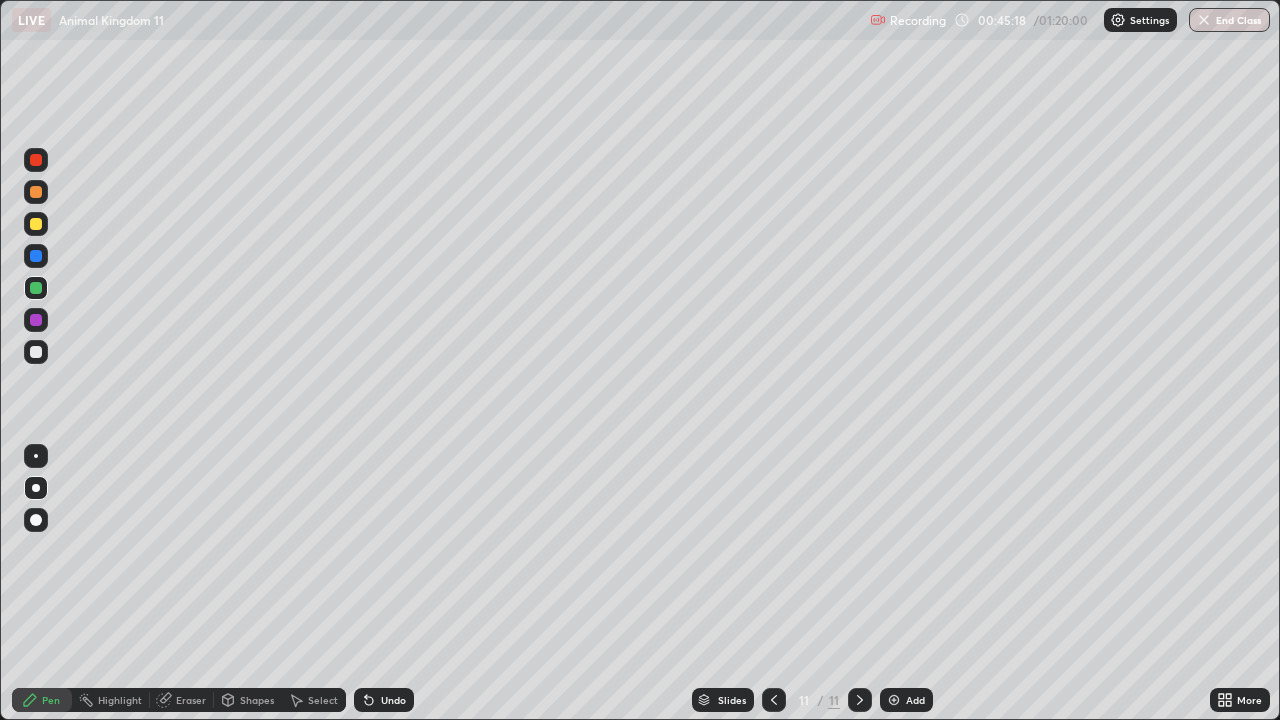 click on "Undo" at bounding box center [393, 700] 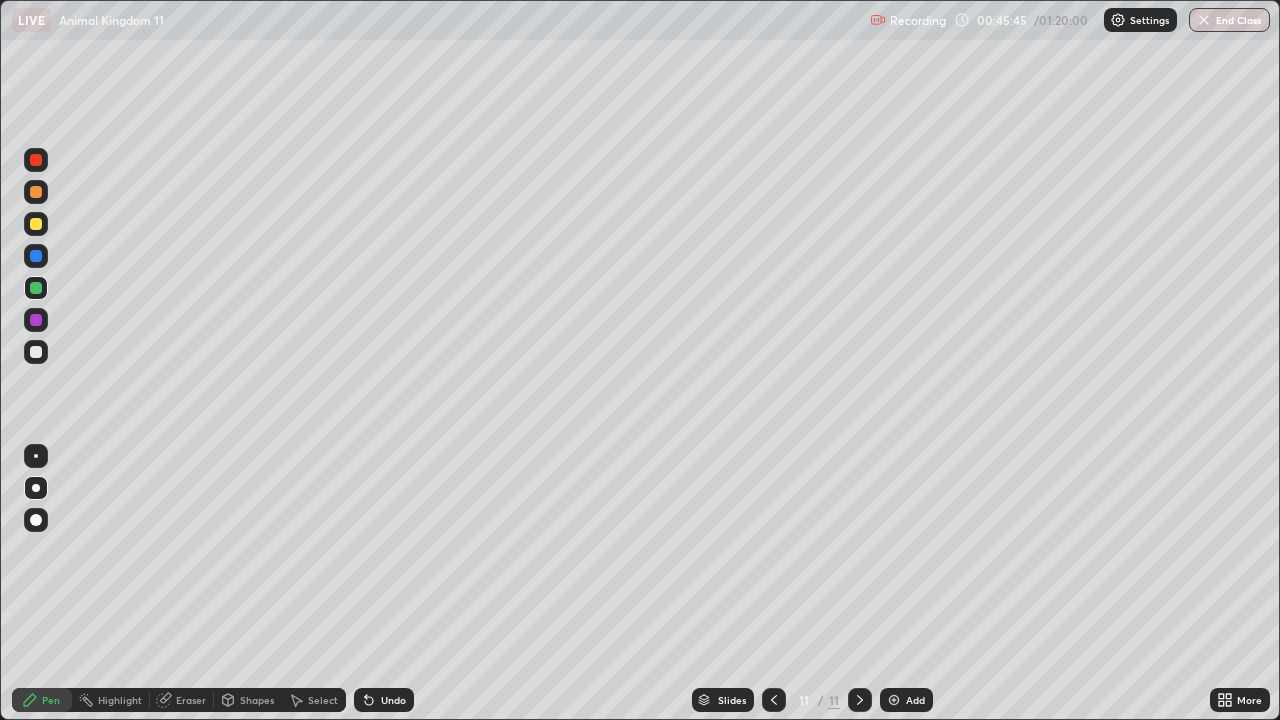 click at bounding box center (36, 320) 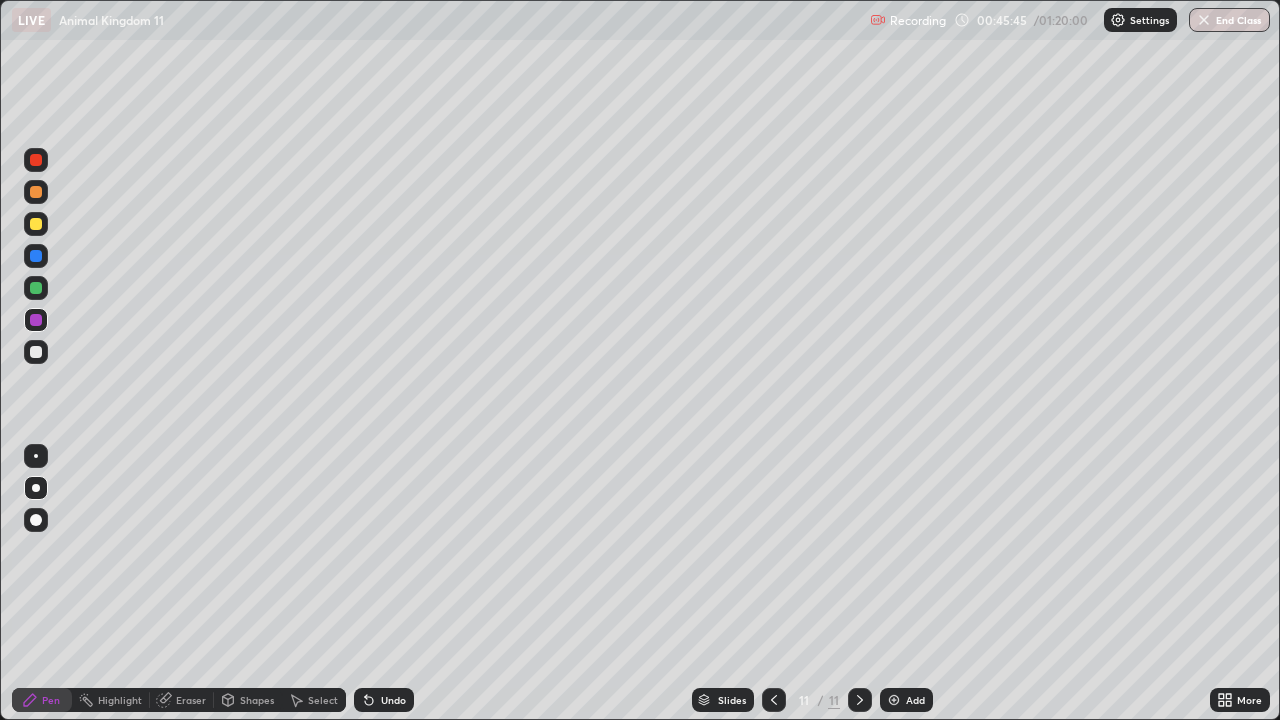 click at bounding box center [36, 320] 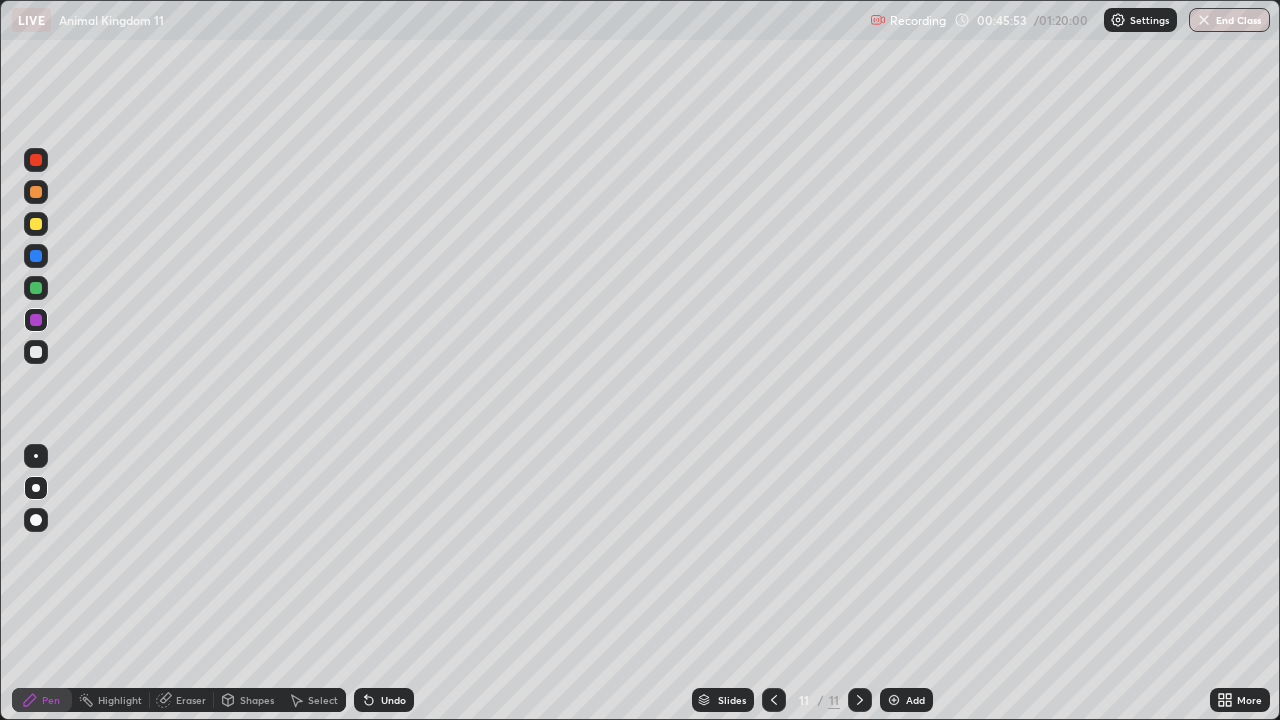 click at bounding box center [36, 256] 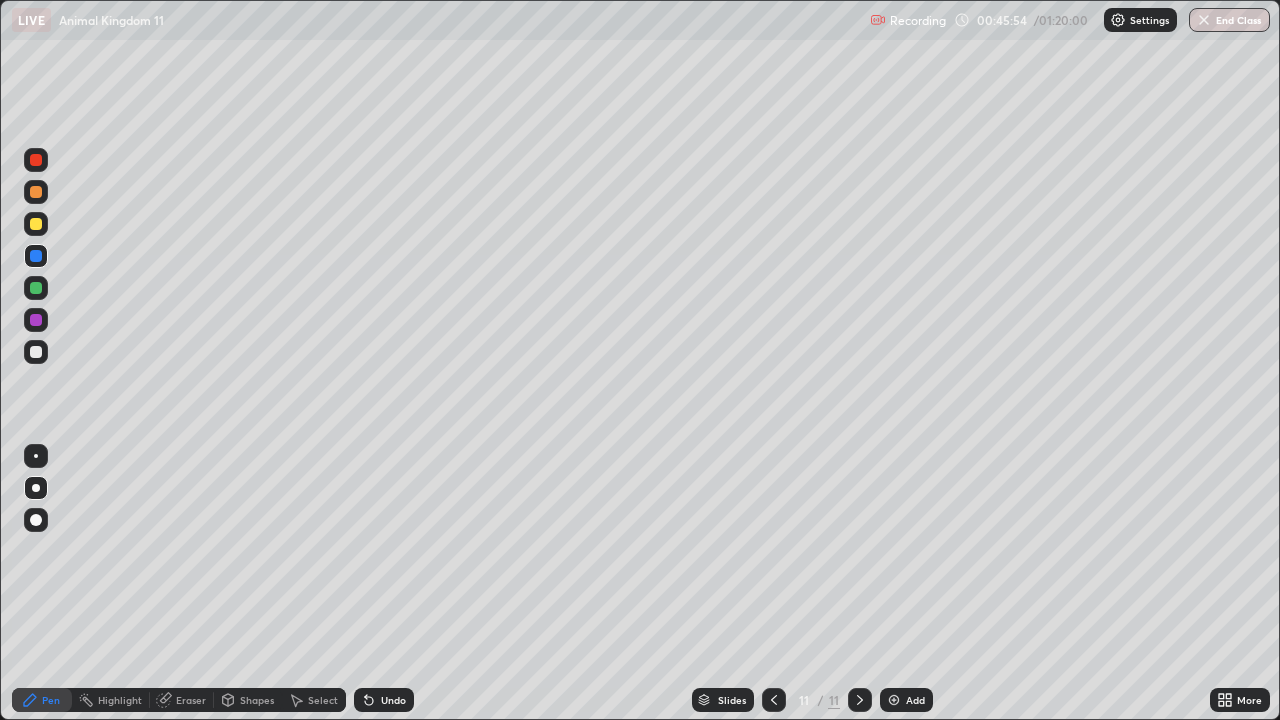 click at bounding box center [36, 256] 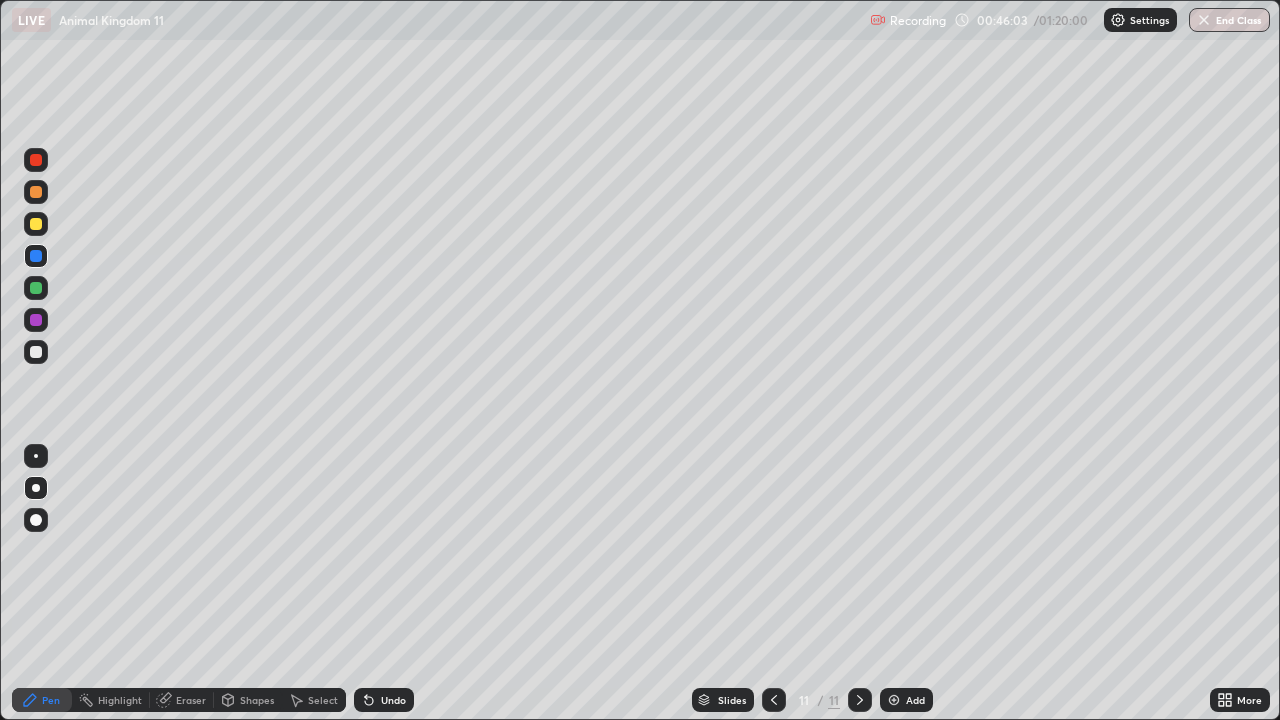 click at bounding box center (36, 224) 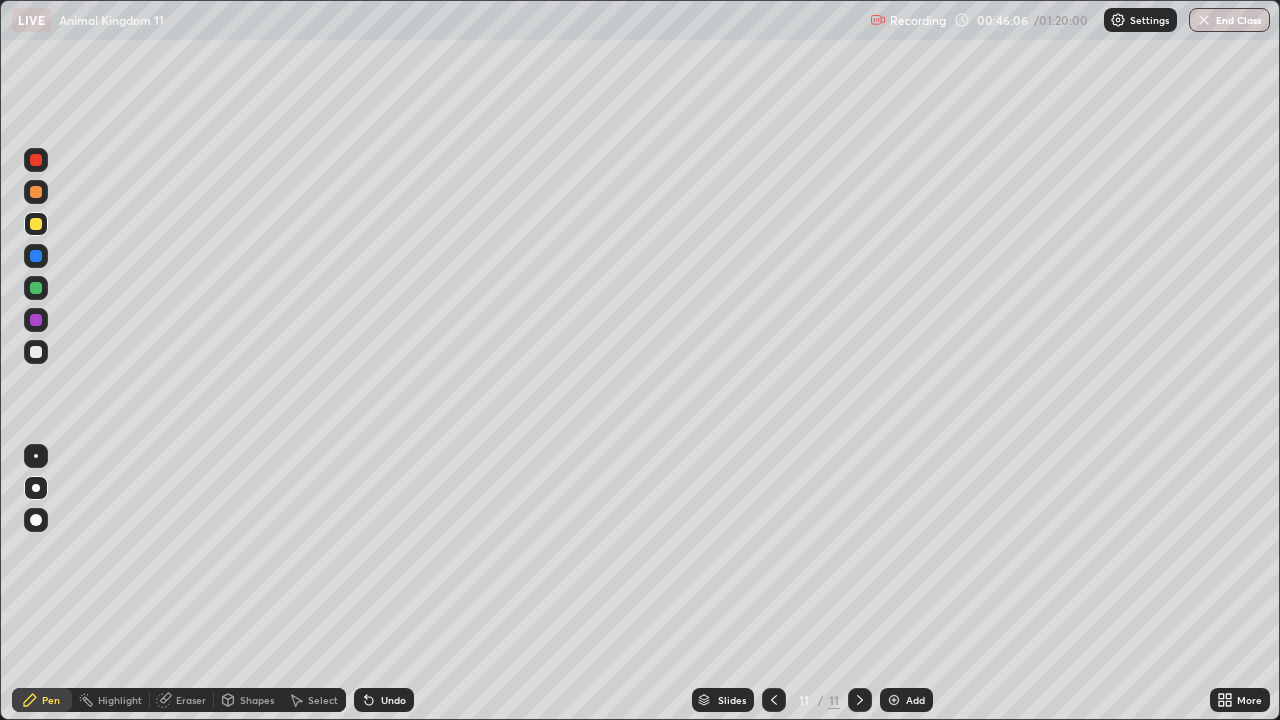 click at bounding box center (36, 352) 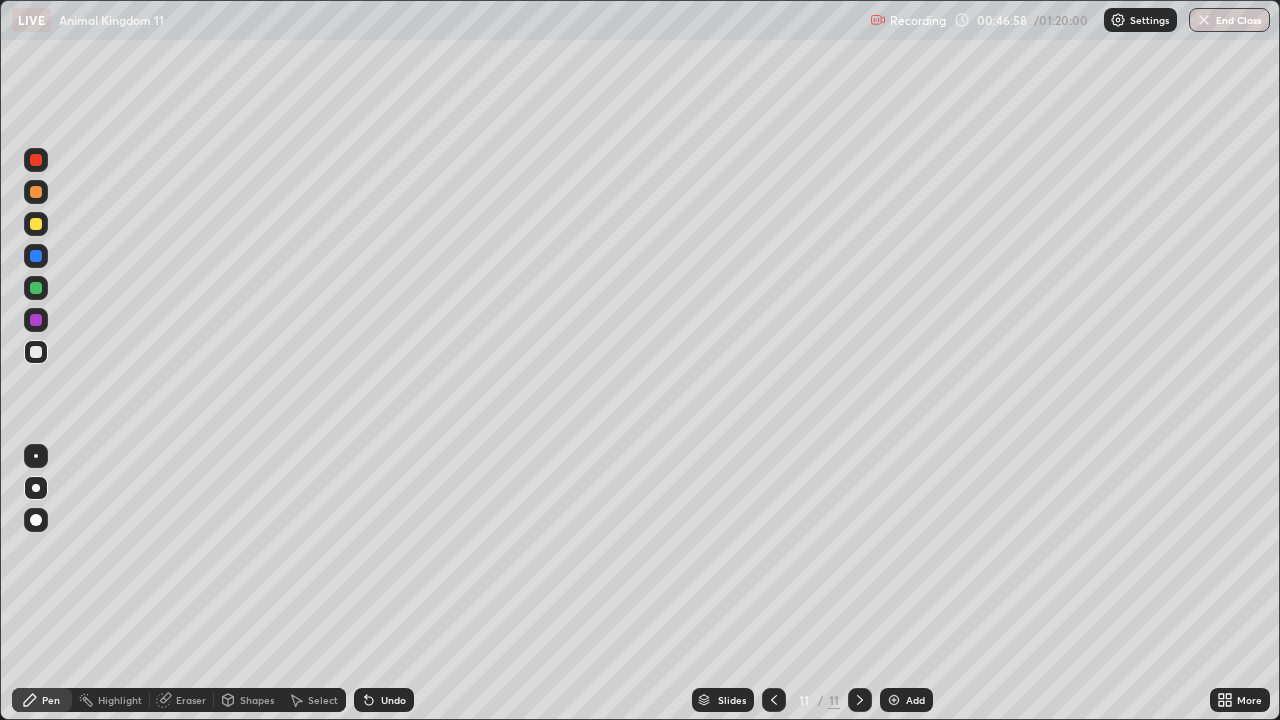 click at bounding box center [36, 352] 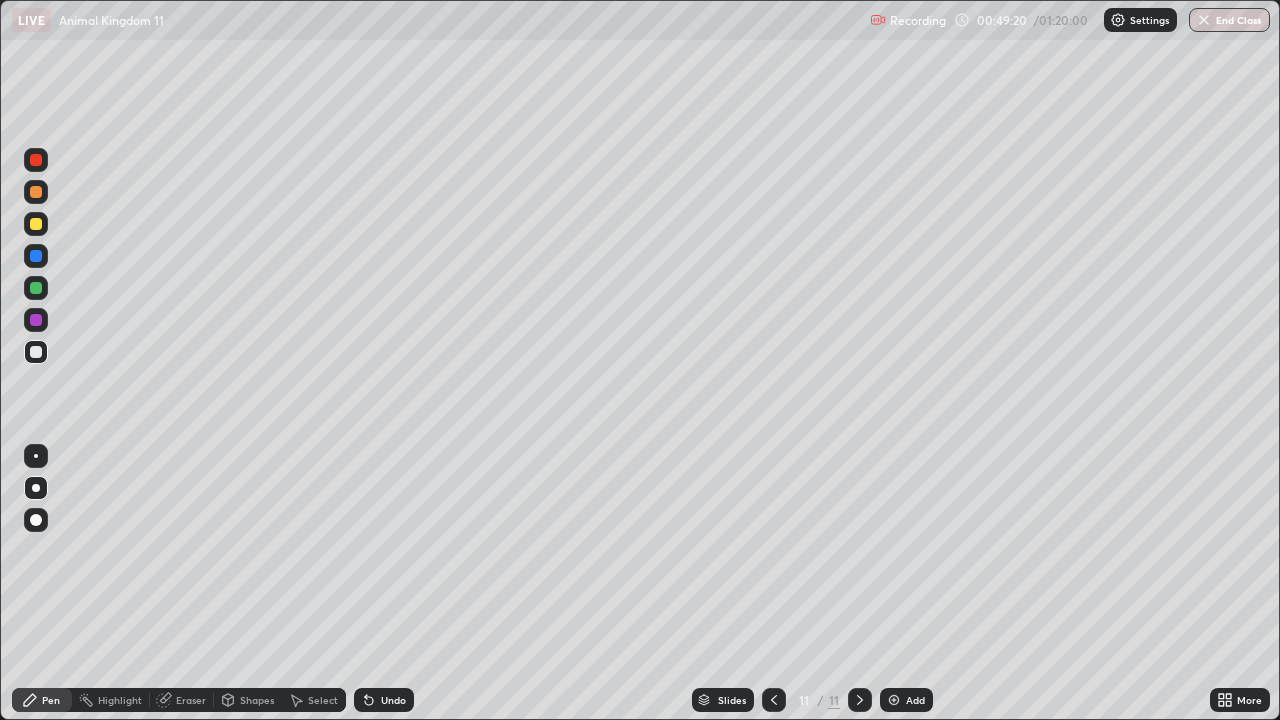 click on "Undo" at bounding box center [393, 700] 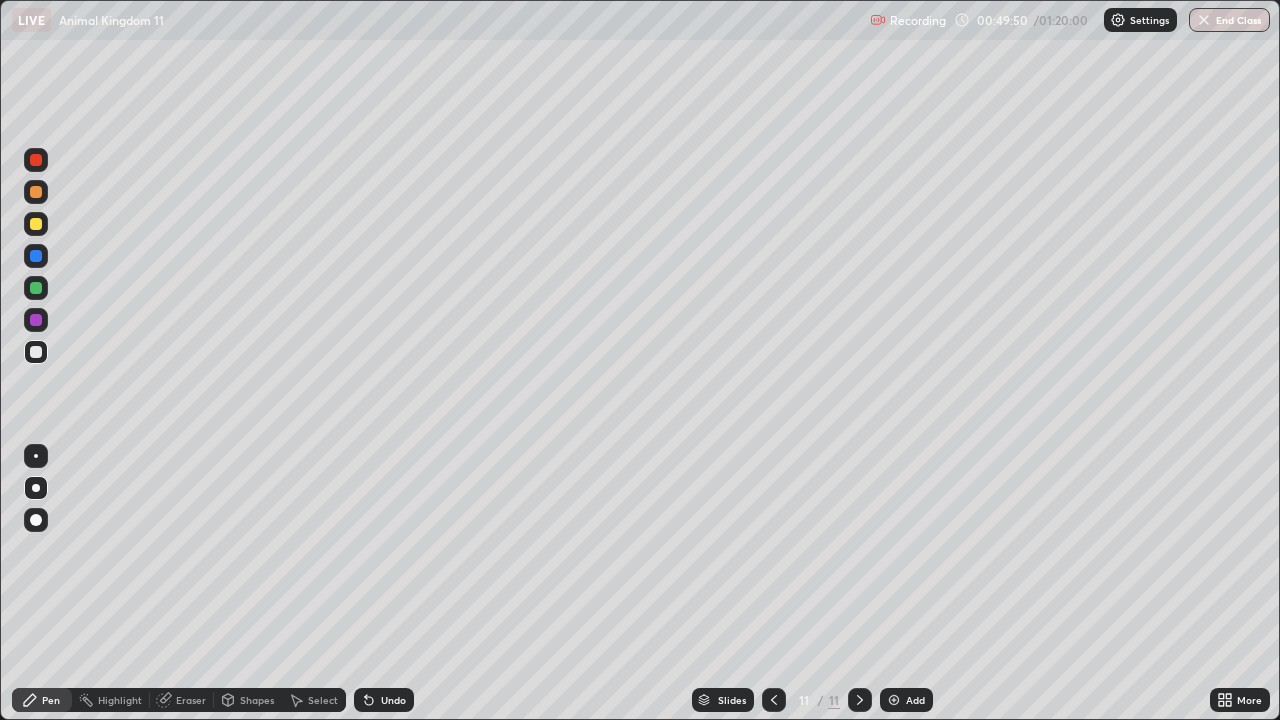 click on "Add" at bounding box center (915, 700) 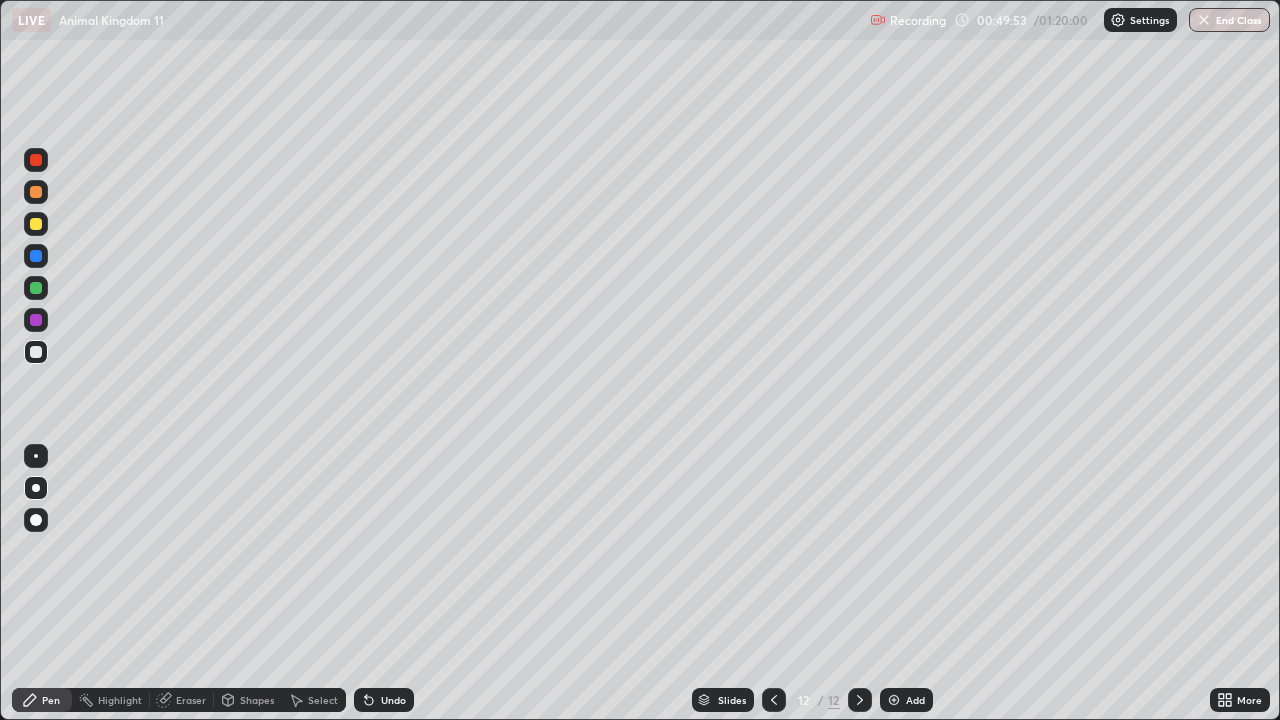 click on "Pen" at bounding box center [42, 700] 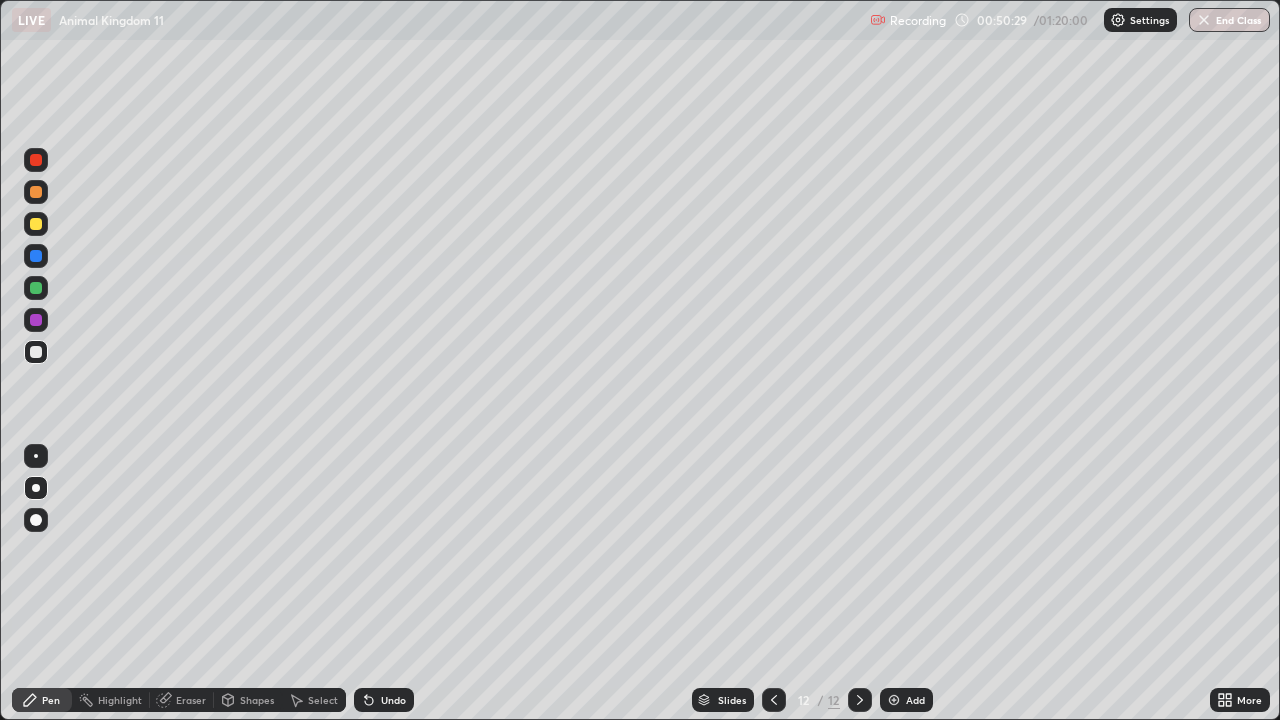 click on "Undo" at bounding box center (384, 700) 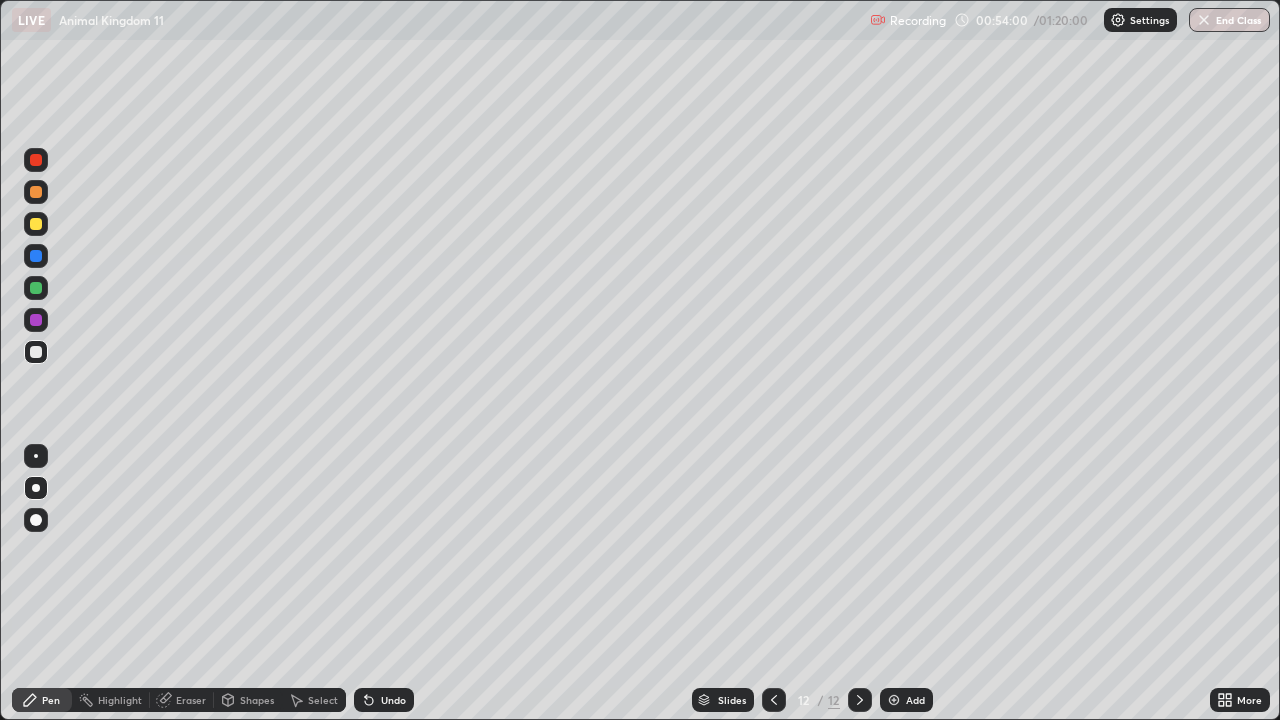 click on "Add" at bounding box center [915, 700] 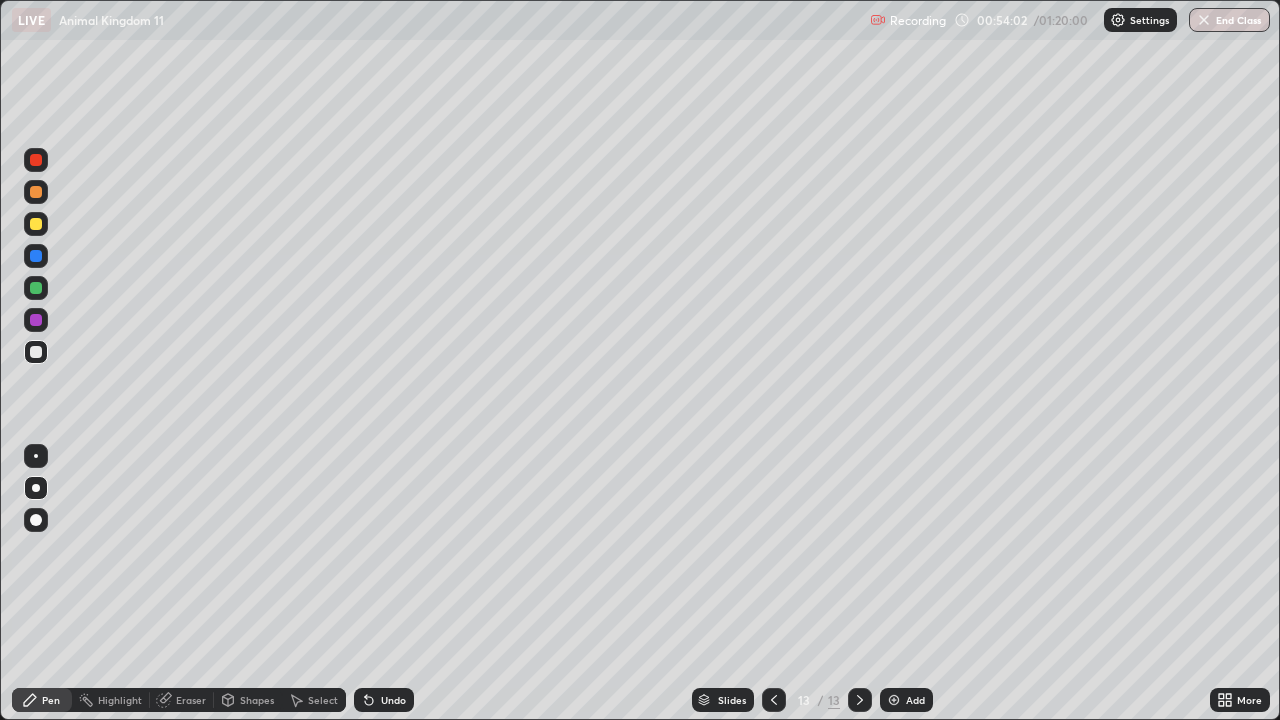 click 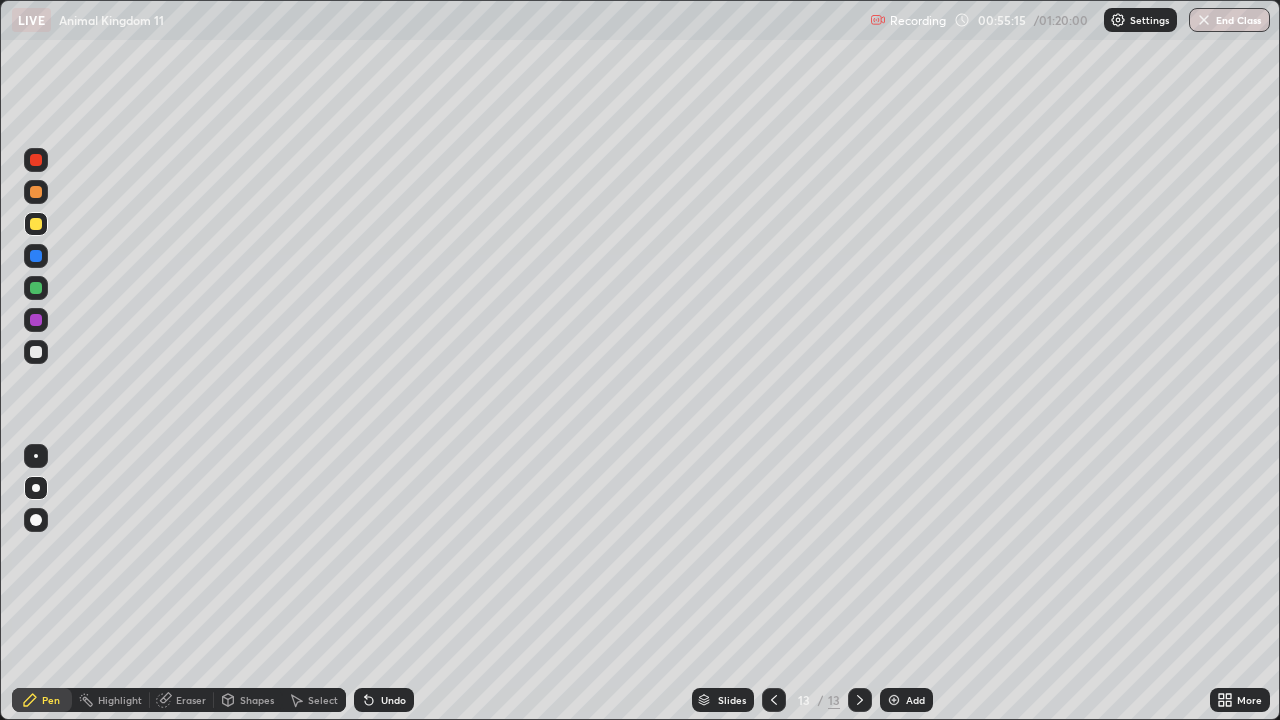 click on "Undo" at bounding box center (384, 700) 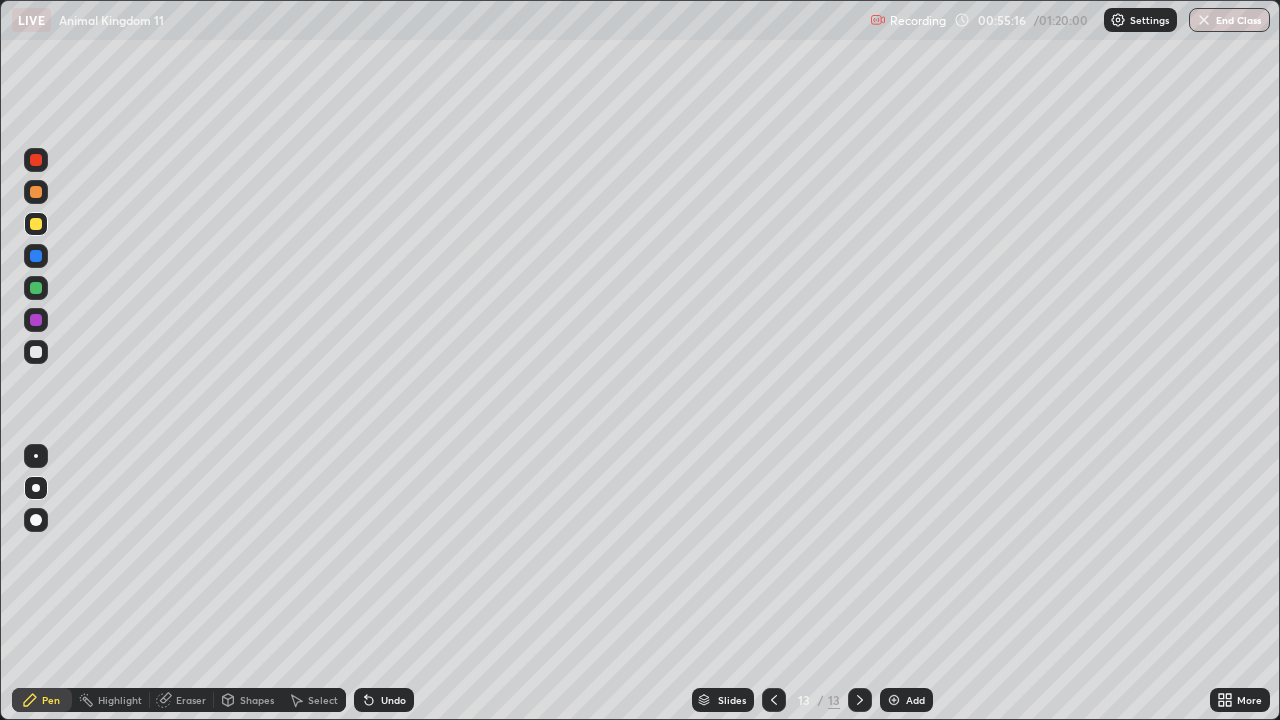 click on "Undo" at bounding box center [384, 700] 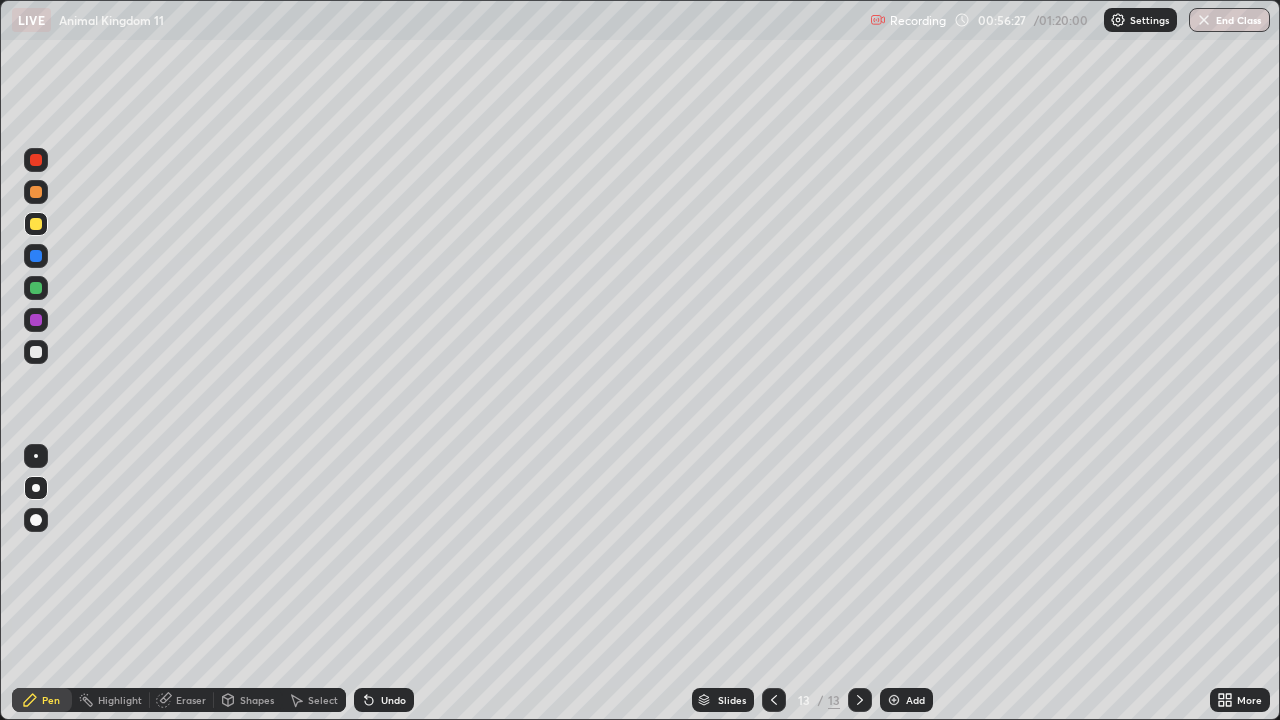 click on "Undo" at bounding box center (393, 700) 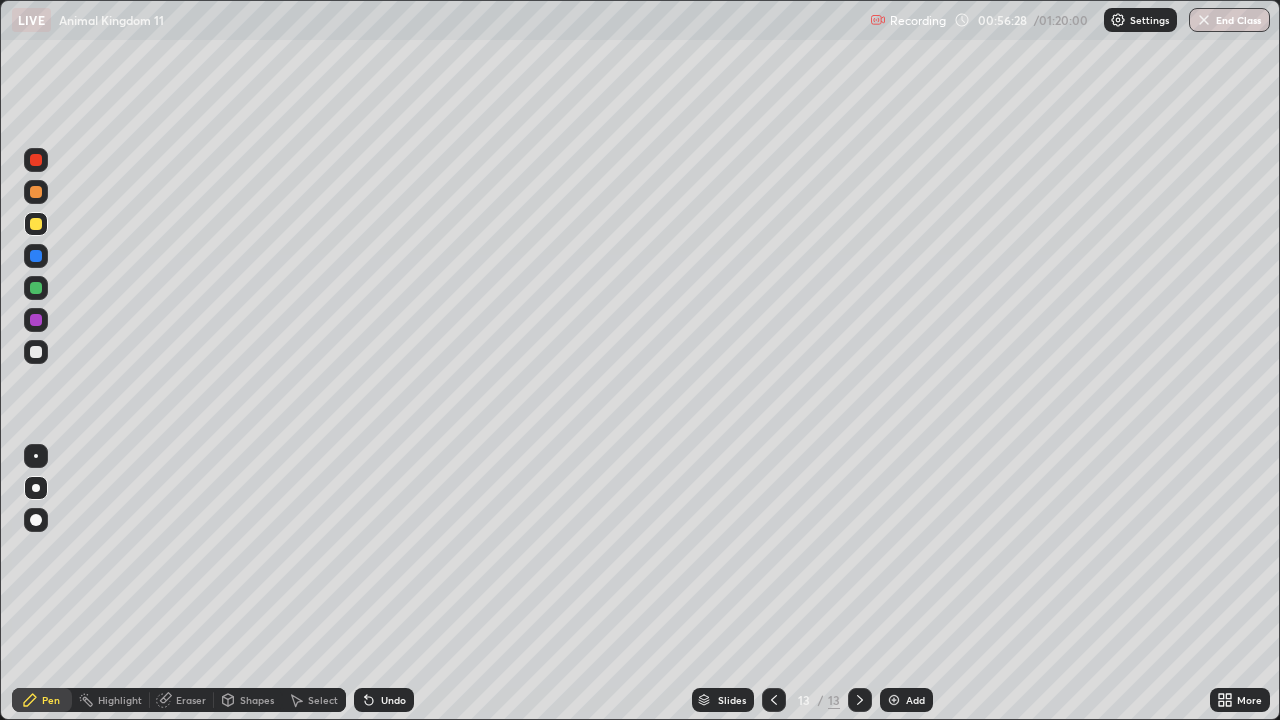 click on "Undo" at bounding box center (393, 700) 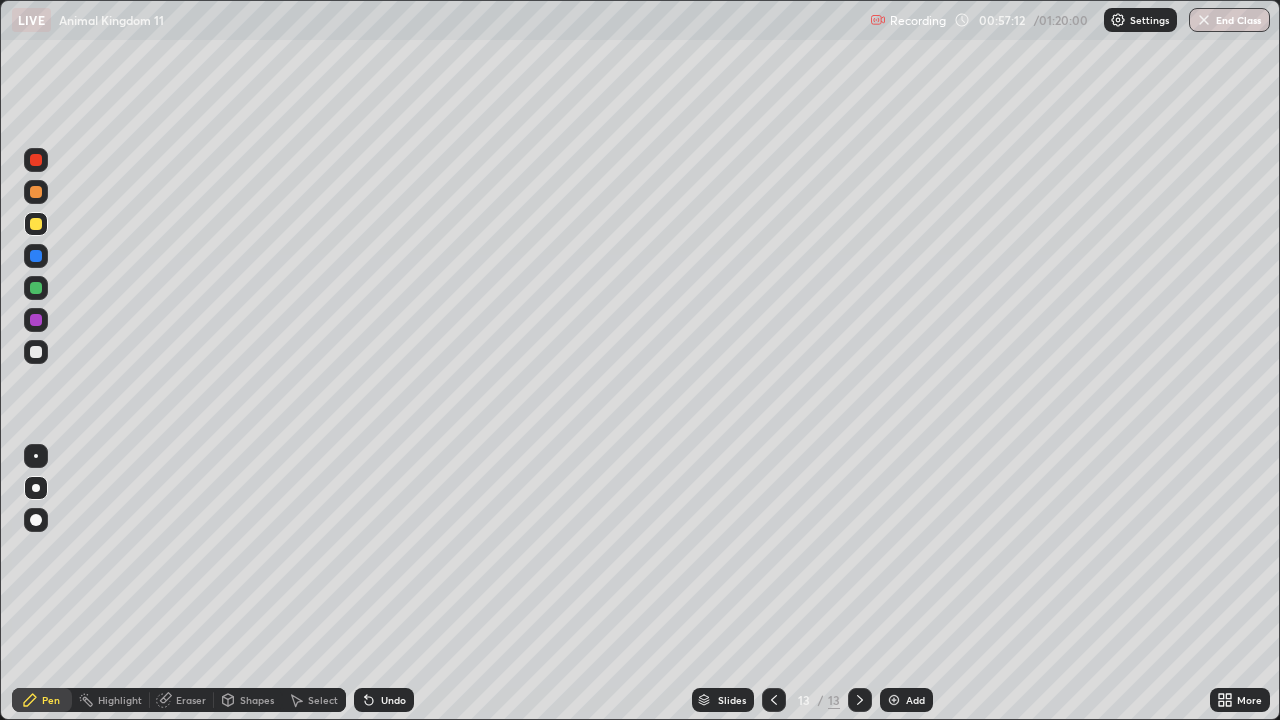 click at bounding box center (36, 352) 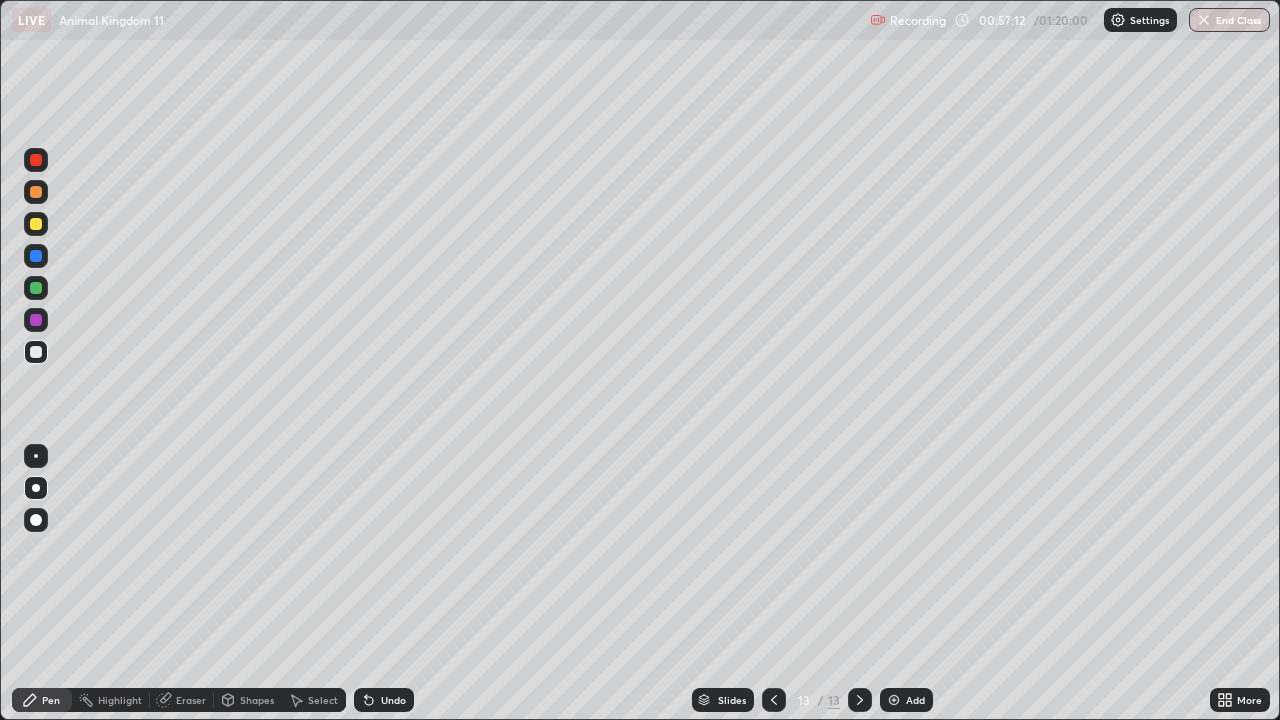 click at bounding box center [36, 352] 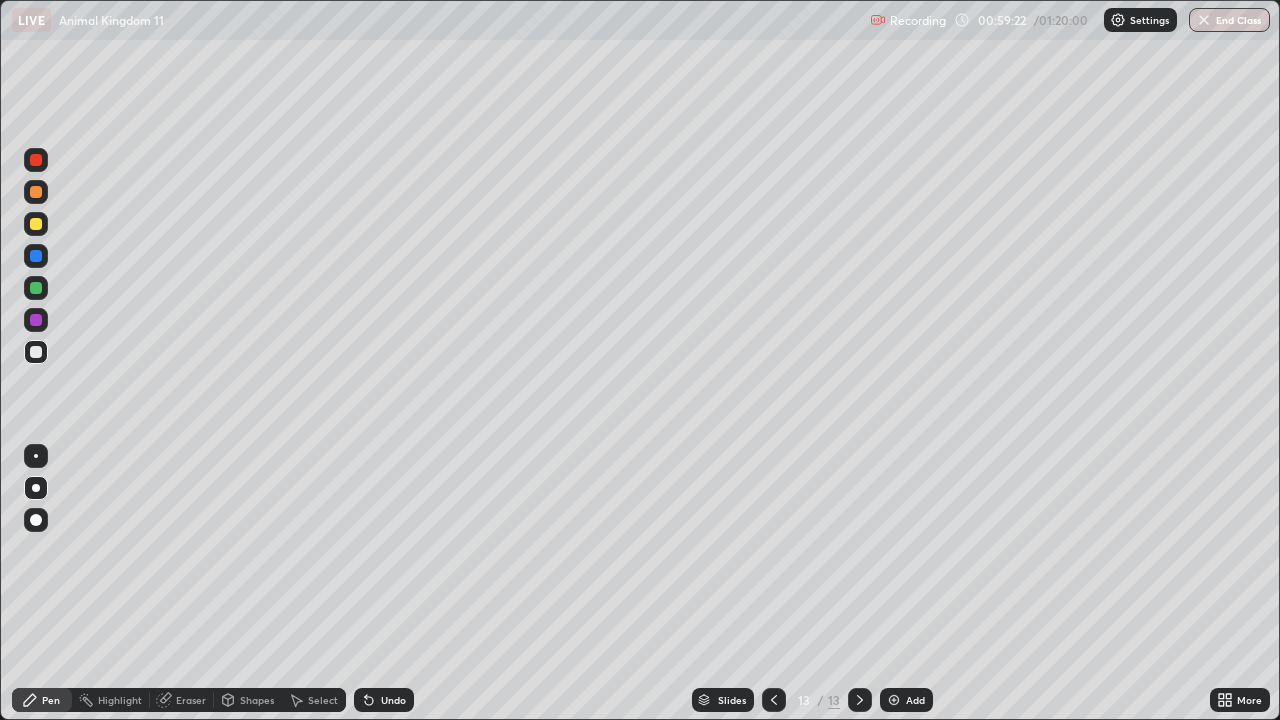 click on "Add" at bounding box center (915, 700) 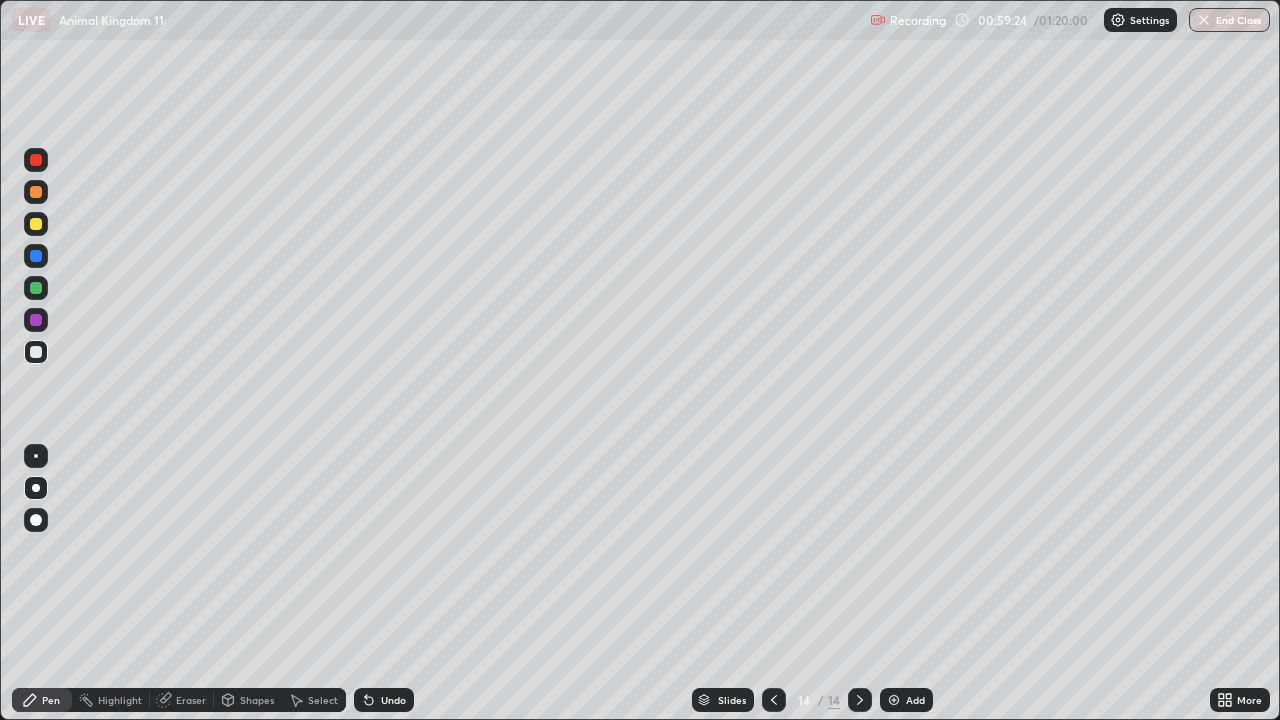click on "Pen" at bounding box center [42, 700] 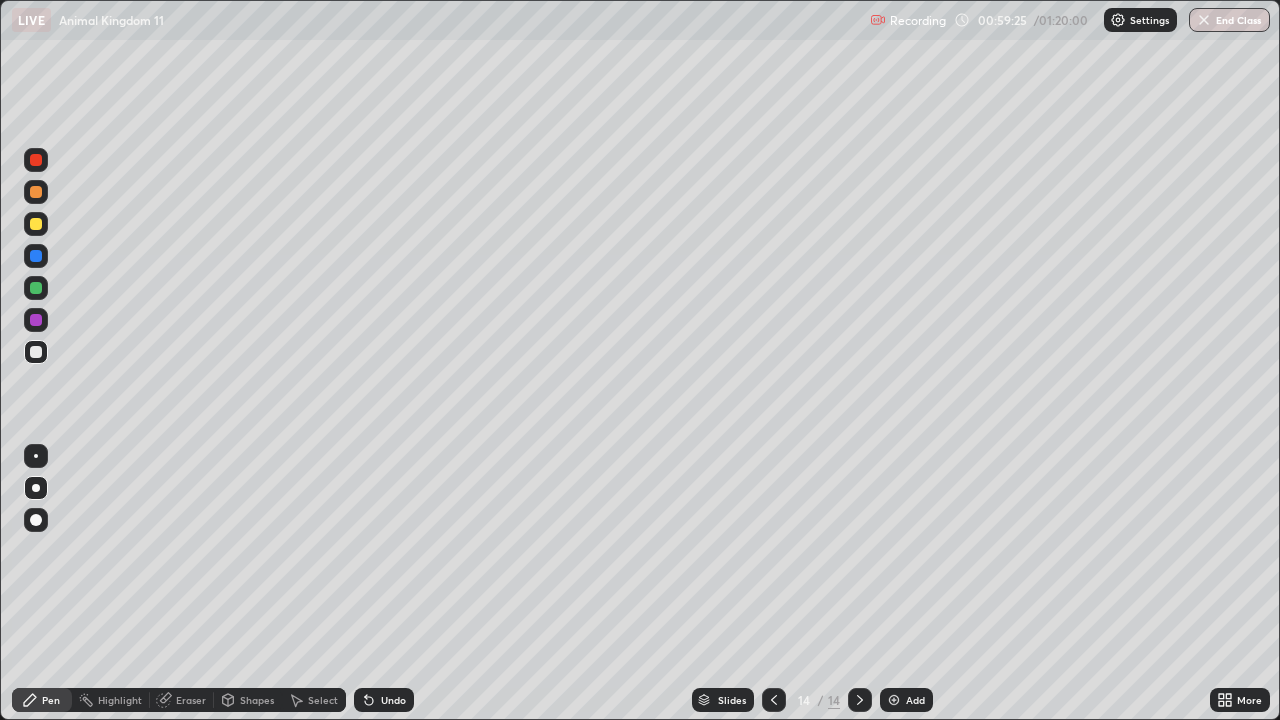 click at bounding box center (36, 224) 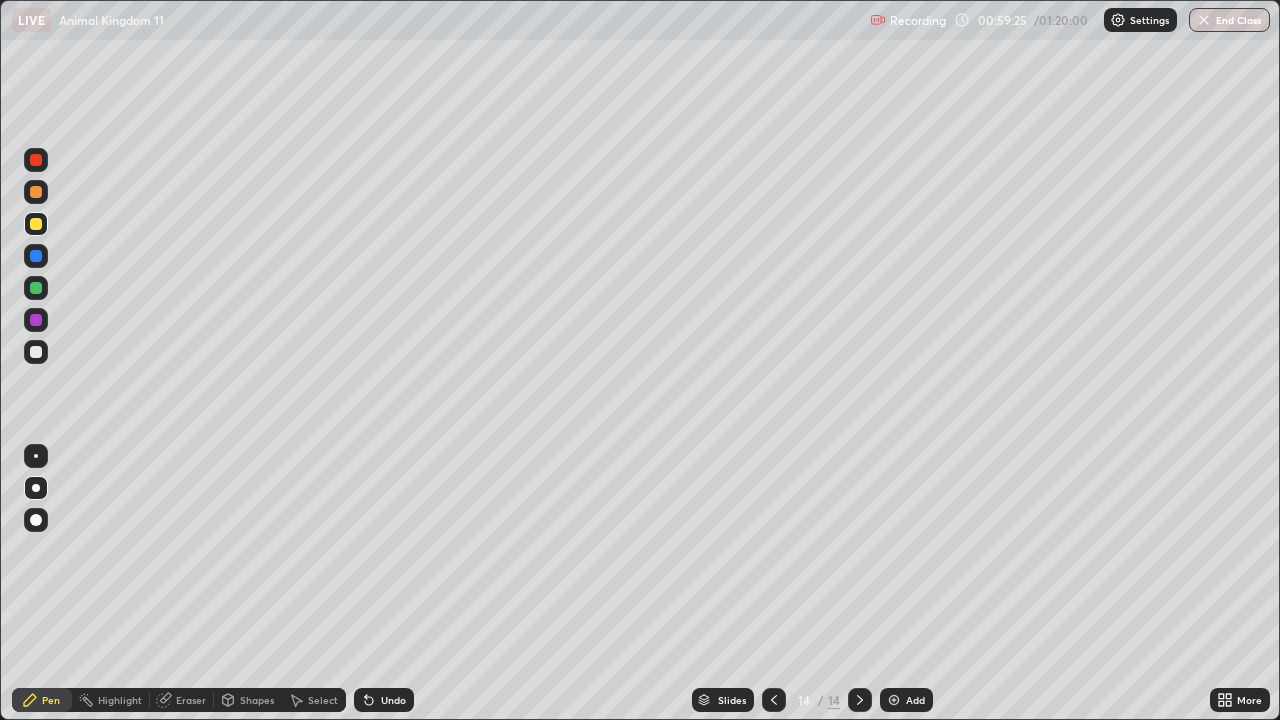 click at bounding box center (36, 224) 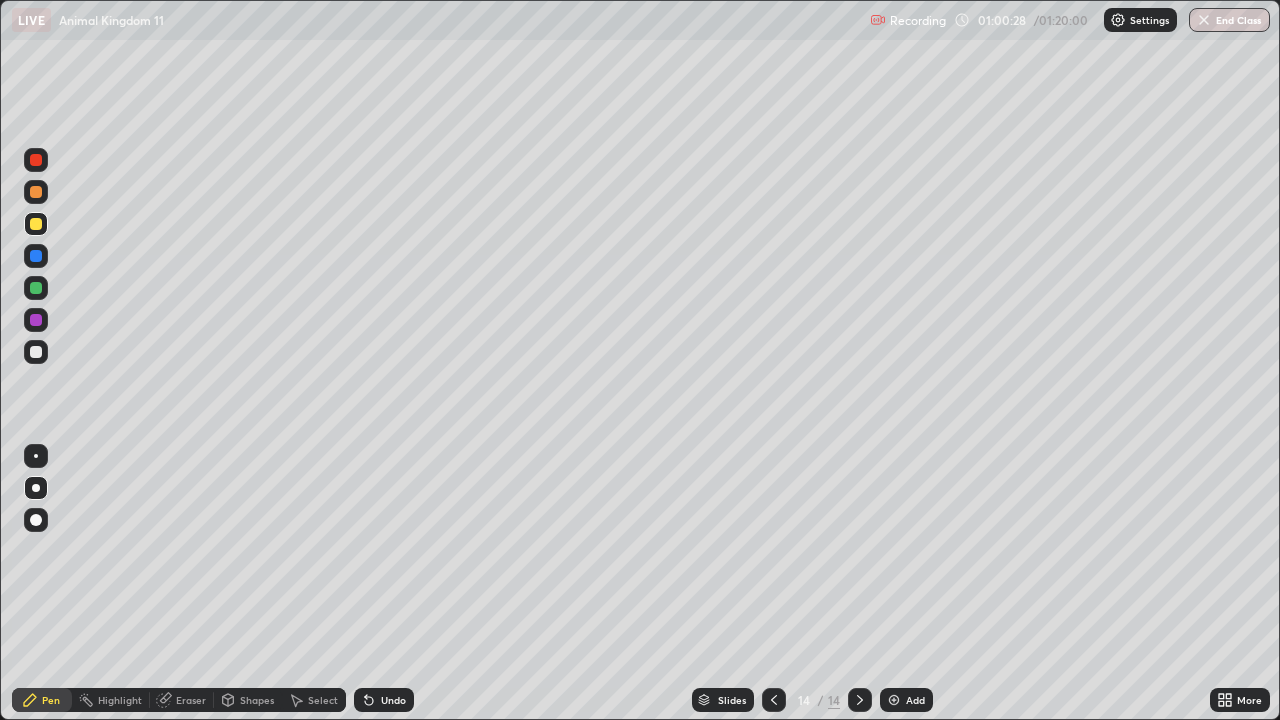 click at bounding box center (36, 288) 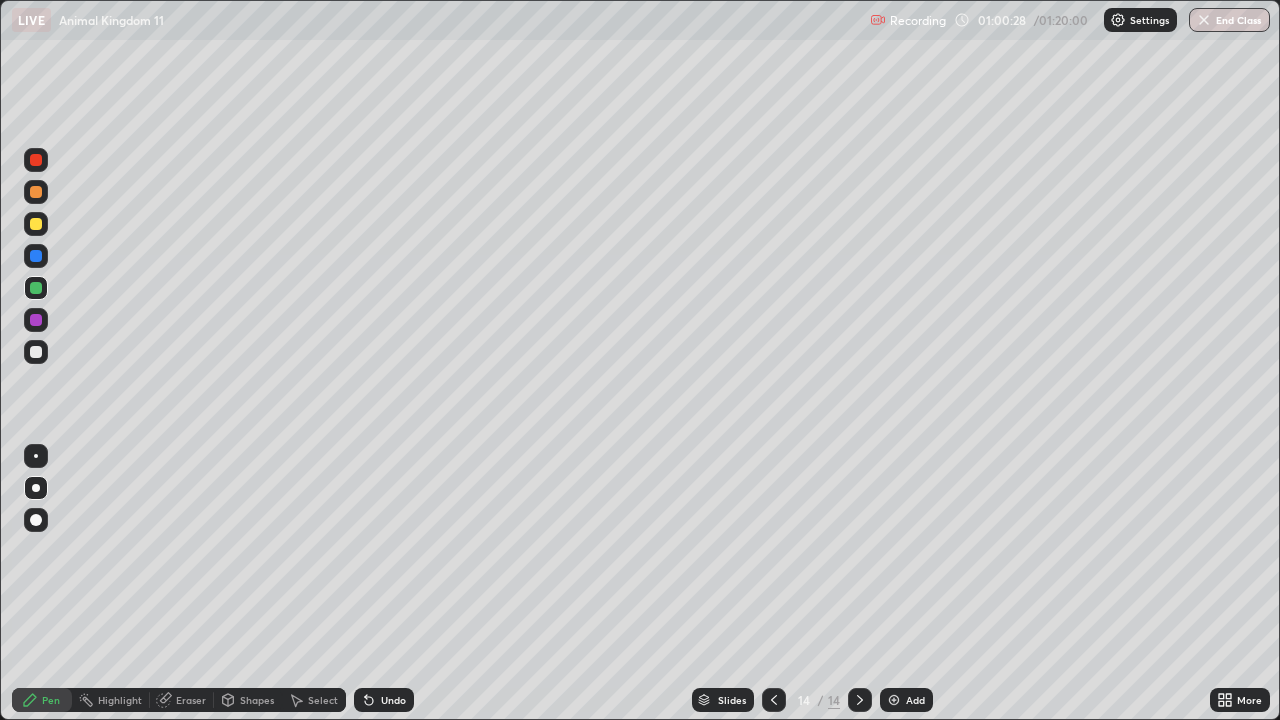 click at bounding box center (36, 288) 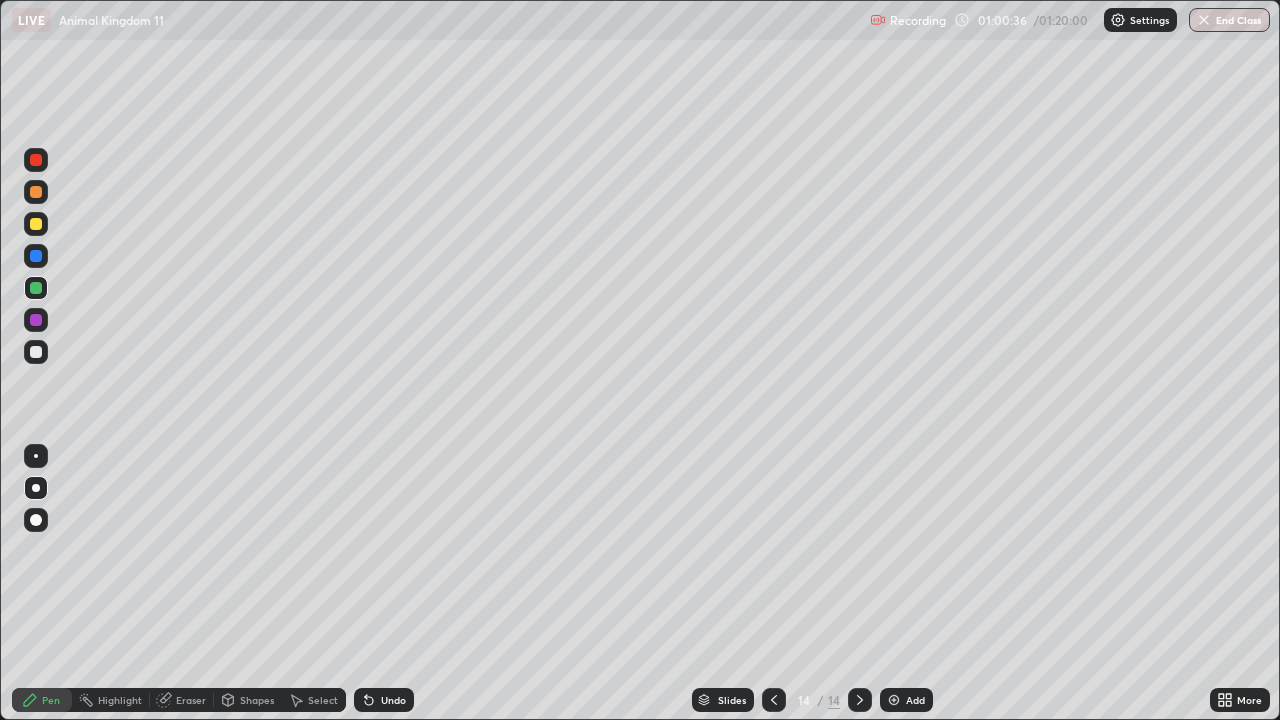 click at bounding box center [36, 352] 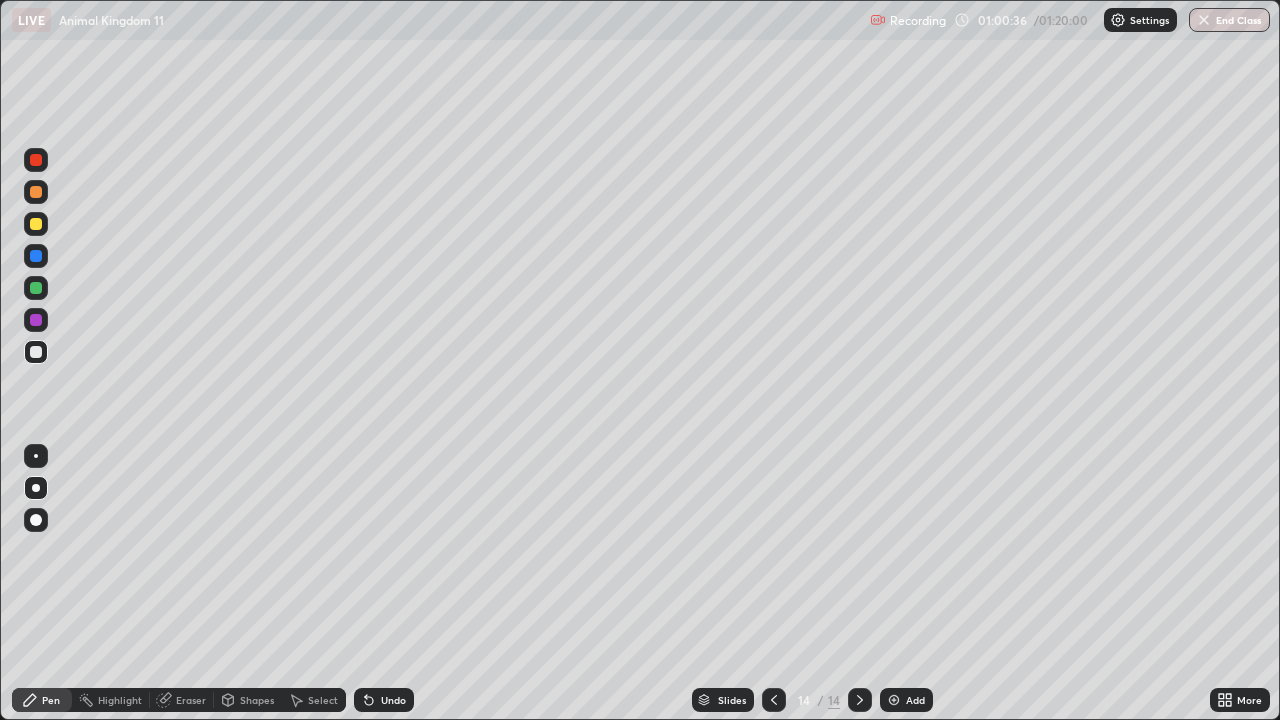 click at bounding box center [36, 352] 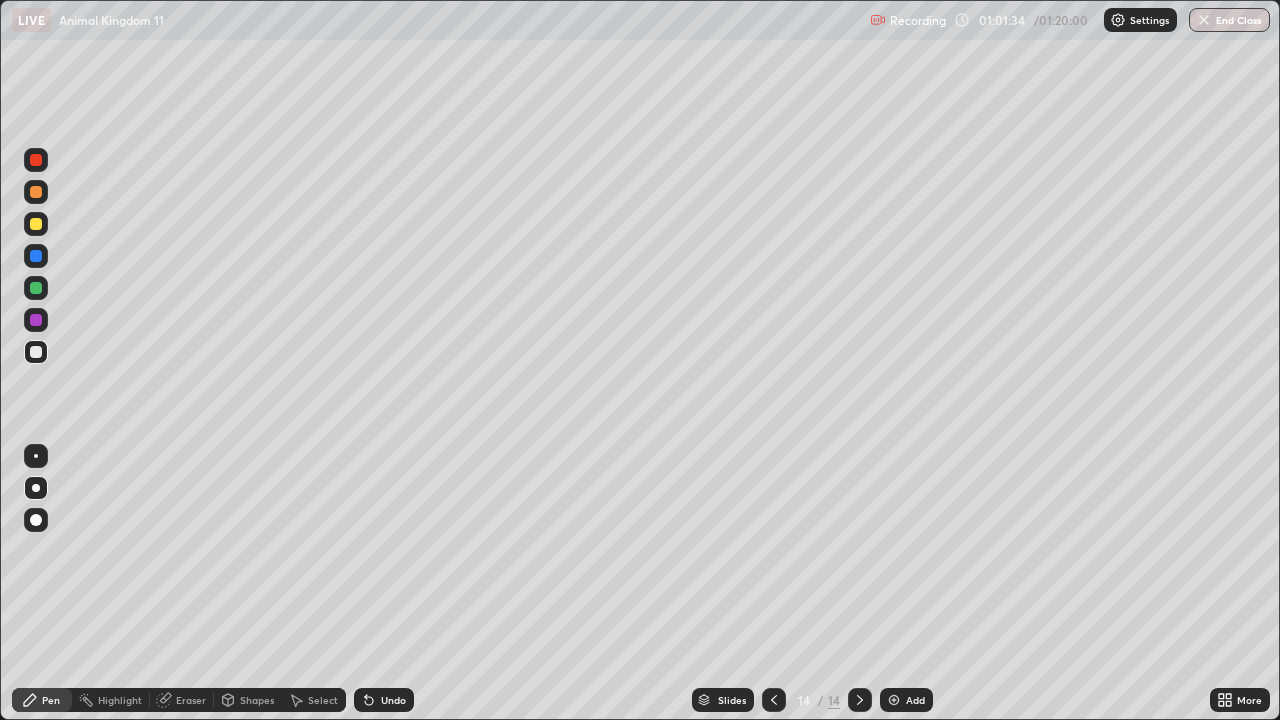 click at bounding box center (36, 320) 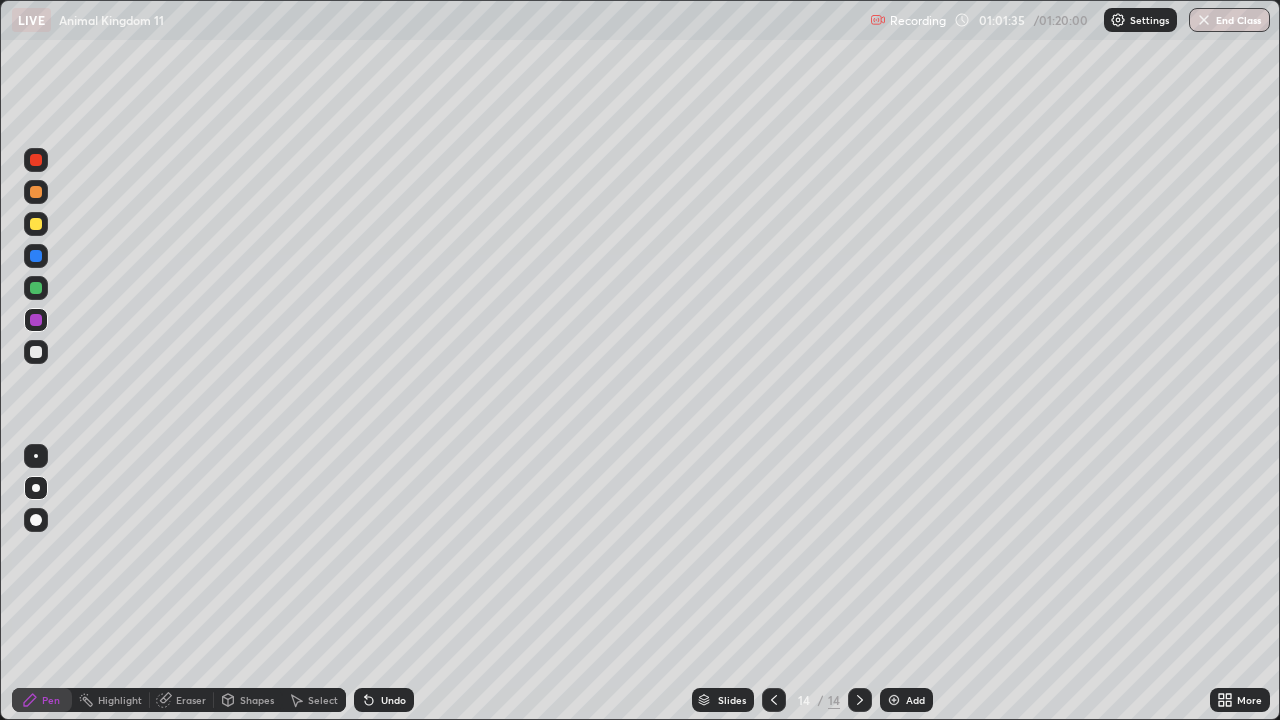 click at bounding box center [36, 320] 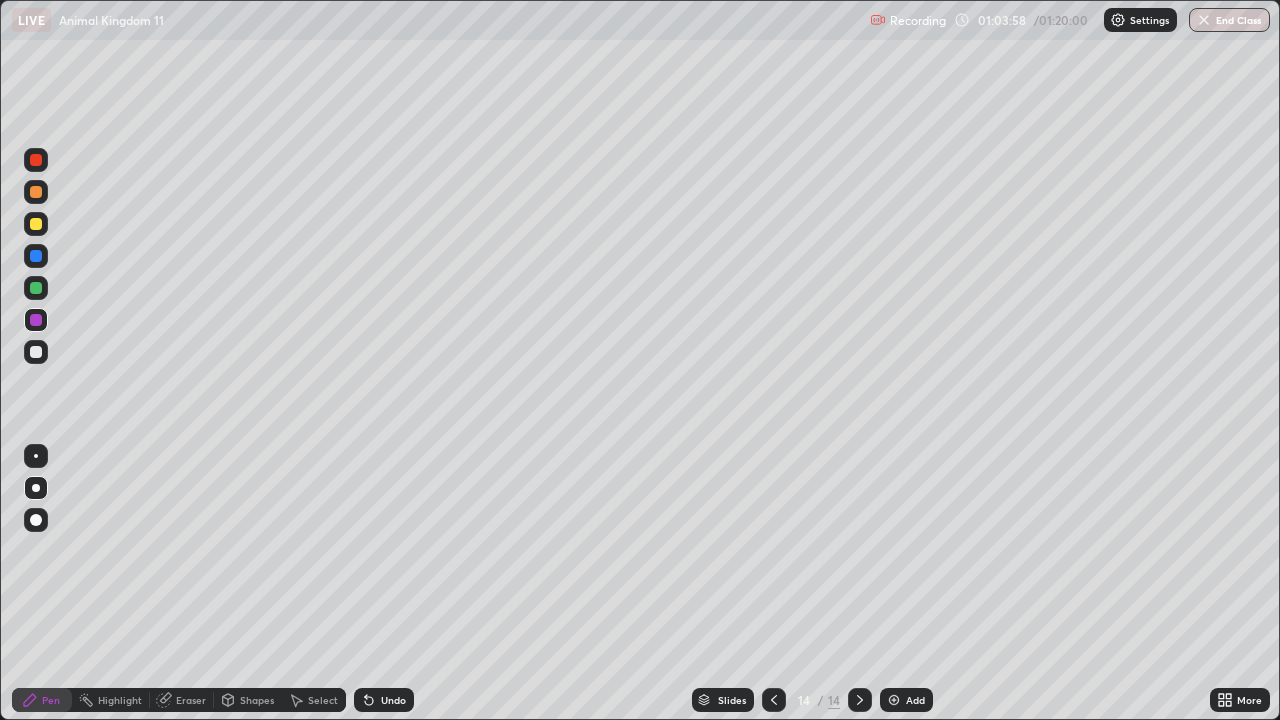 click on "Add" at bounding box center [915, 700] 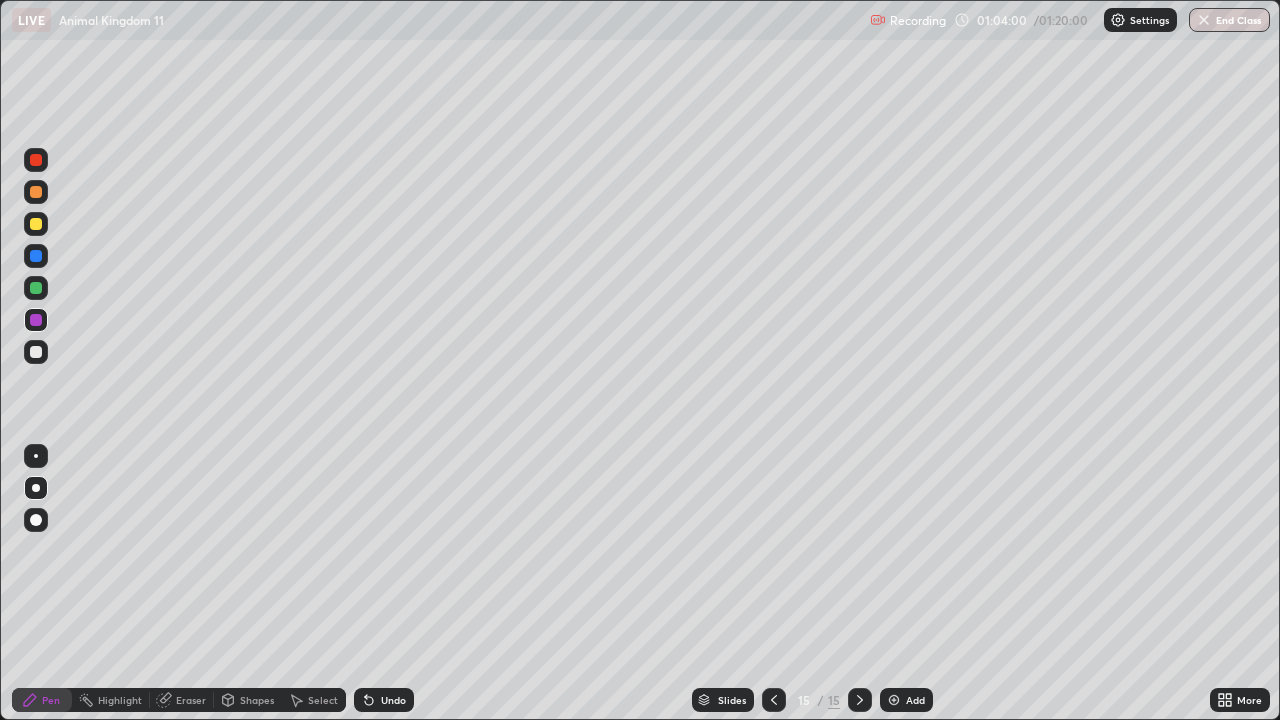 click at bounding box center [36, 224] 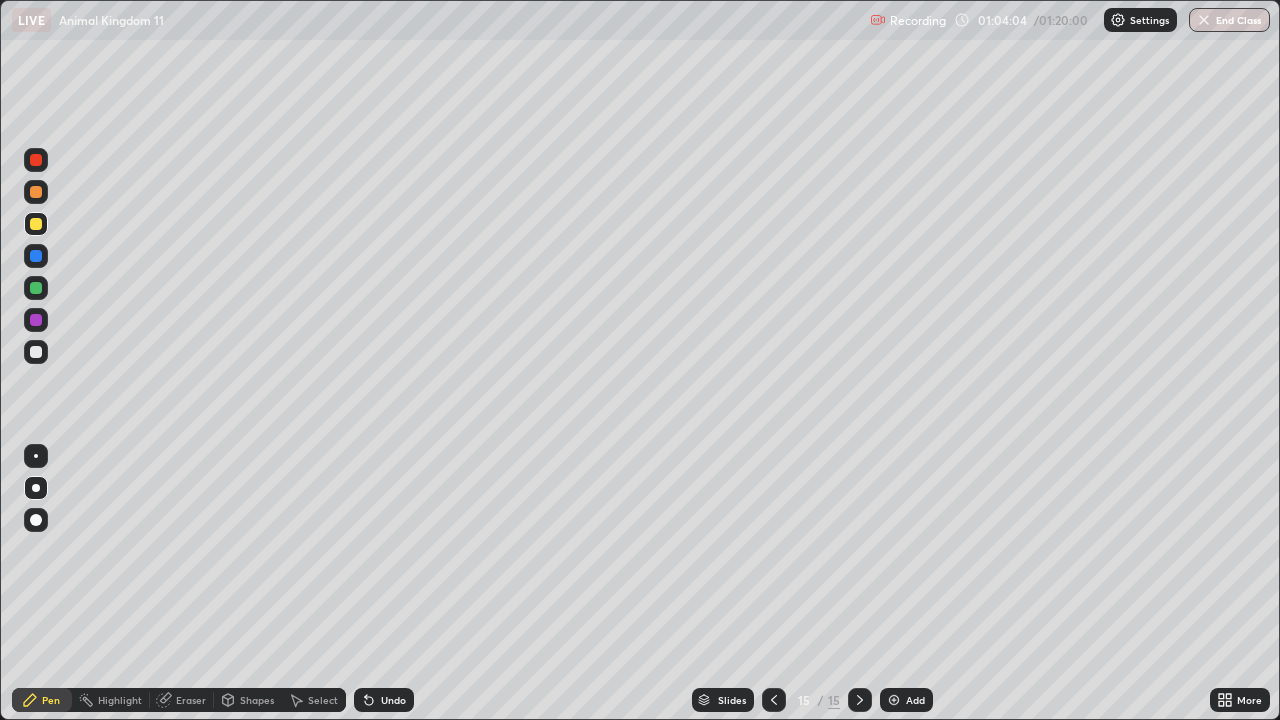 click at bounding box center [36, 352] 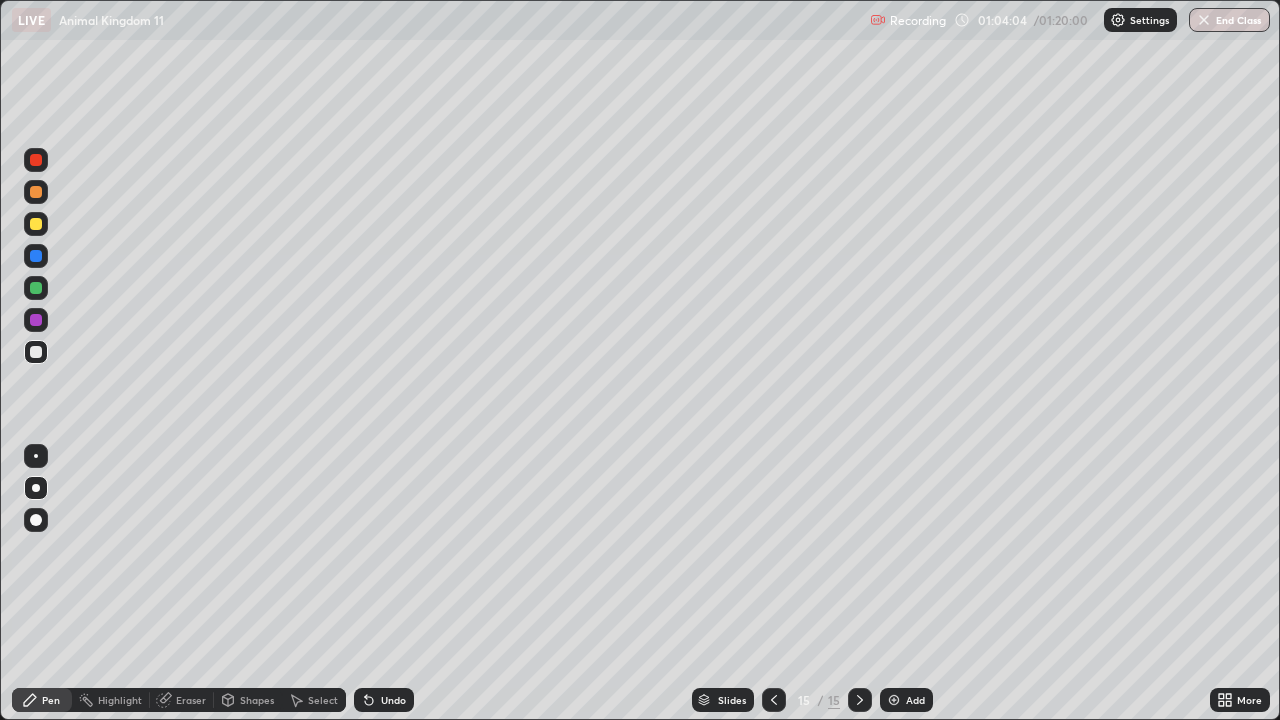 click at bounding box center (36, 352) 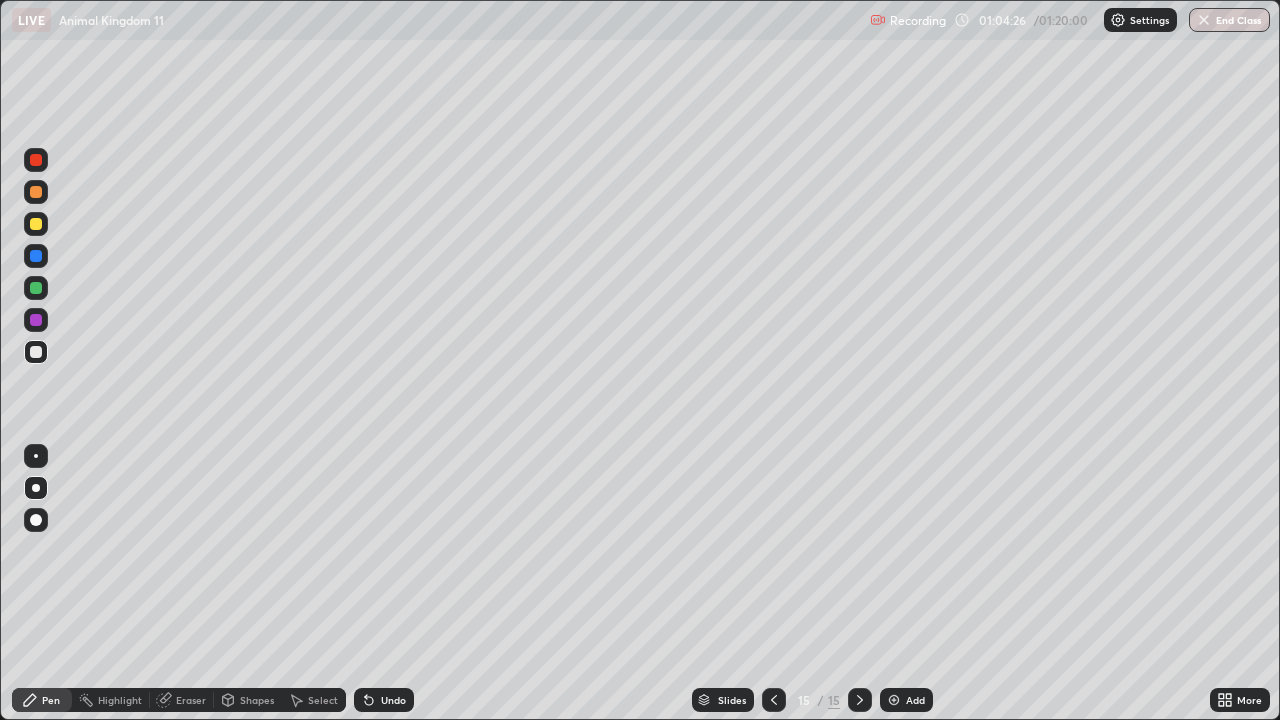 click on "Undo" at bounding box center (393, 700) 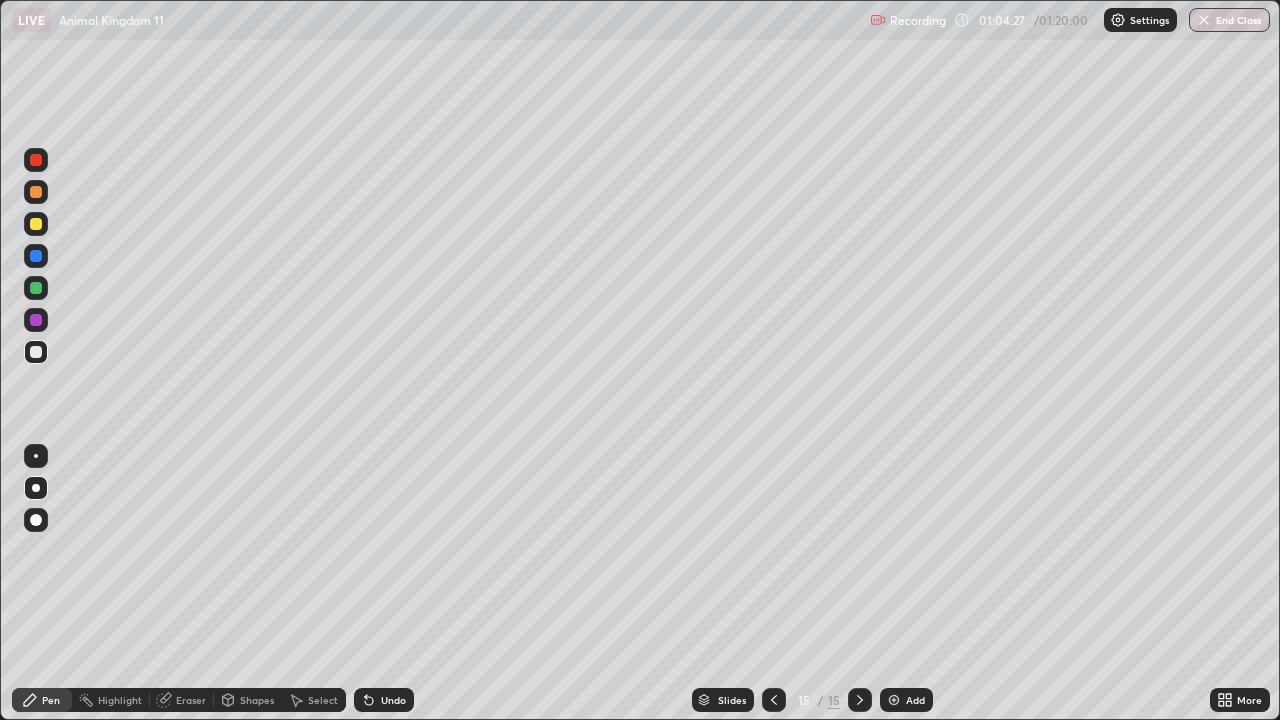 click on "Undo" at bounding box center (393, 700) 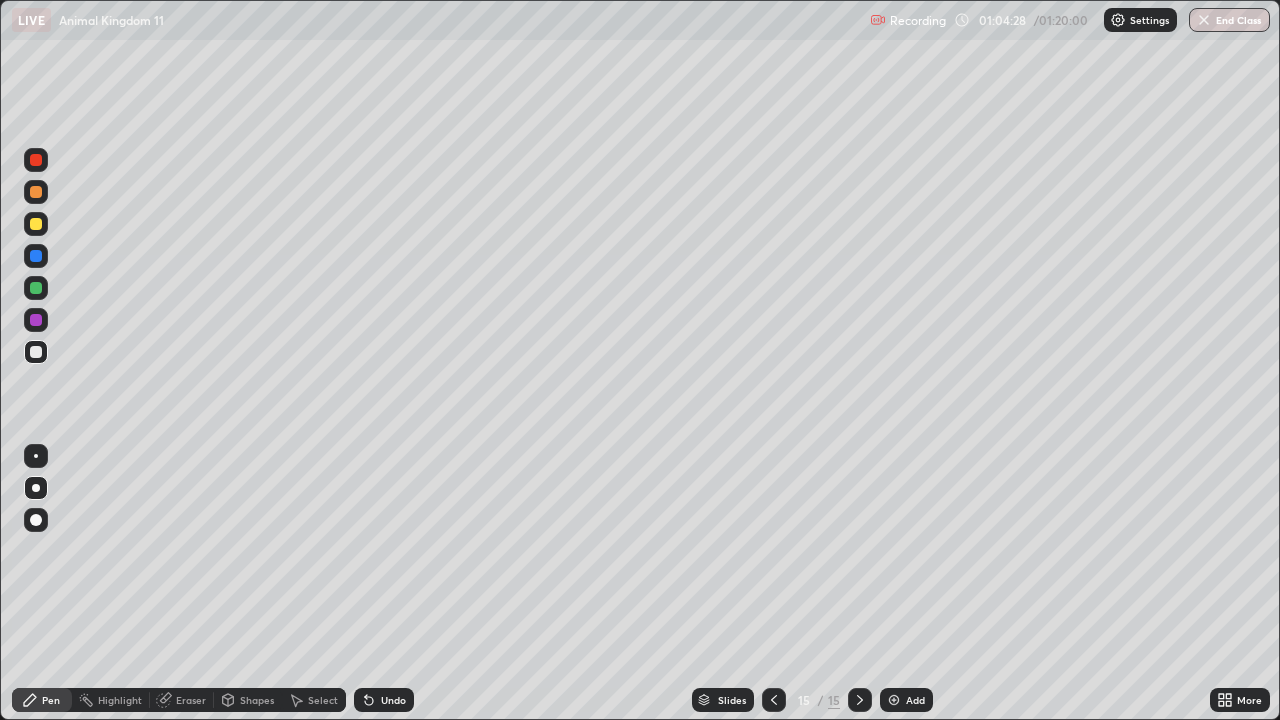 click on "Undo" at bounding box center (393, 700) 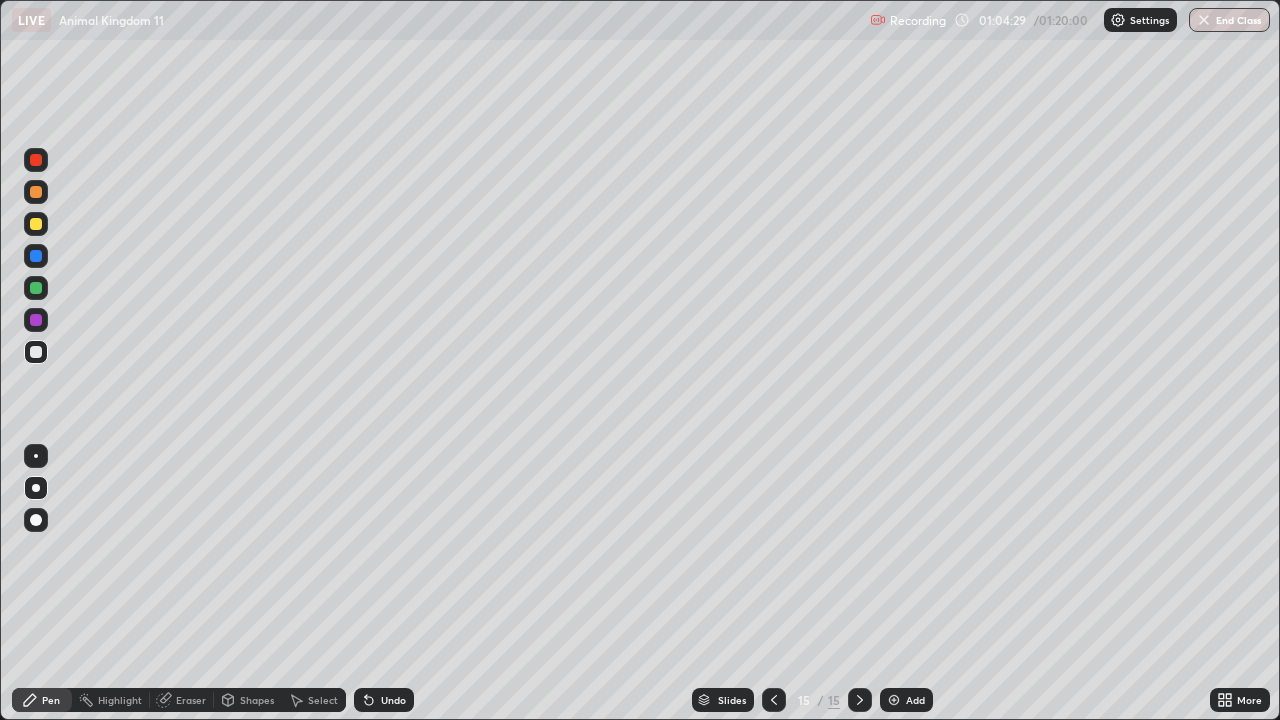 click on "Undo" at bounding box center (384, 700) 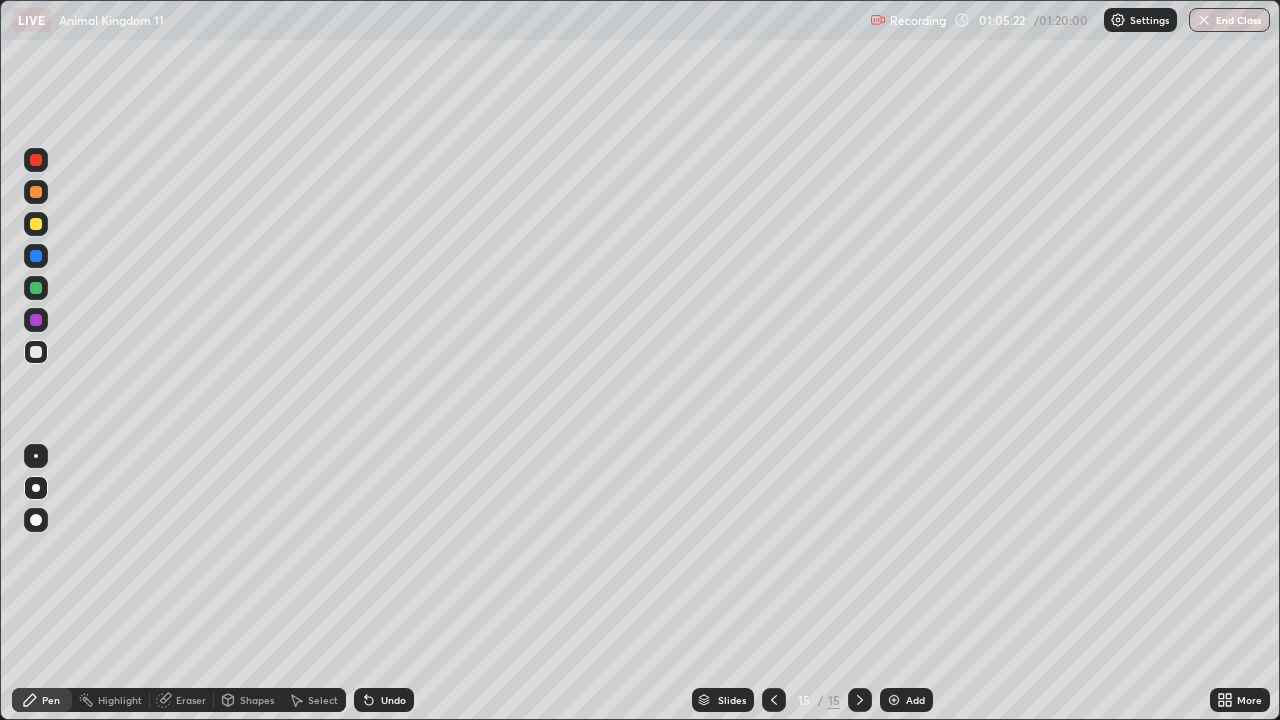 click at bounding box center [36, 320] 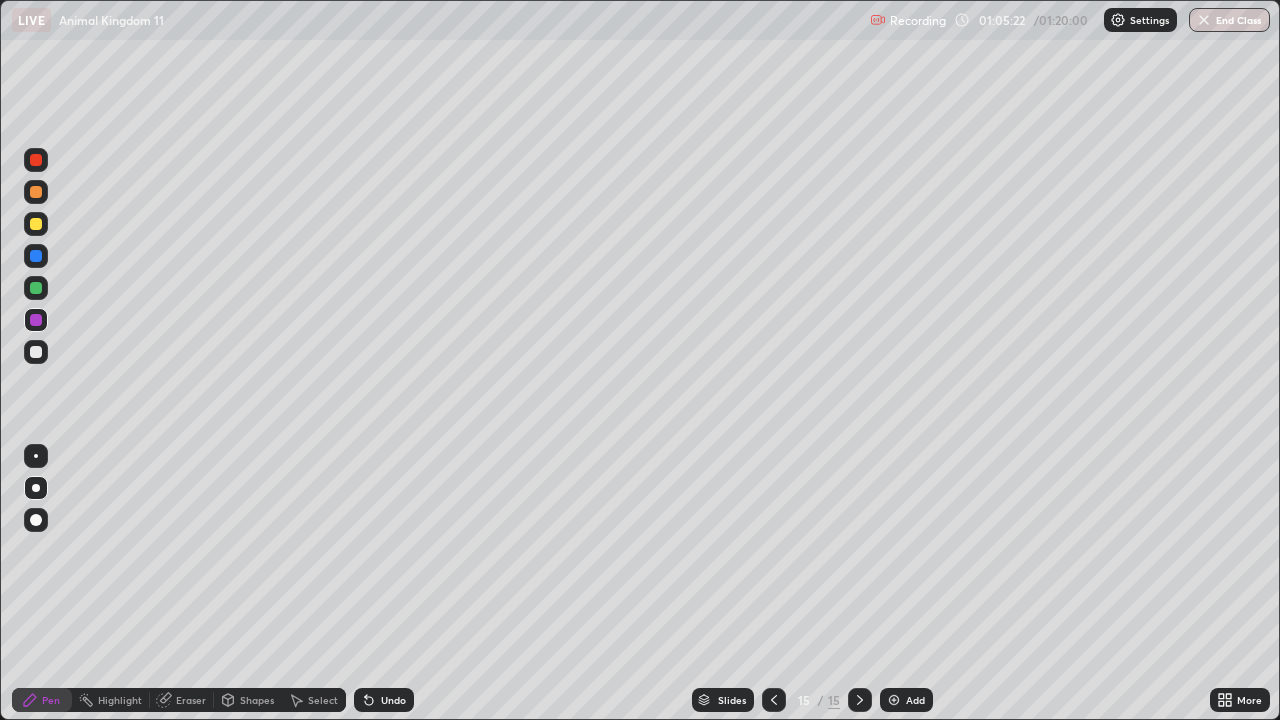 click at bounding box center (36, 320) 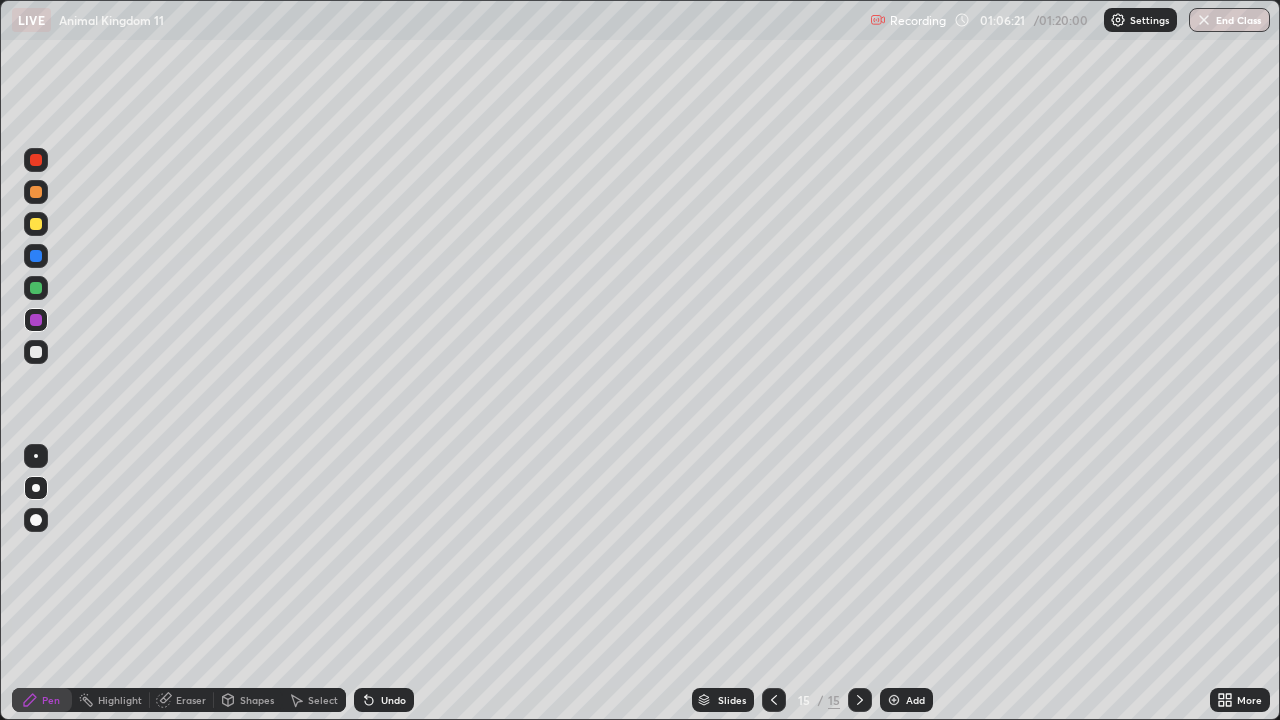 click at bounding box center (36, 352) 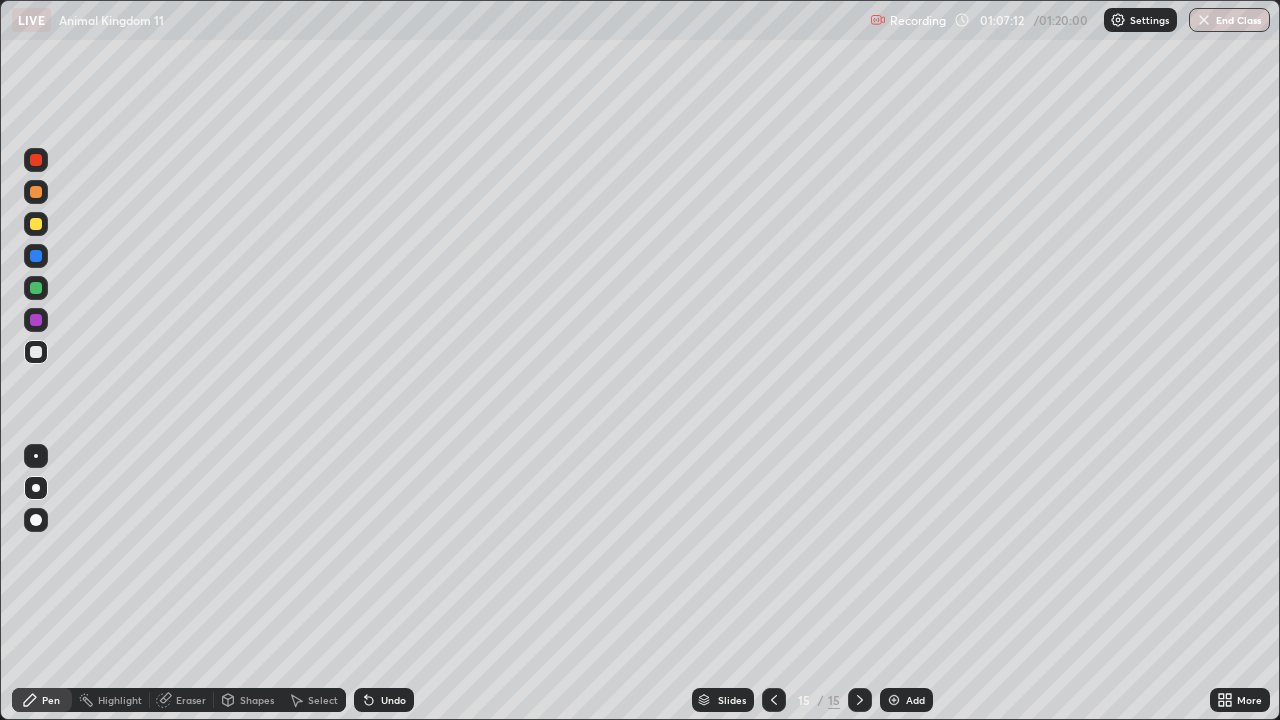 click 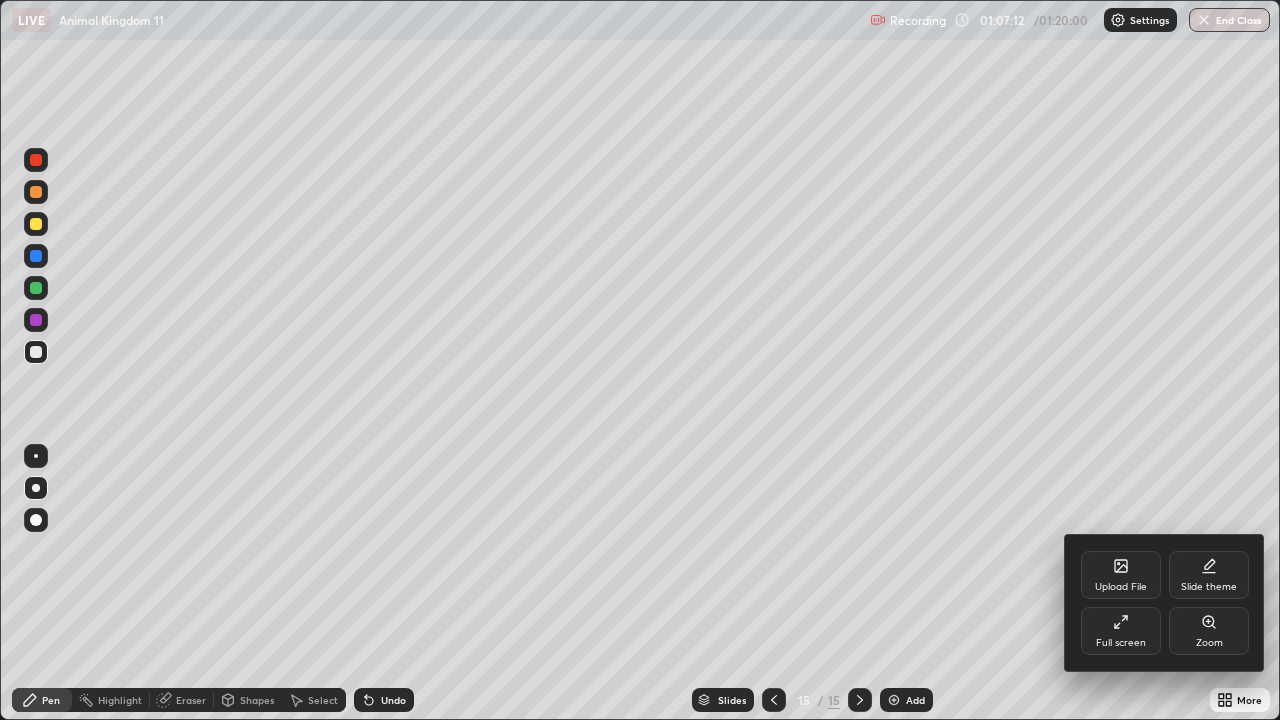 click on "Full screen" at bounding box center (1121, 631) 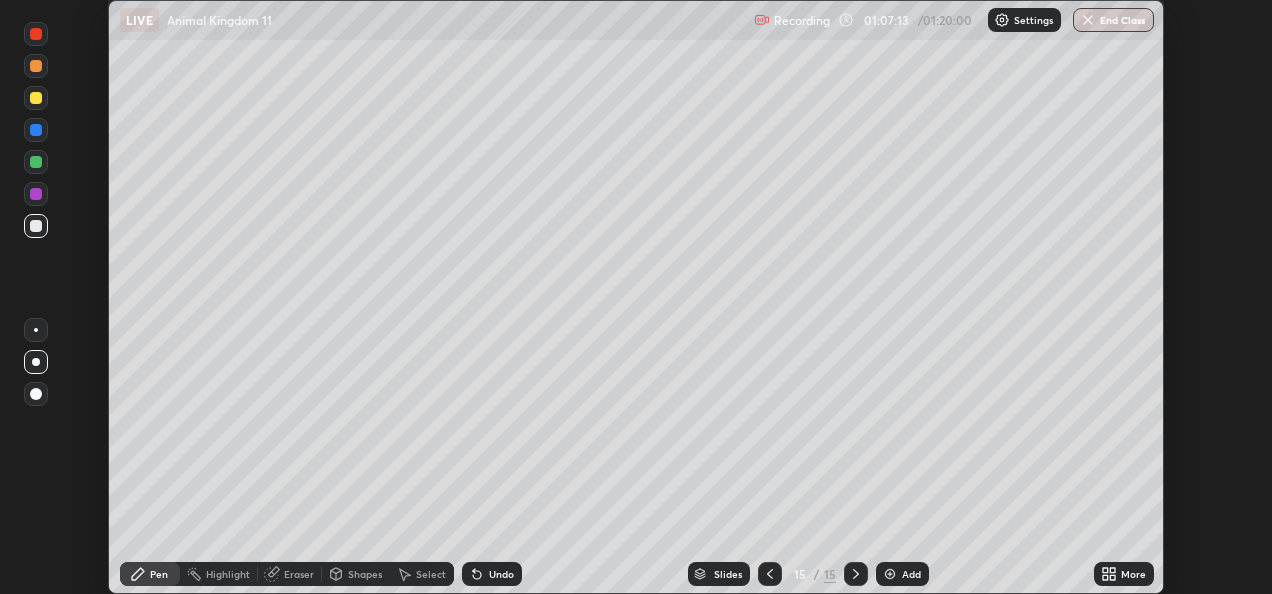 scroll, scrollTop: 594, scrollLeft: 1272, axis: both 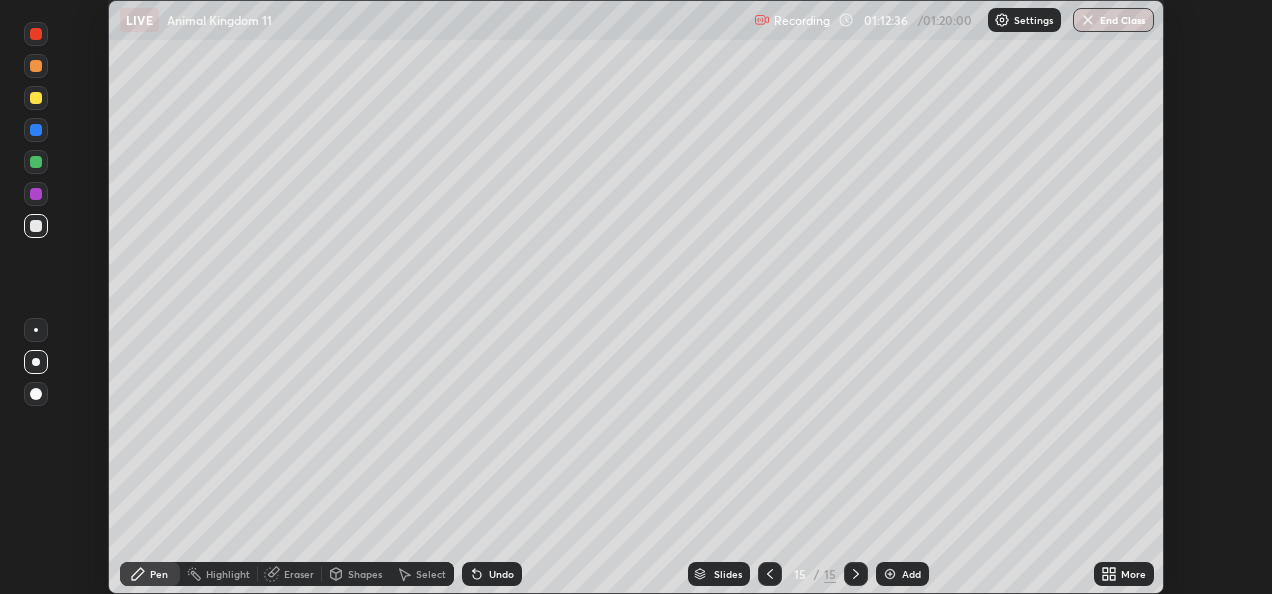 click on "Add" at bounding box center [911, 574] 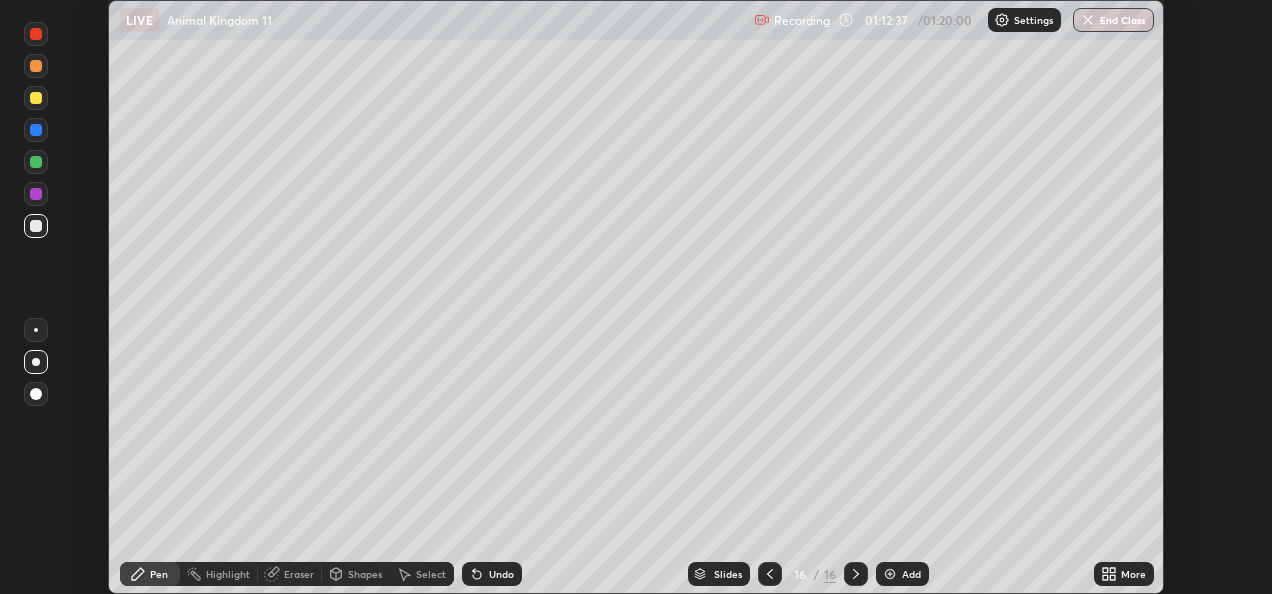 click 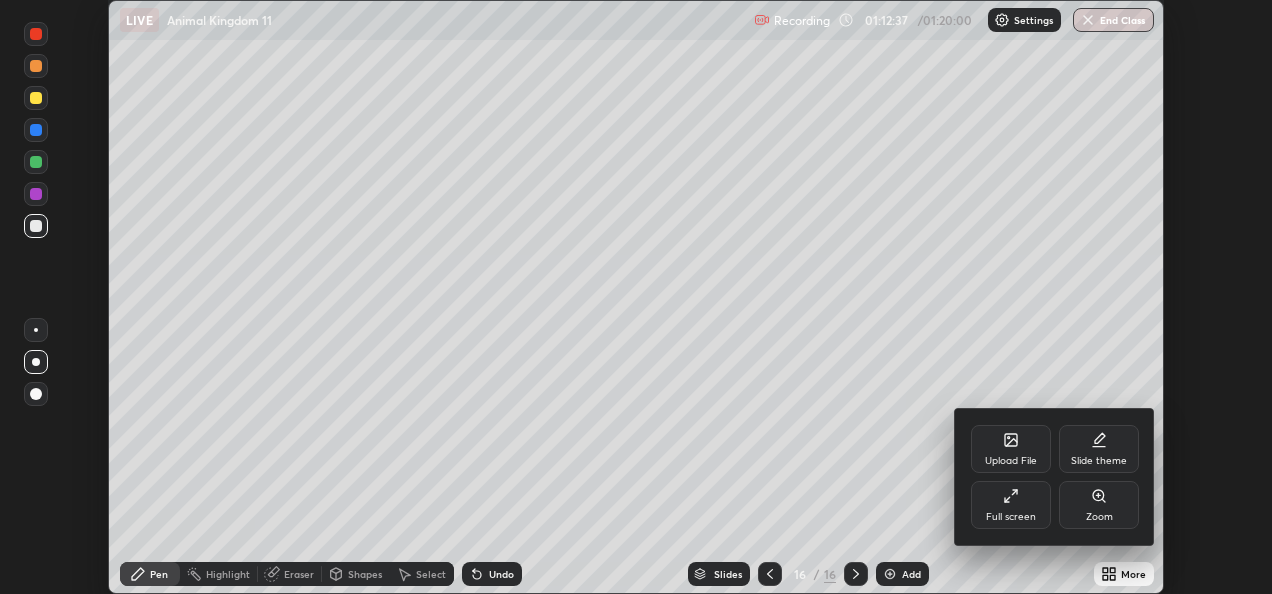 click 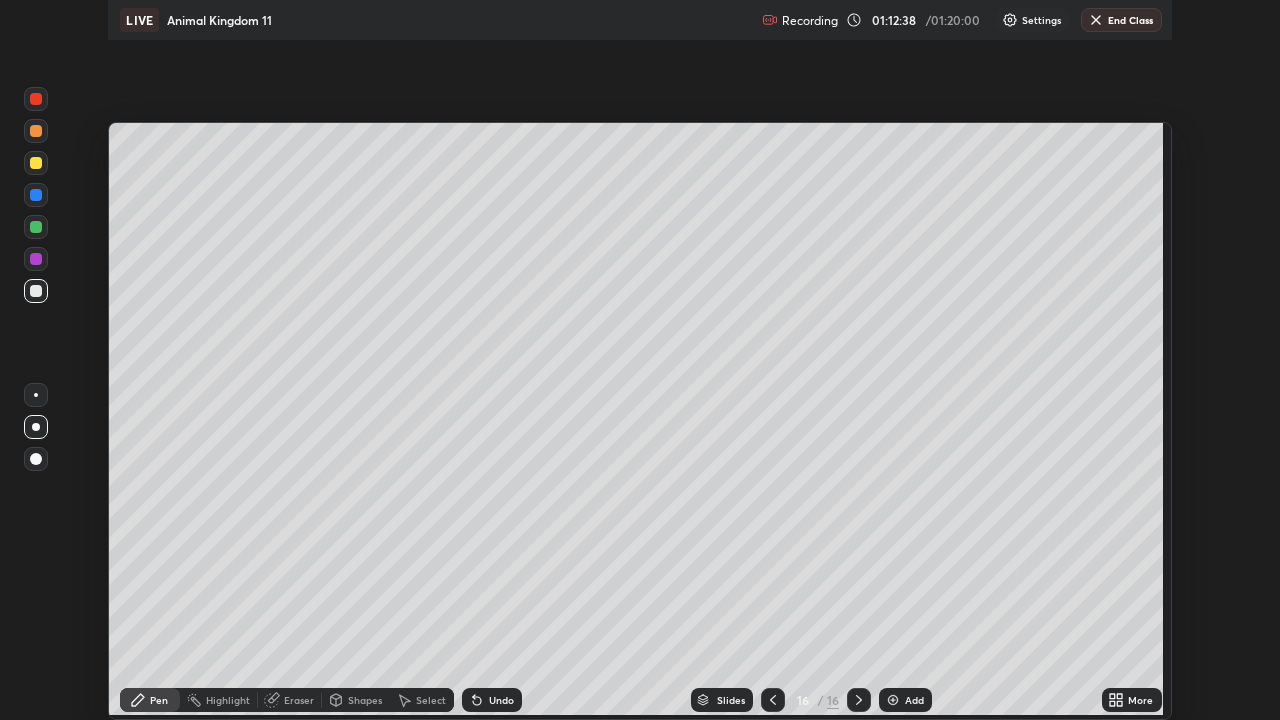 scroll, scrollTop: 99280, scrollLeft: 98720, axis: both 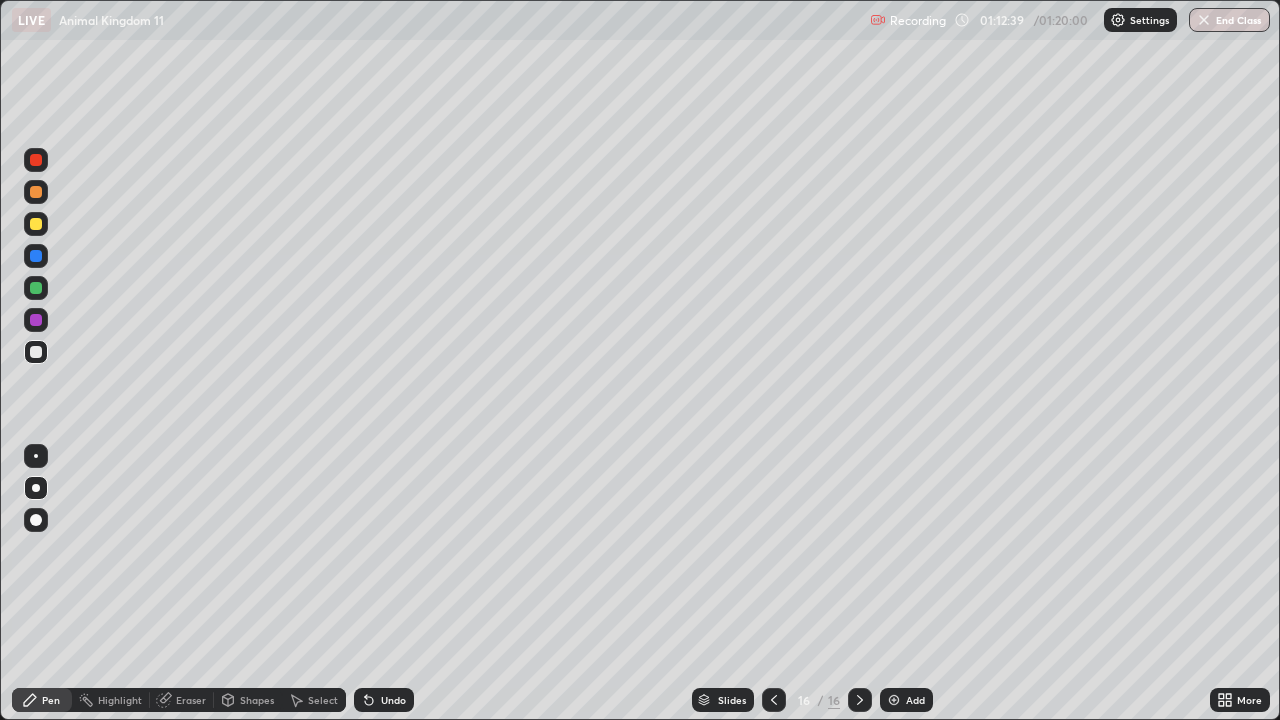click 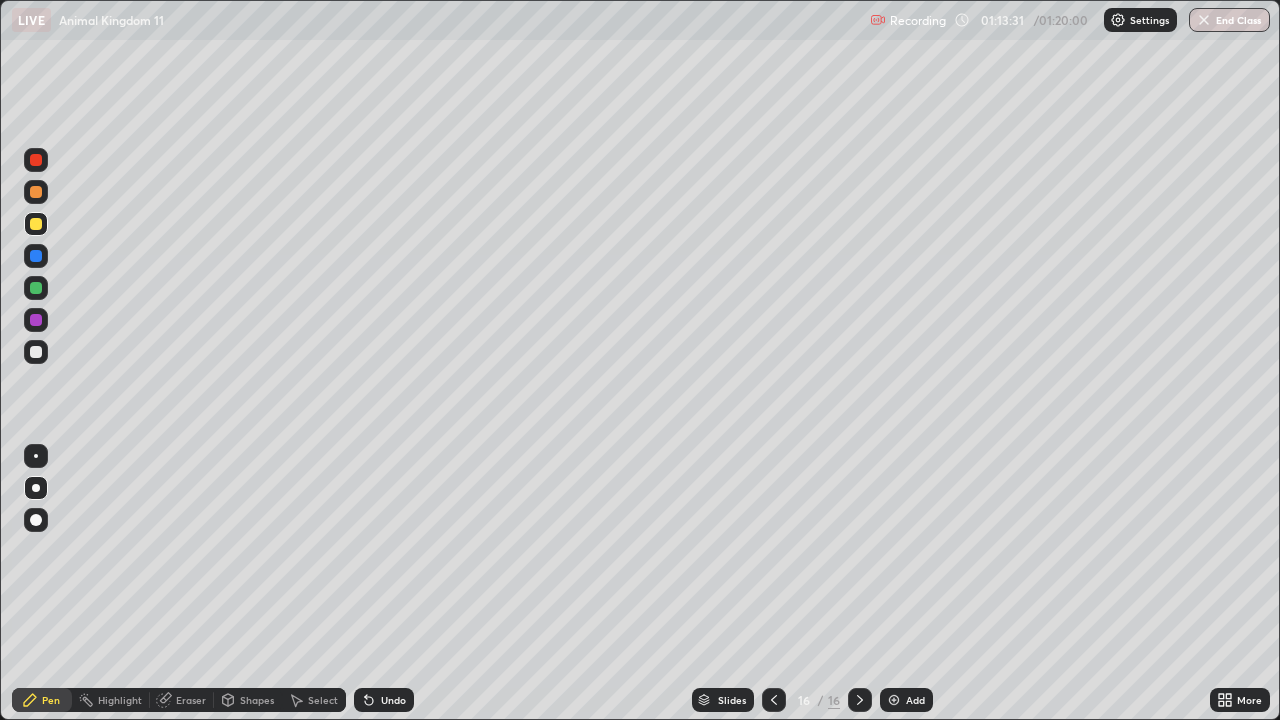 click at bounding box center [36, 352] 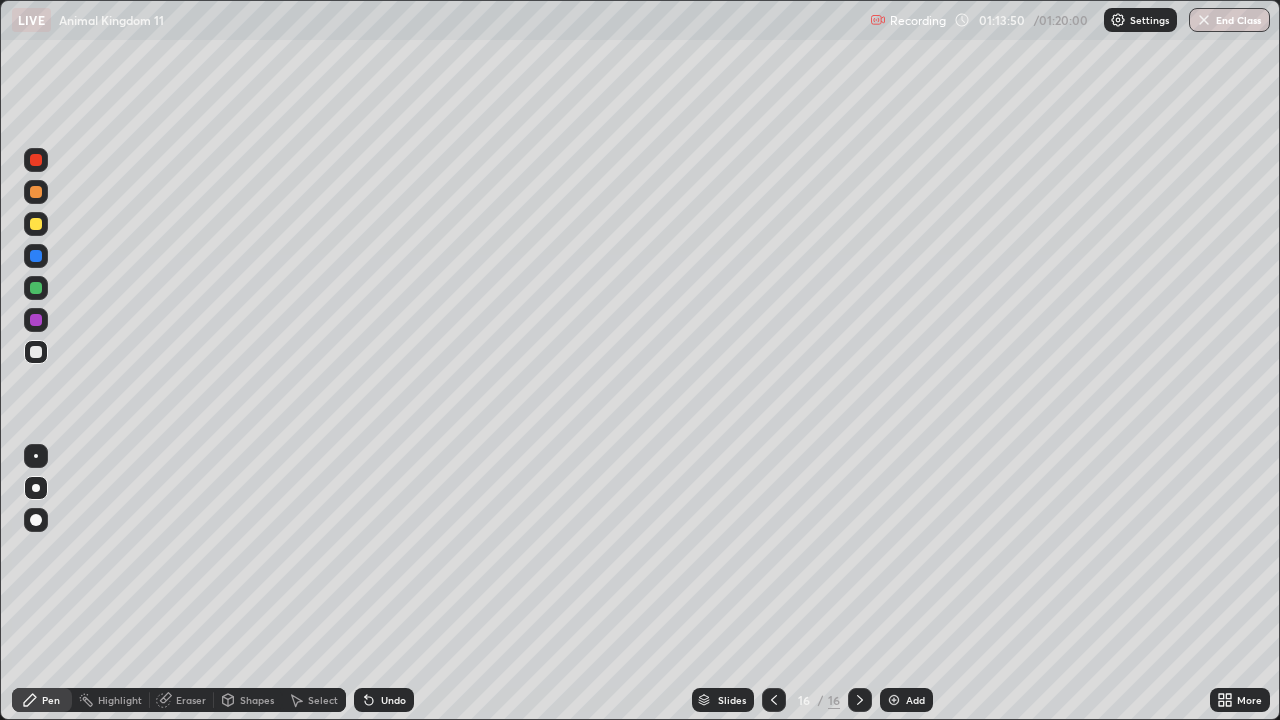 click at bounding box center (36, 288) 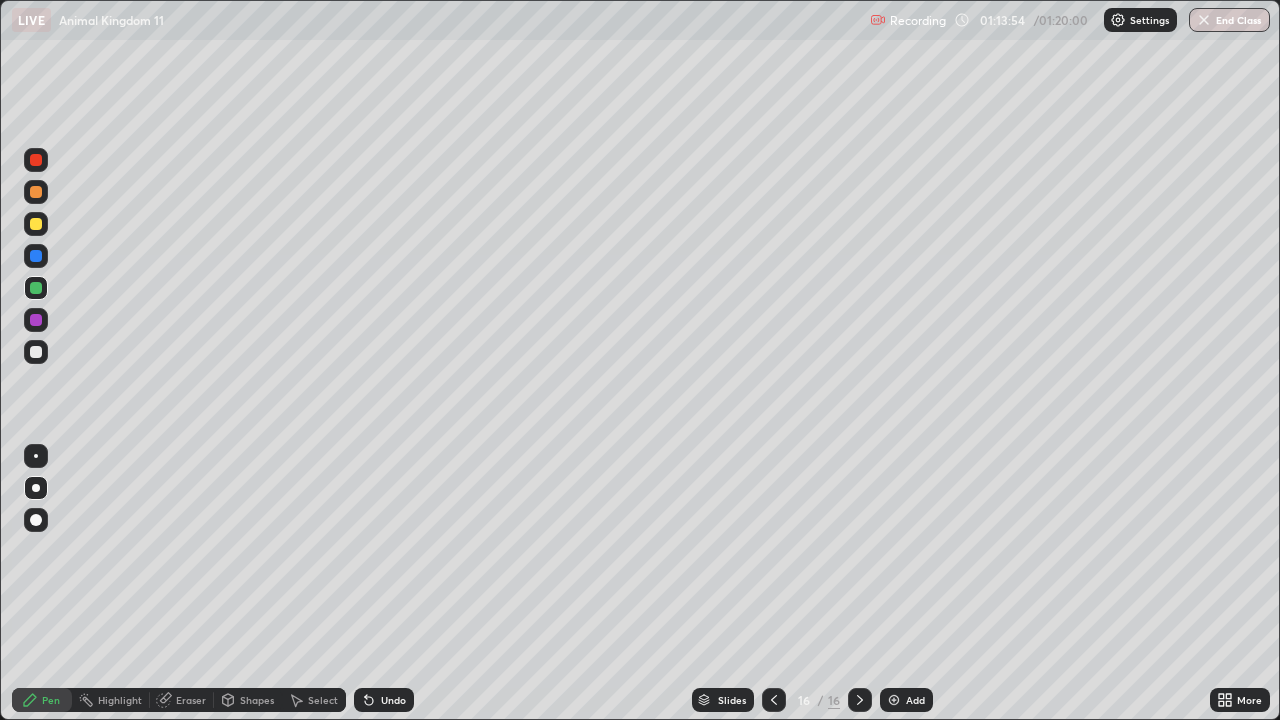 click at bounding box center [36, 352] 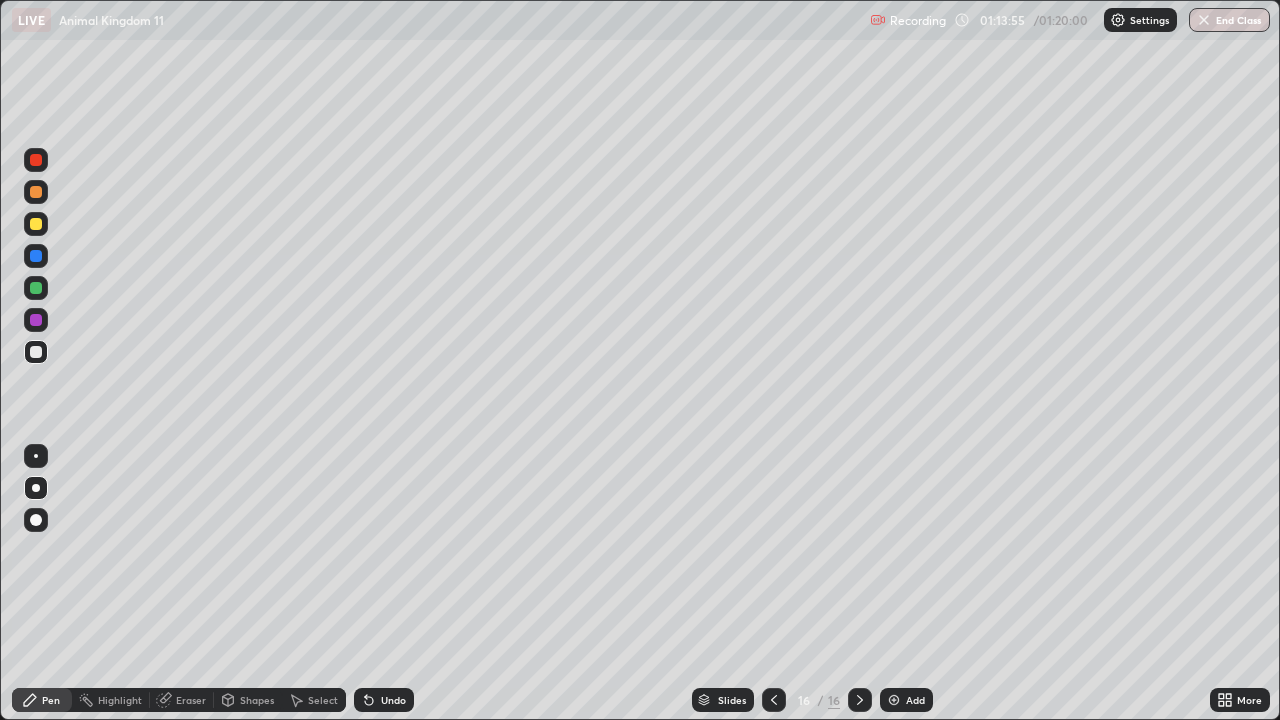 click at bounding box center [36, 352] 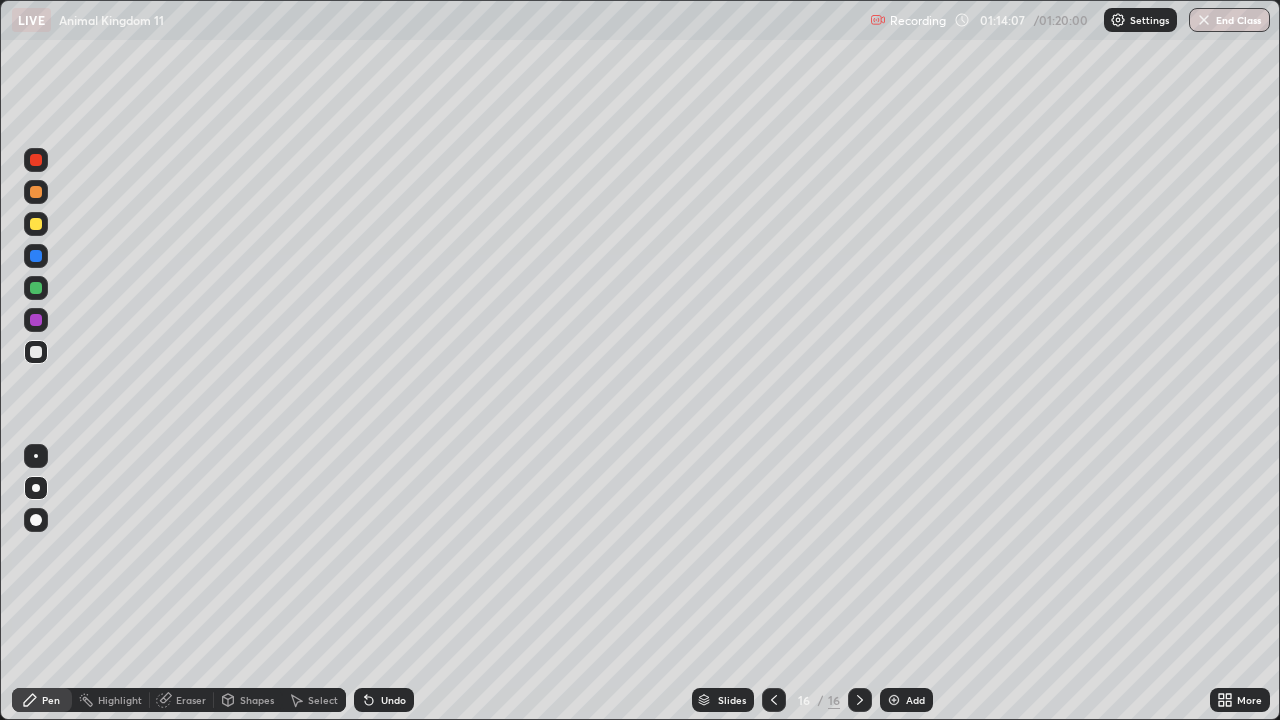 click on "Eraser" at bounding box center [182, 700] 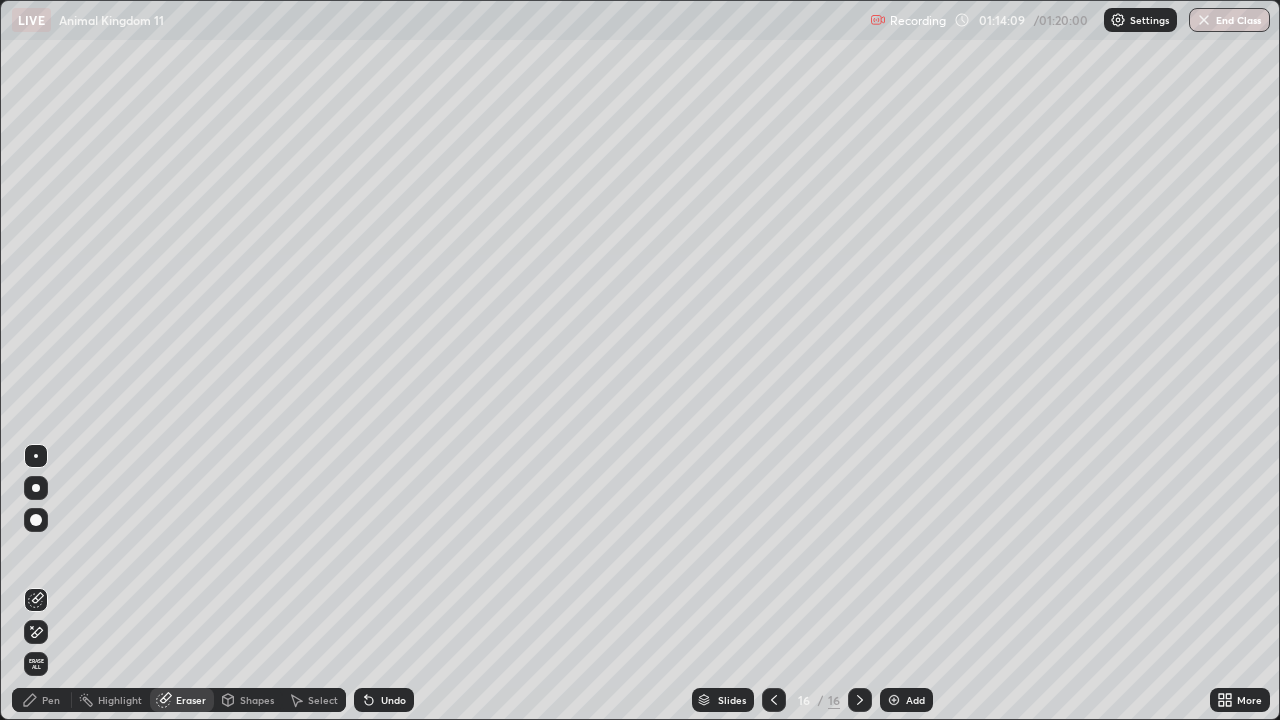click on "Pen" at bounding box center [51, 700] 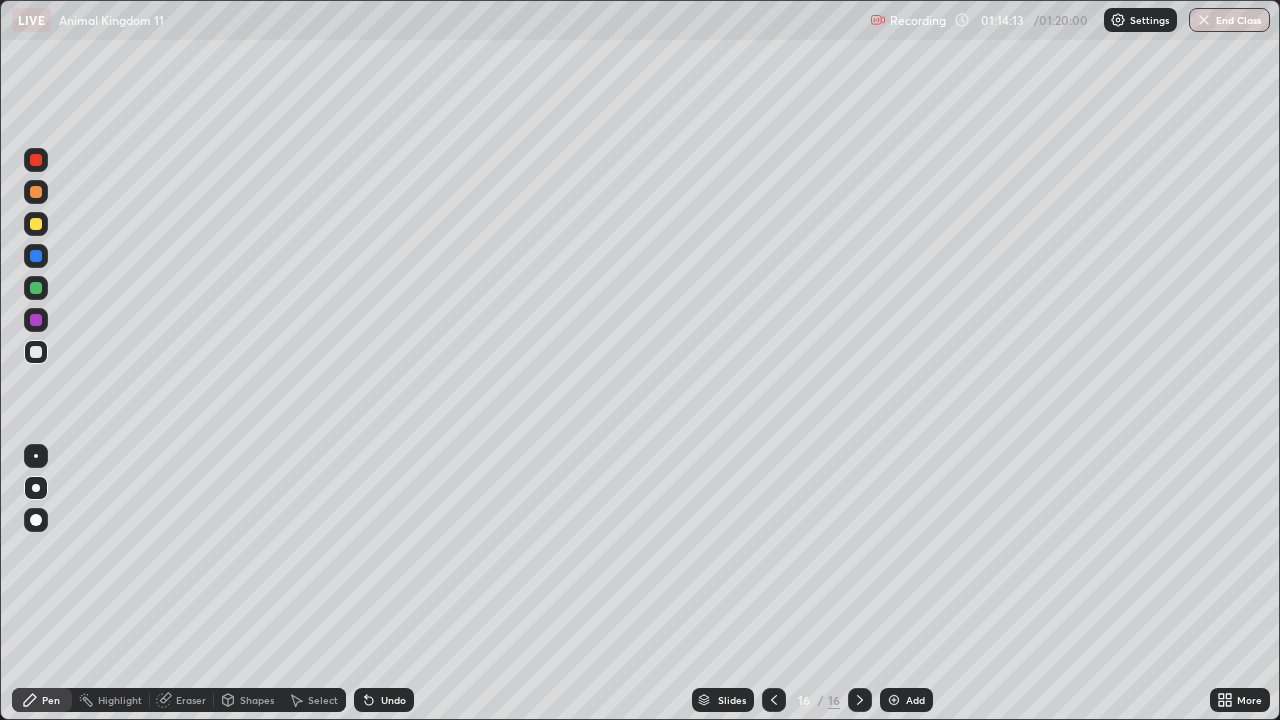 click on "Undo" at bounding box center (384, 700) 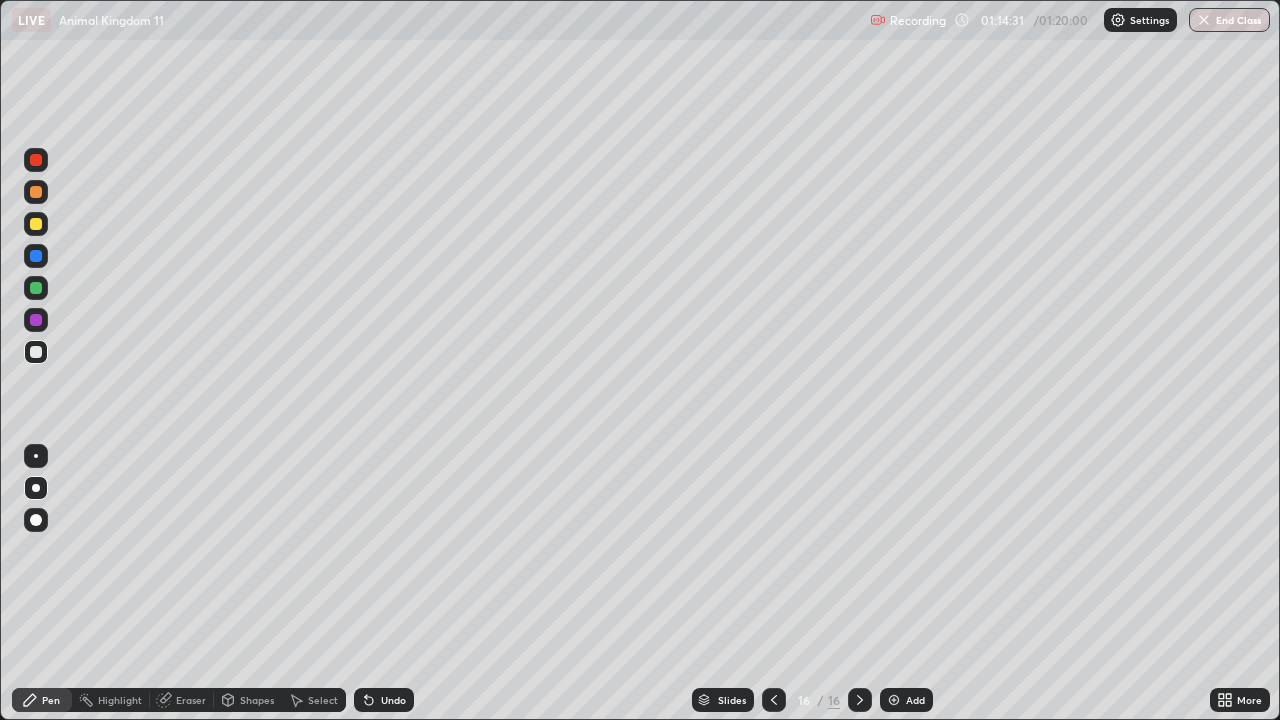 click at bounding box center (36, 320) 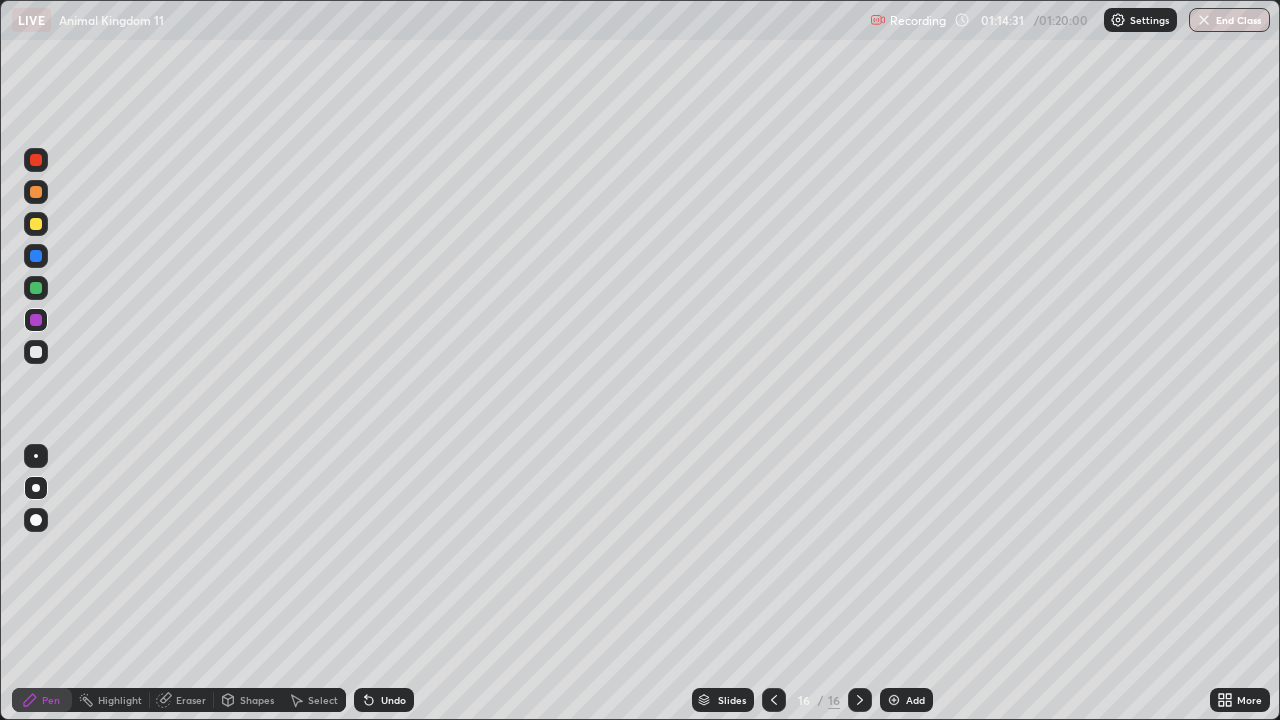 click at bounding box center [36, 320] 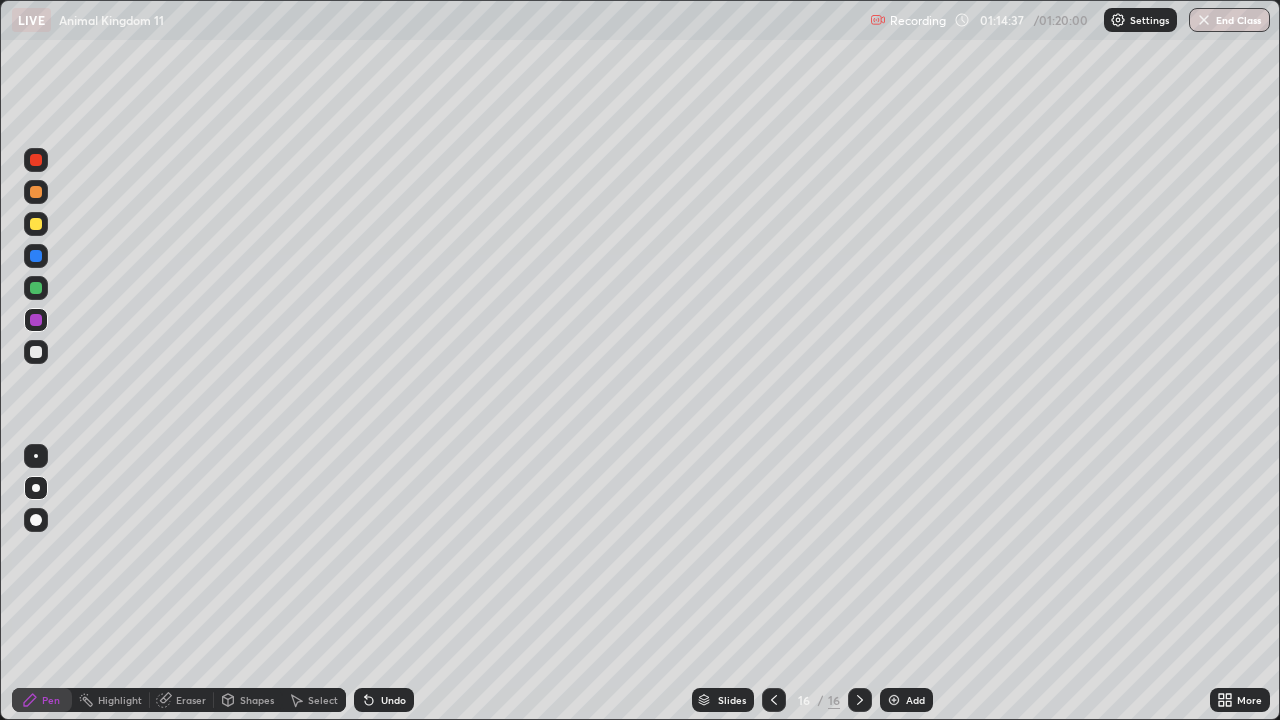 click at bounding box center [36, 224] 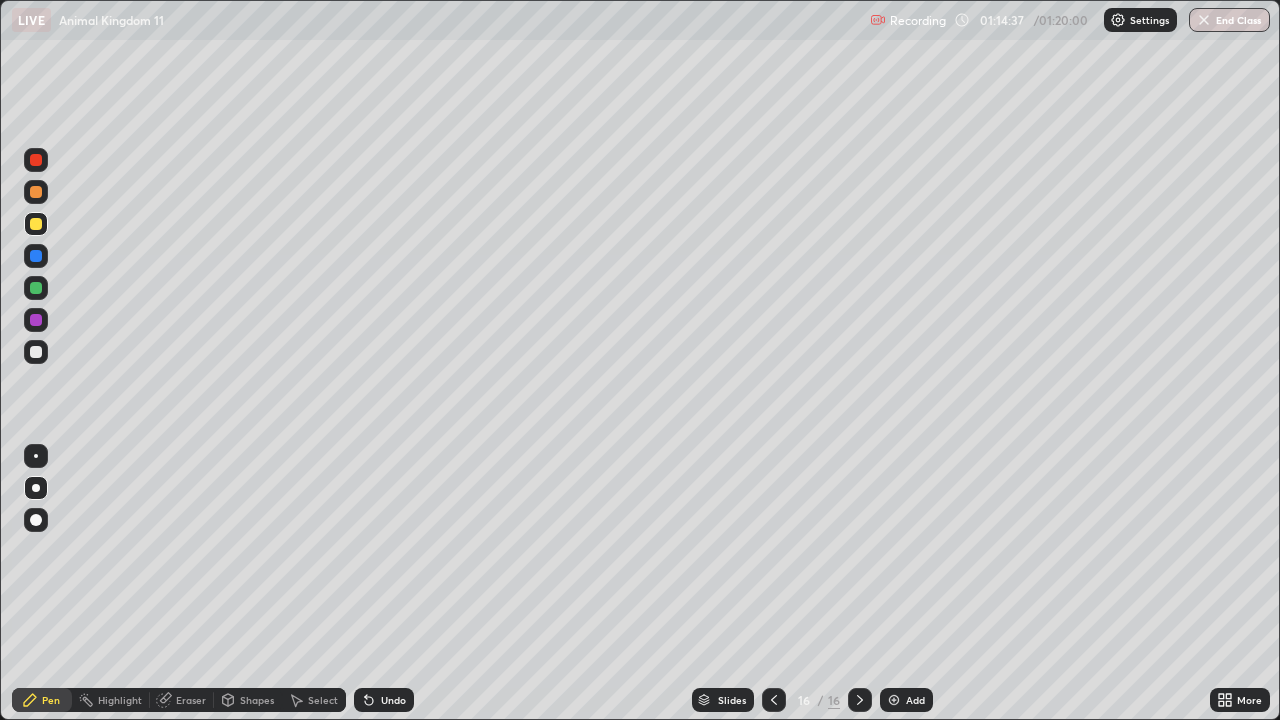 click at bounding box center [36, 224] 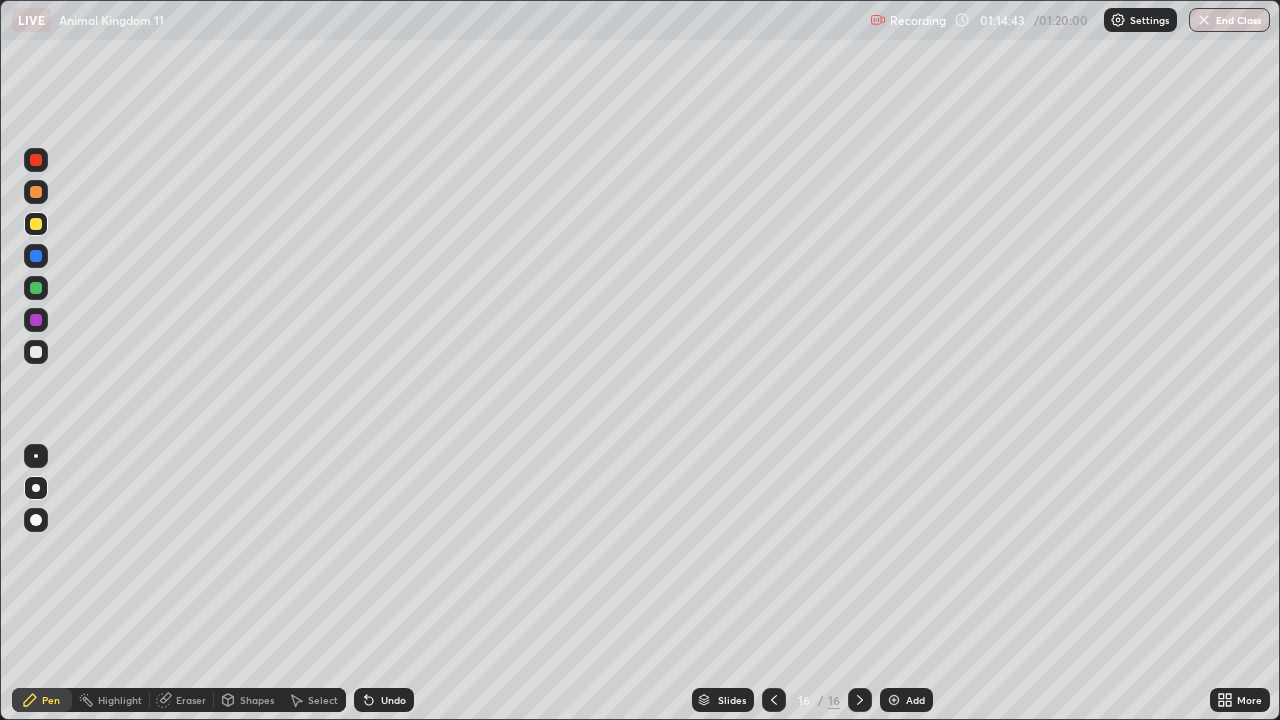 click on "Undo" at bounding box center [393, 700] 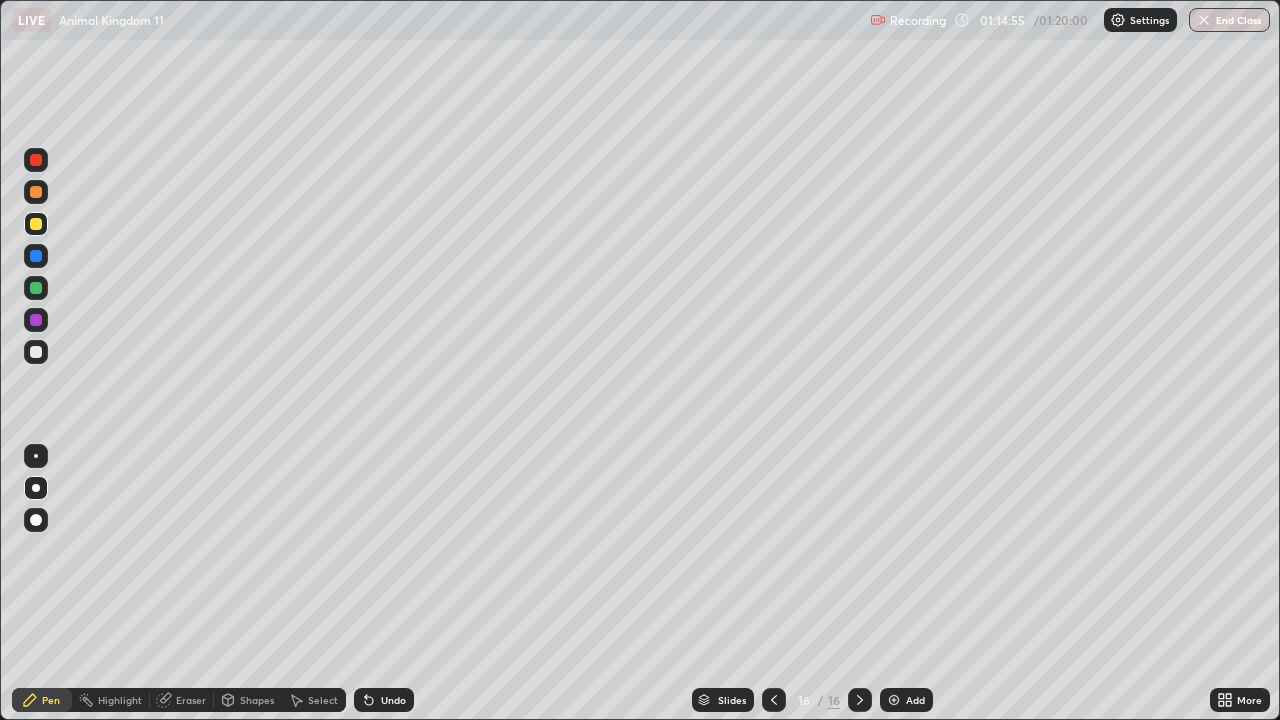 click at bounding box center (36, 352) 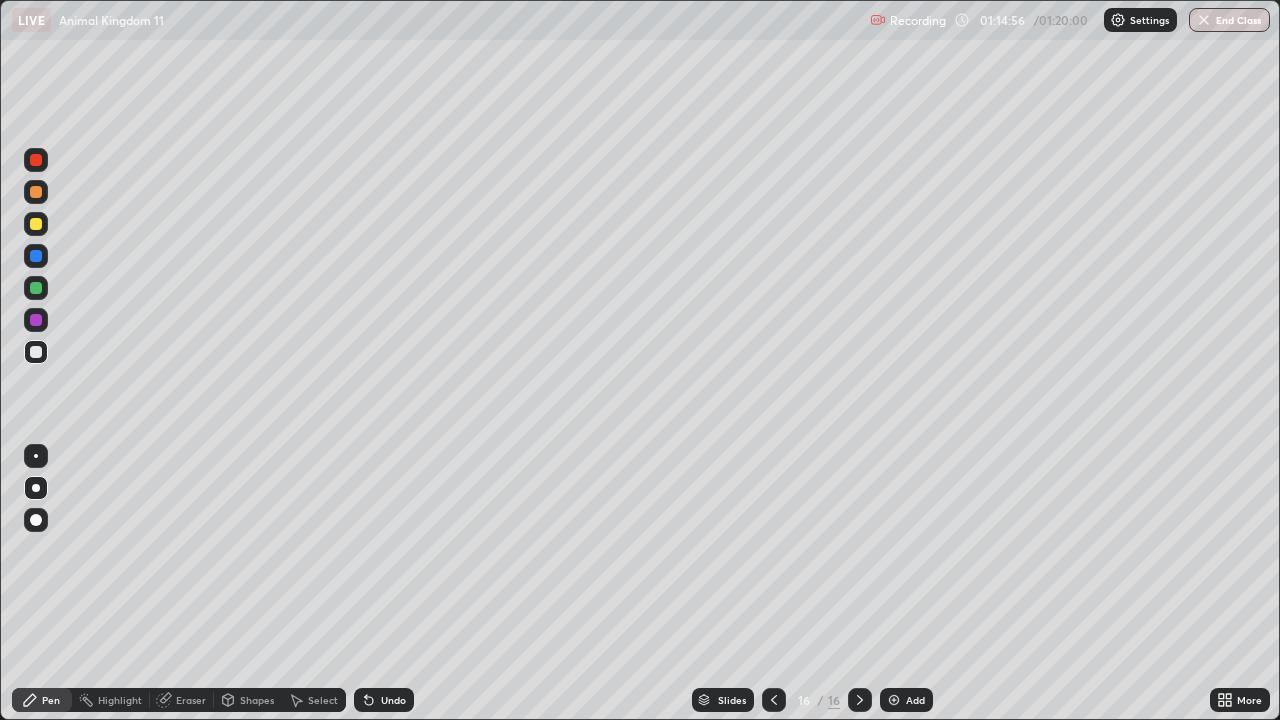 click at bounding box center (36, 352) 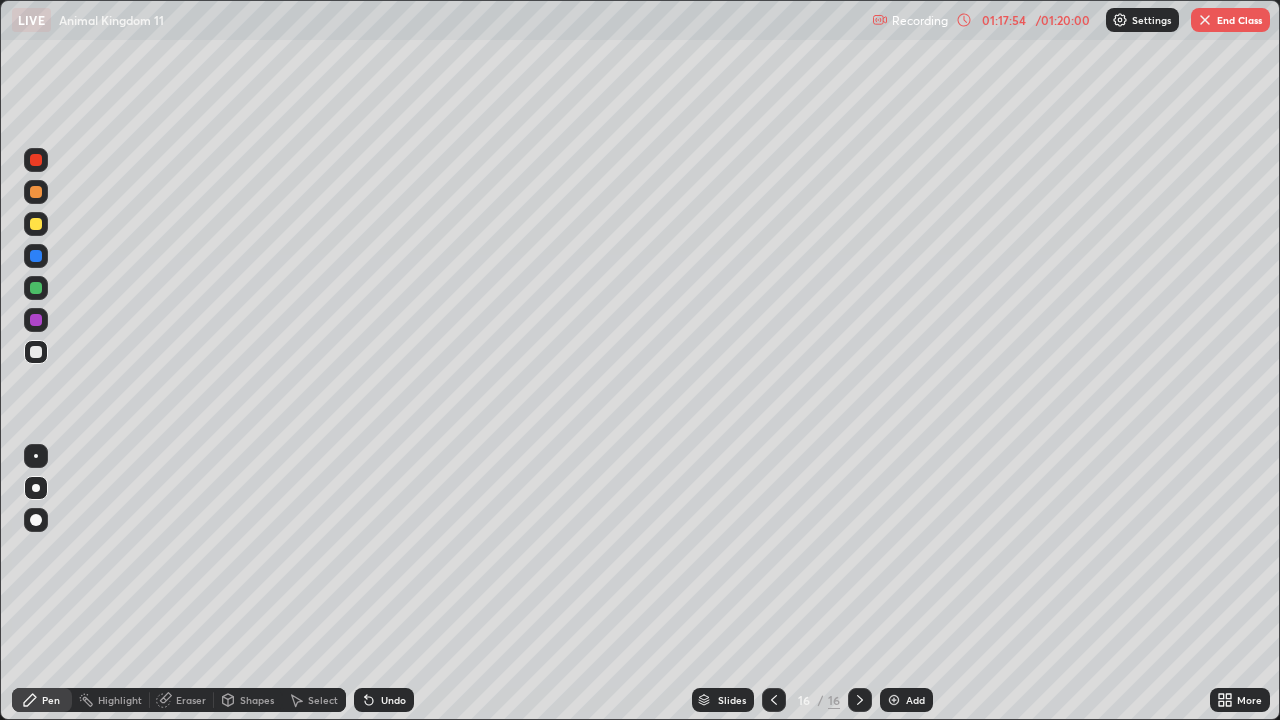 click on "End Class" at bounding box center [1230, 20] 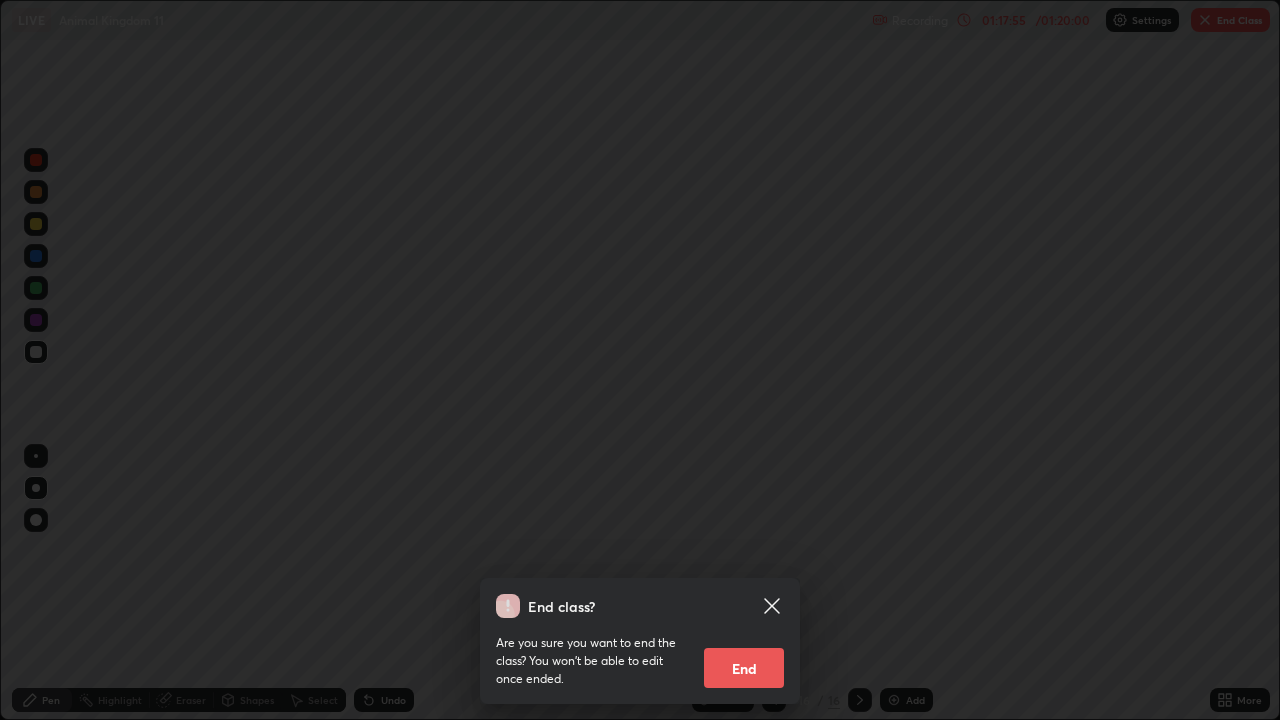 click on "End" at bounding box center (744, 668) 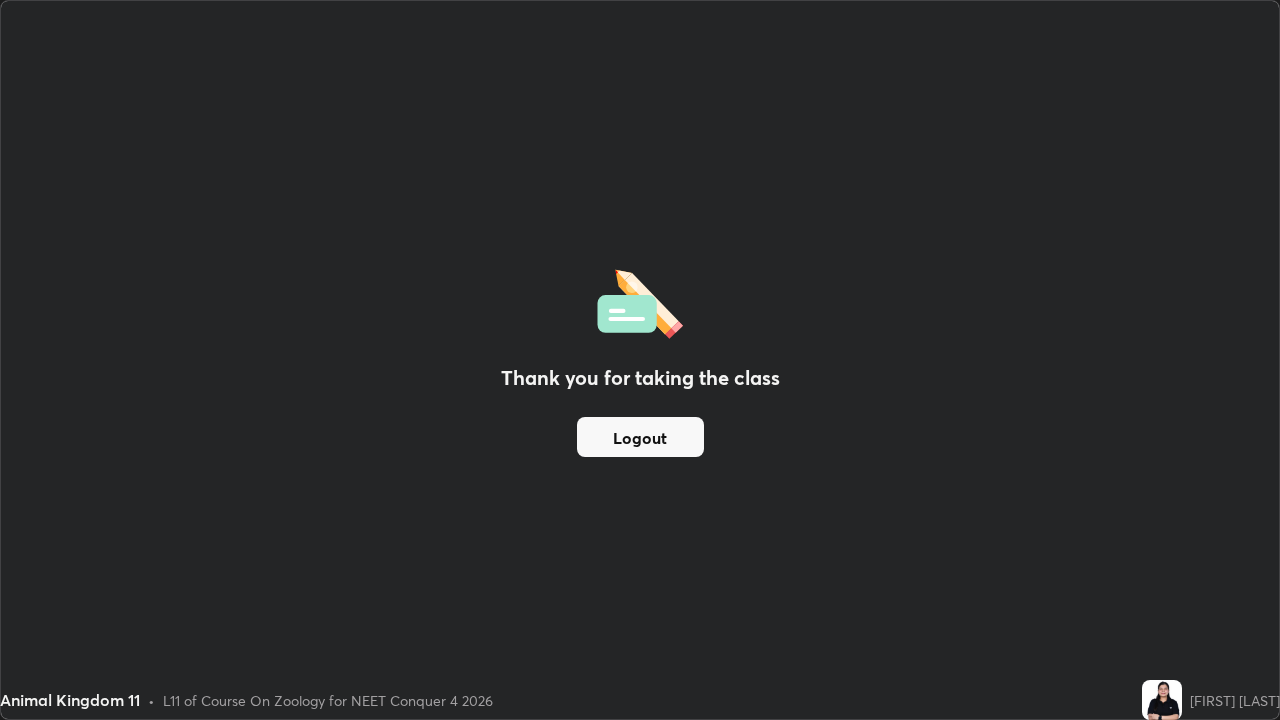 click on "Logout" at bounding box center [640, 437] 